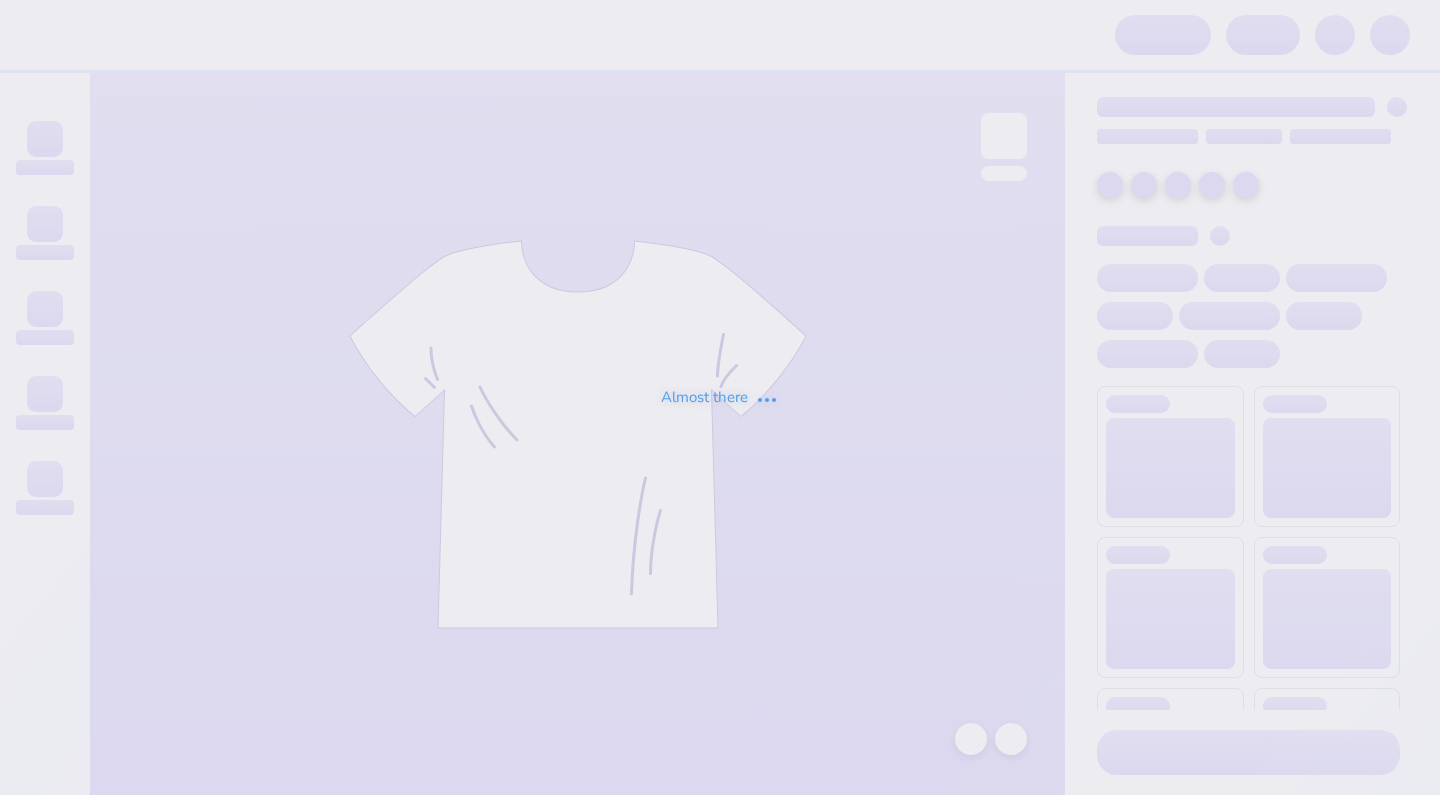 scroll, scrollTop: 0, scrollLeft: 0, axis: both 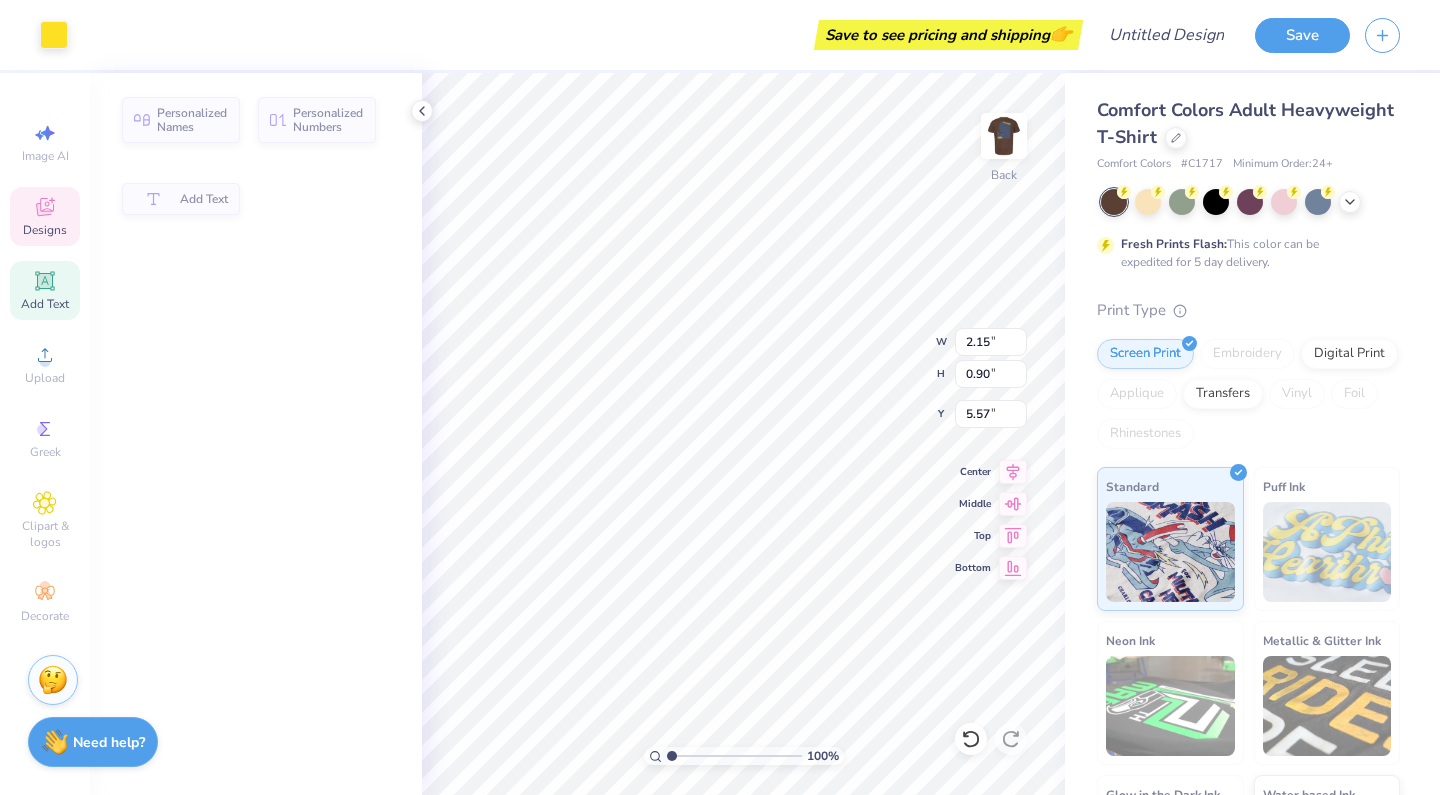 type on "2.15" 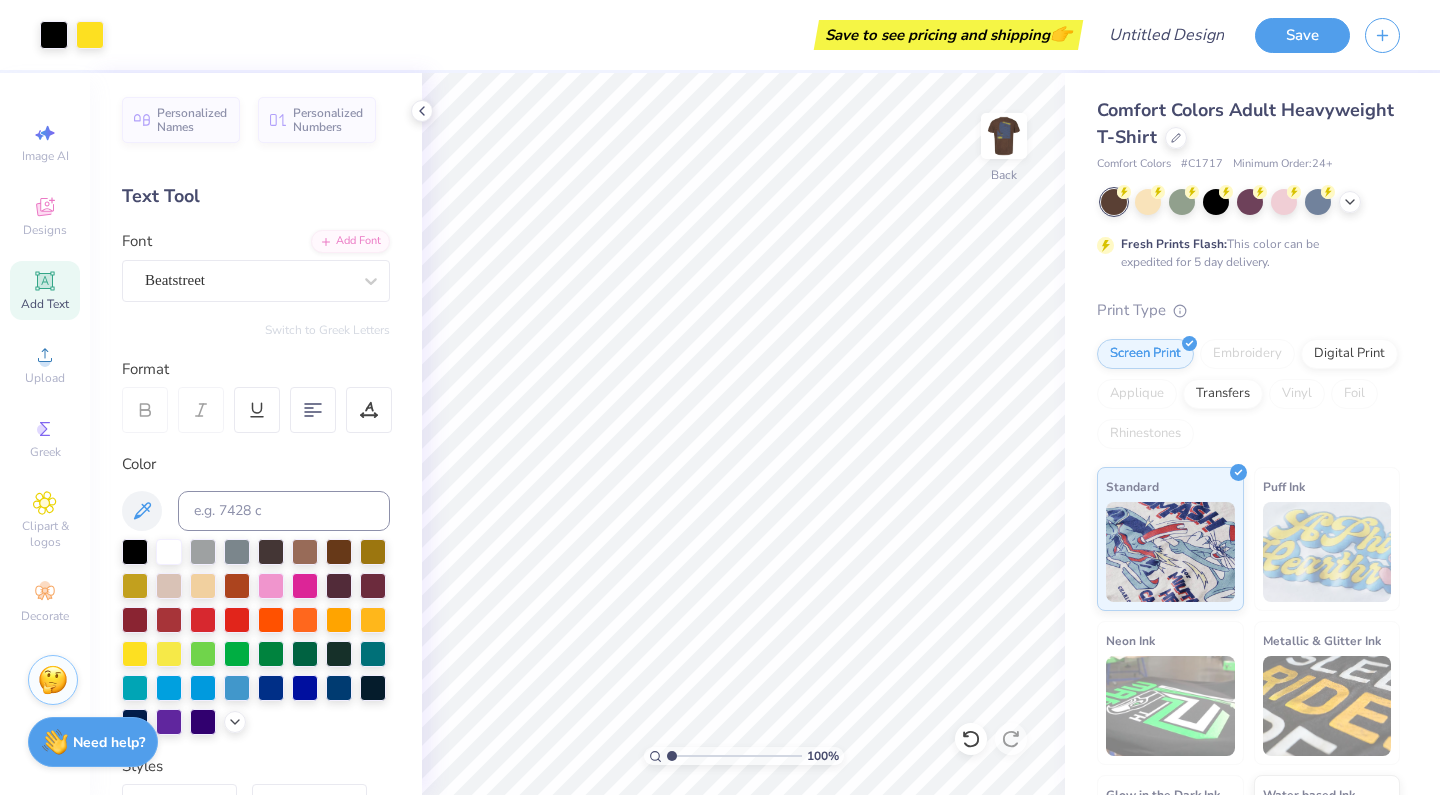 click on "Personalized Names Personalized Numbers Text Tool  Add Font Font Beatstreet Switch to Greek Letters Format Color Styles Text Shape" at bounding box center (256, 434) 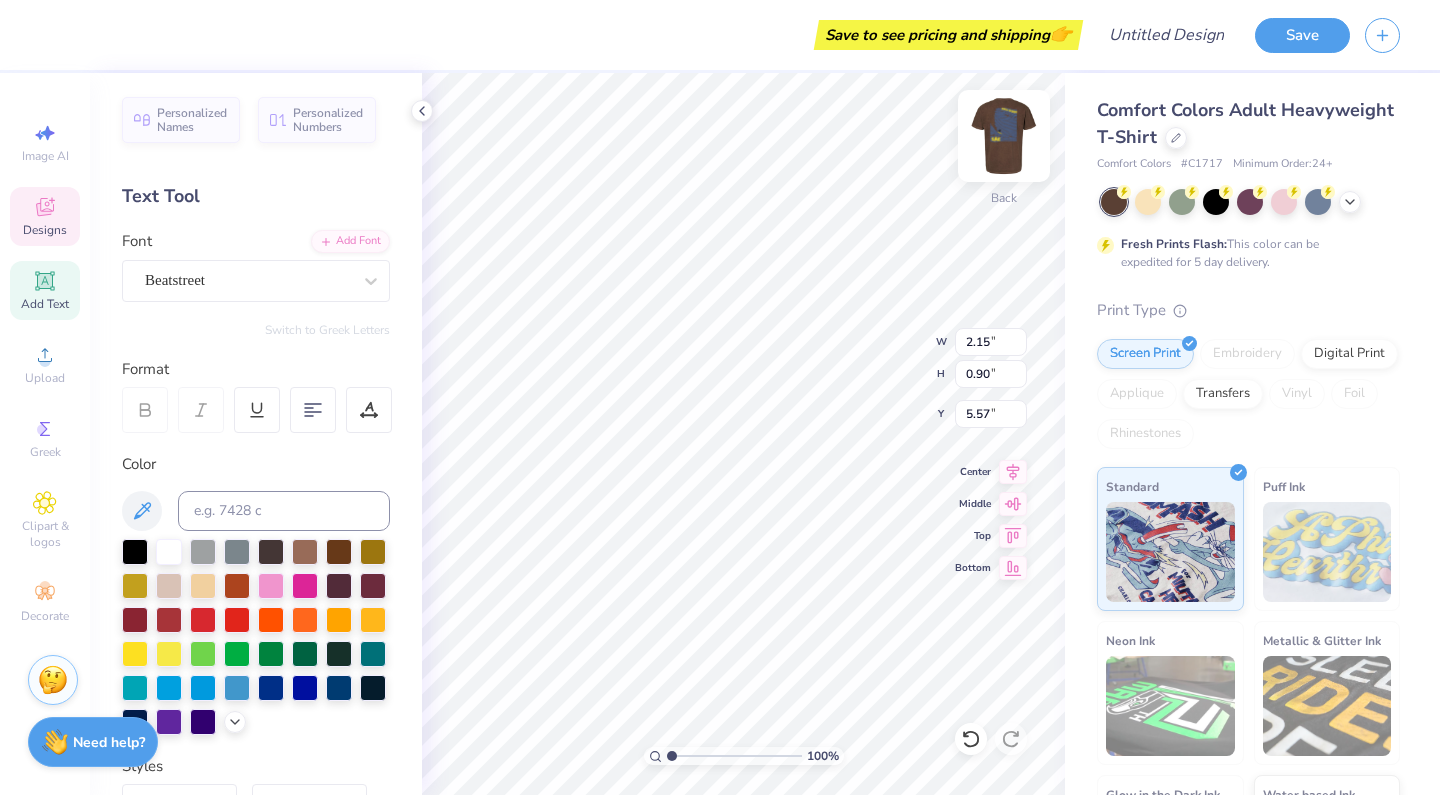 click at bounding box center (1004, 136) 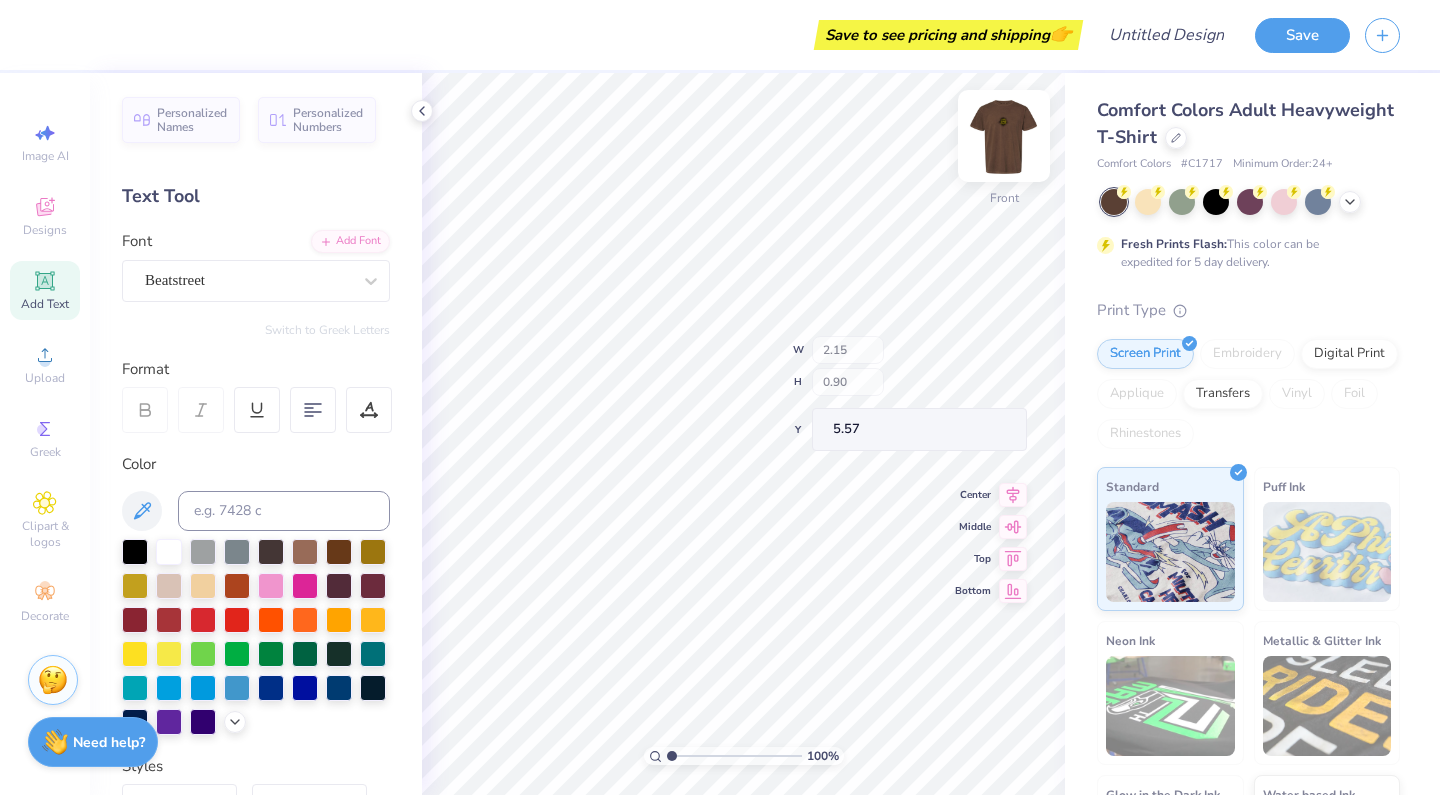 click at bounding box center (1004, 136) 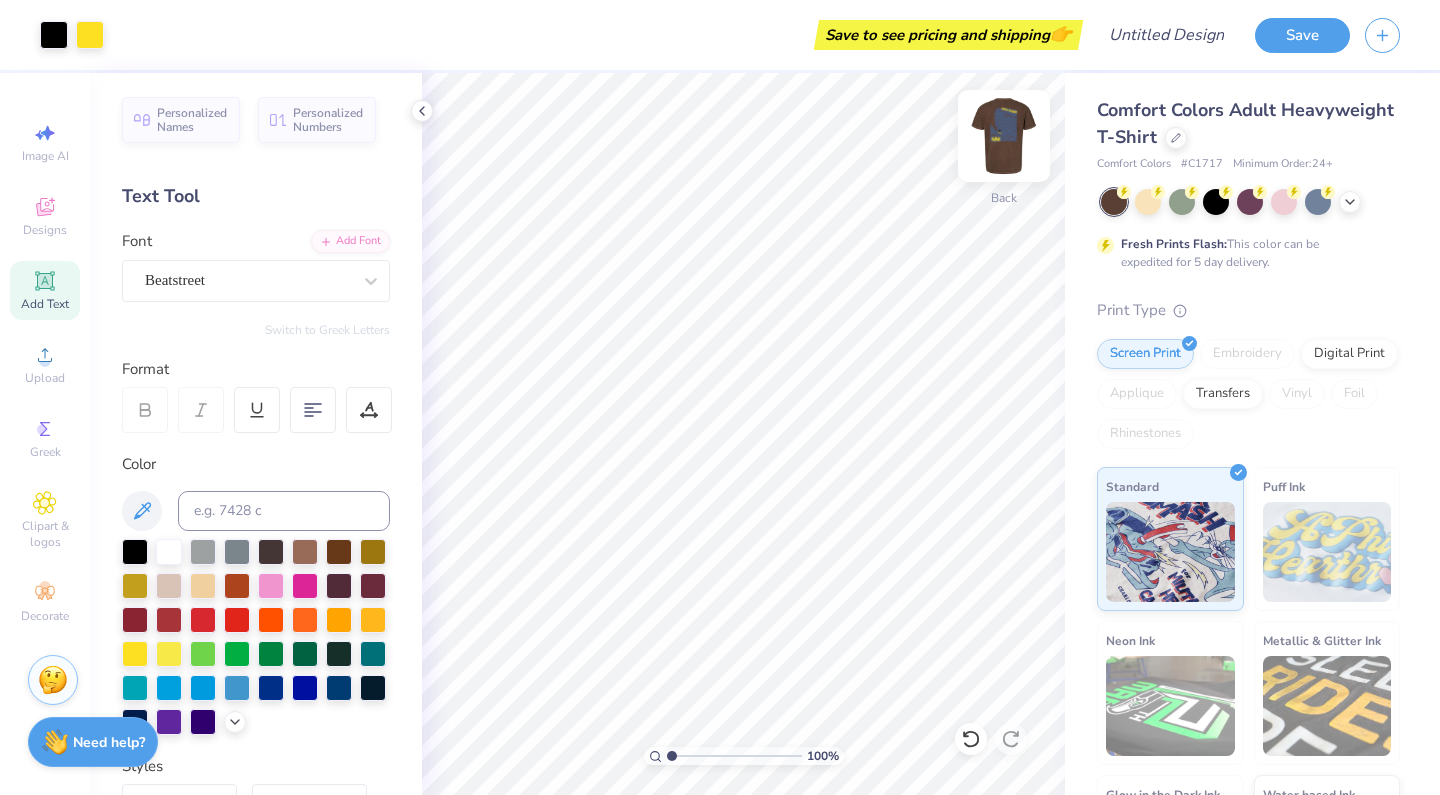 click at bounding box center (1004, 136) 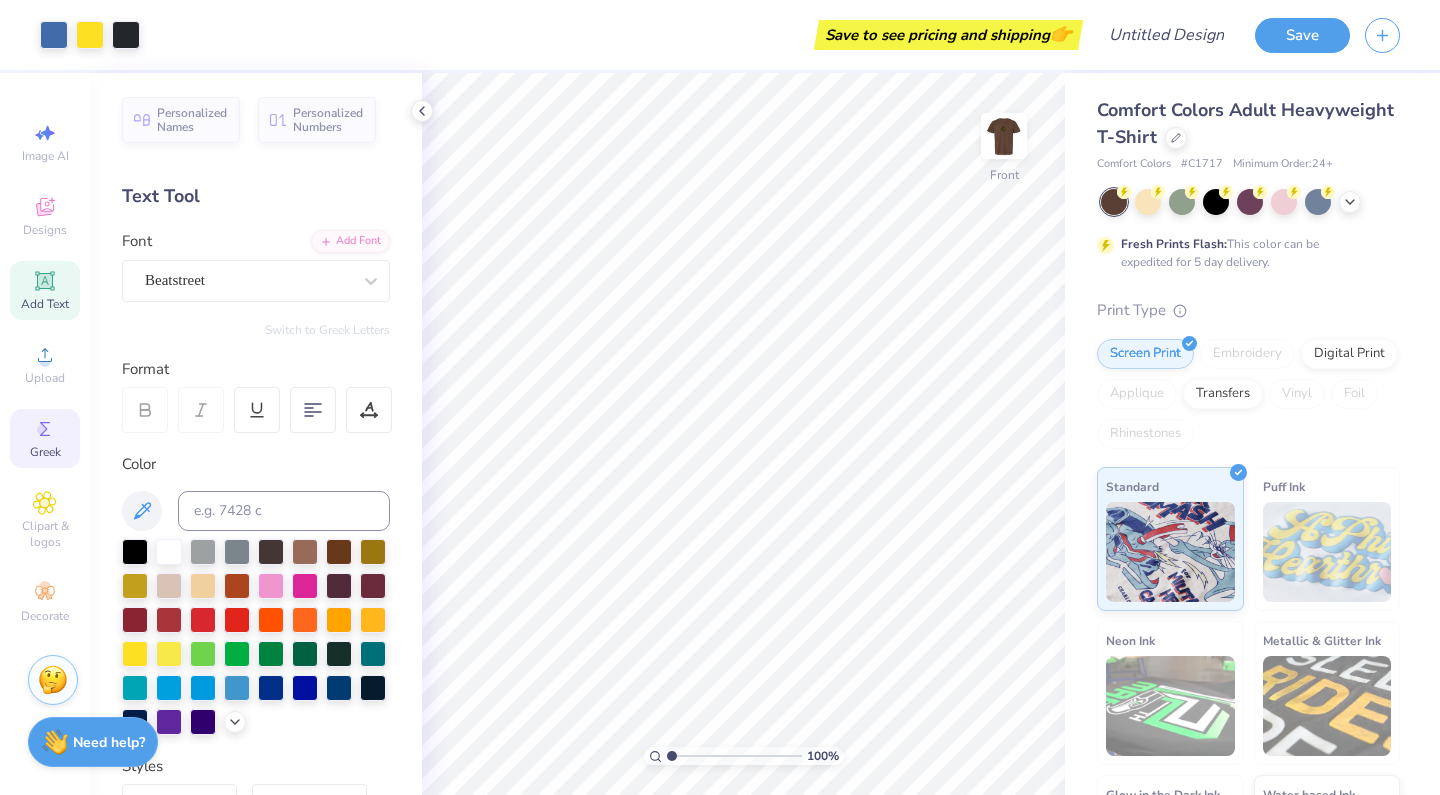 click on "Greek" at bounding box center [45, 452] 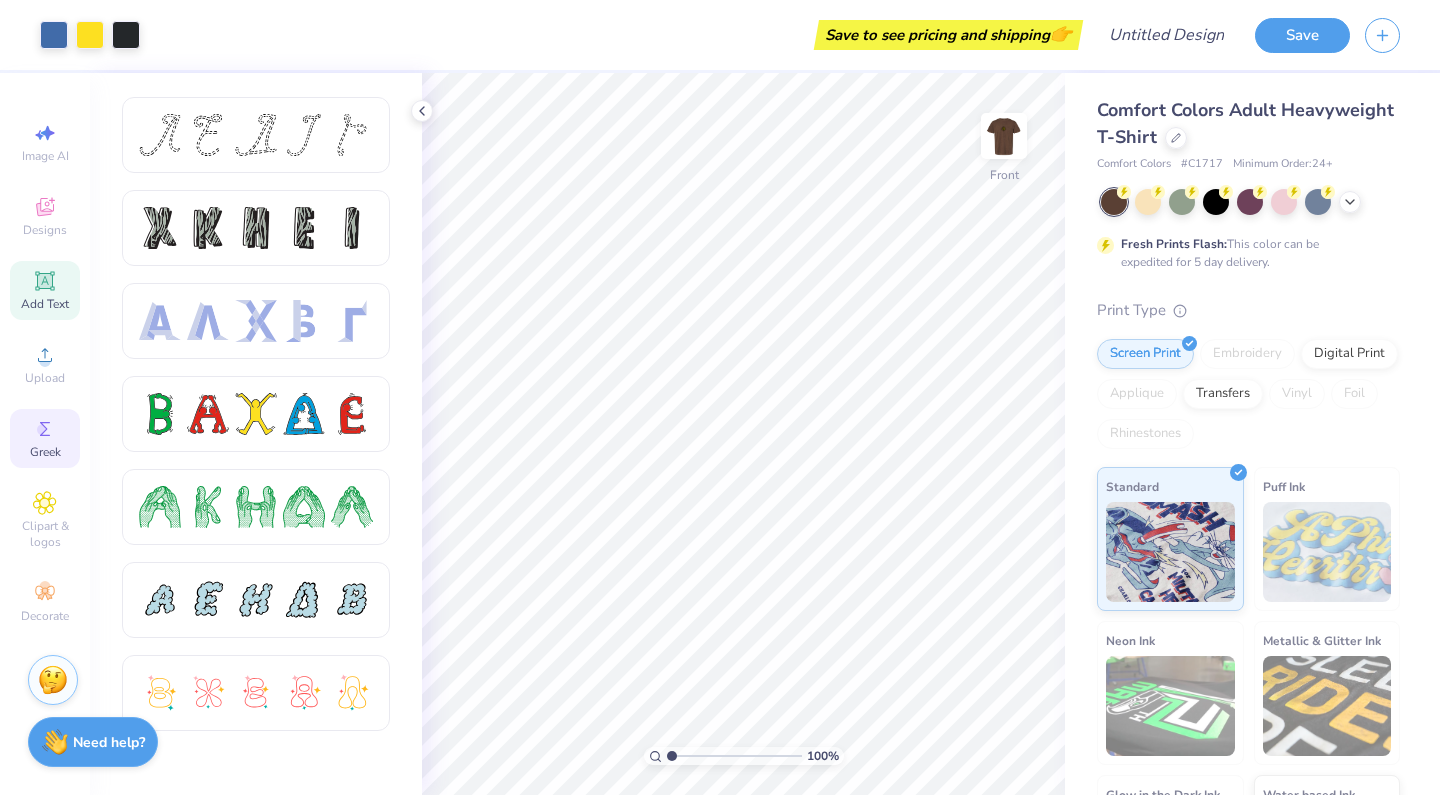 click on "Add Text" at bounding box center (45, 304) 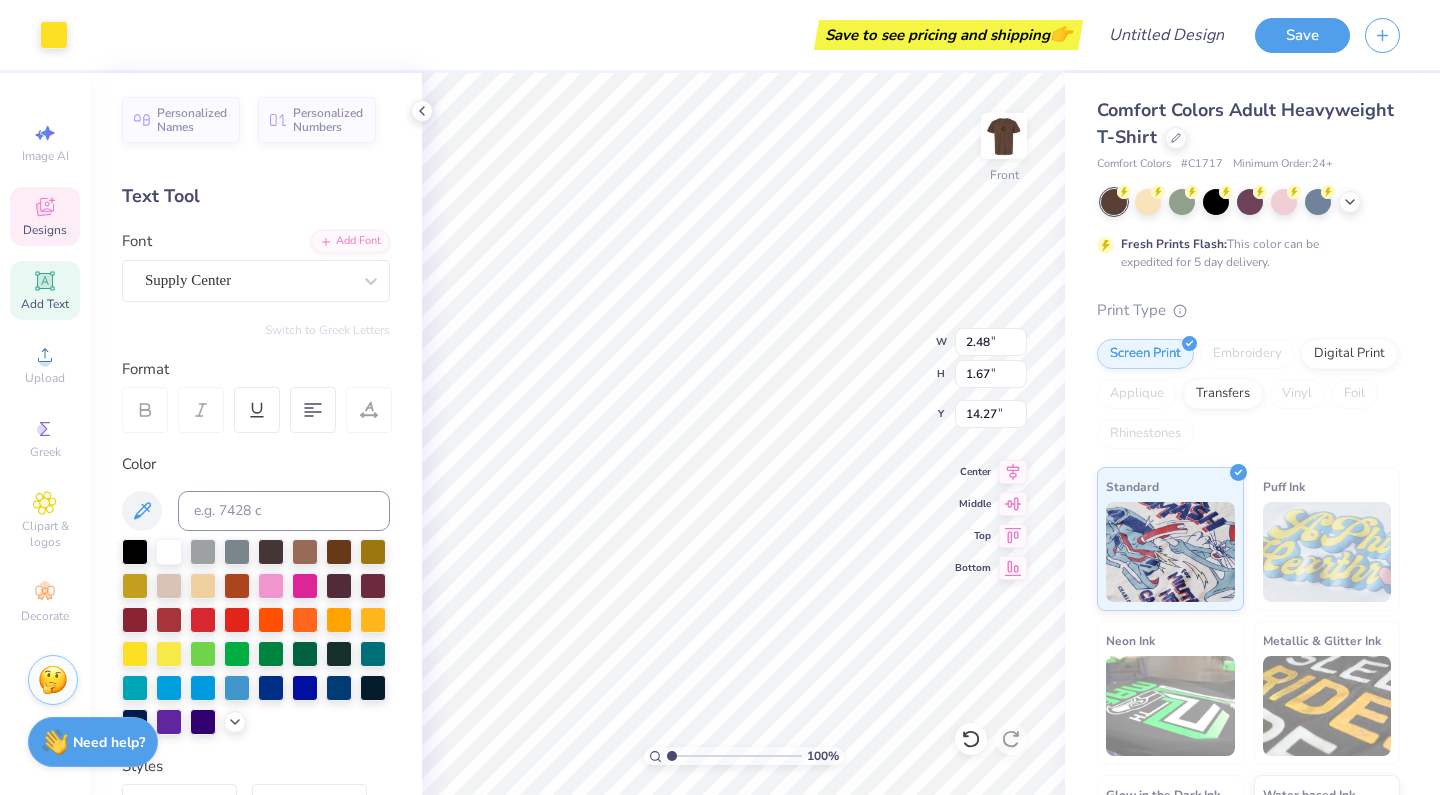 type on "2.48" 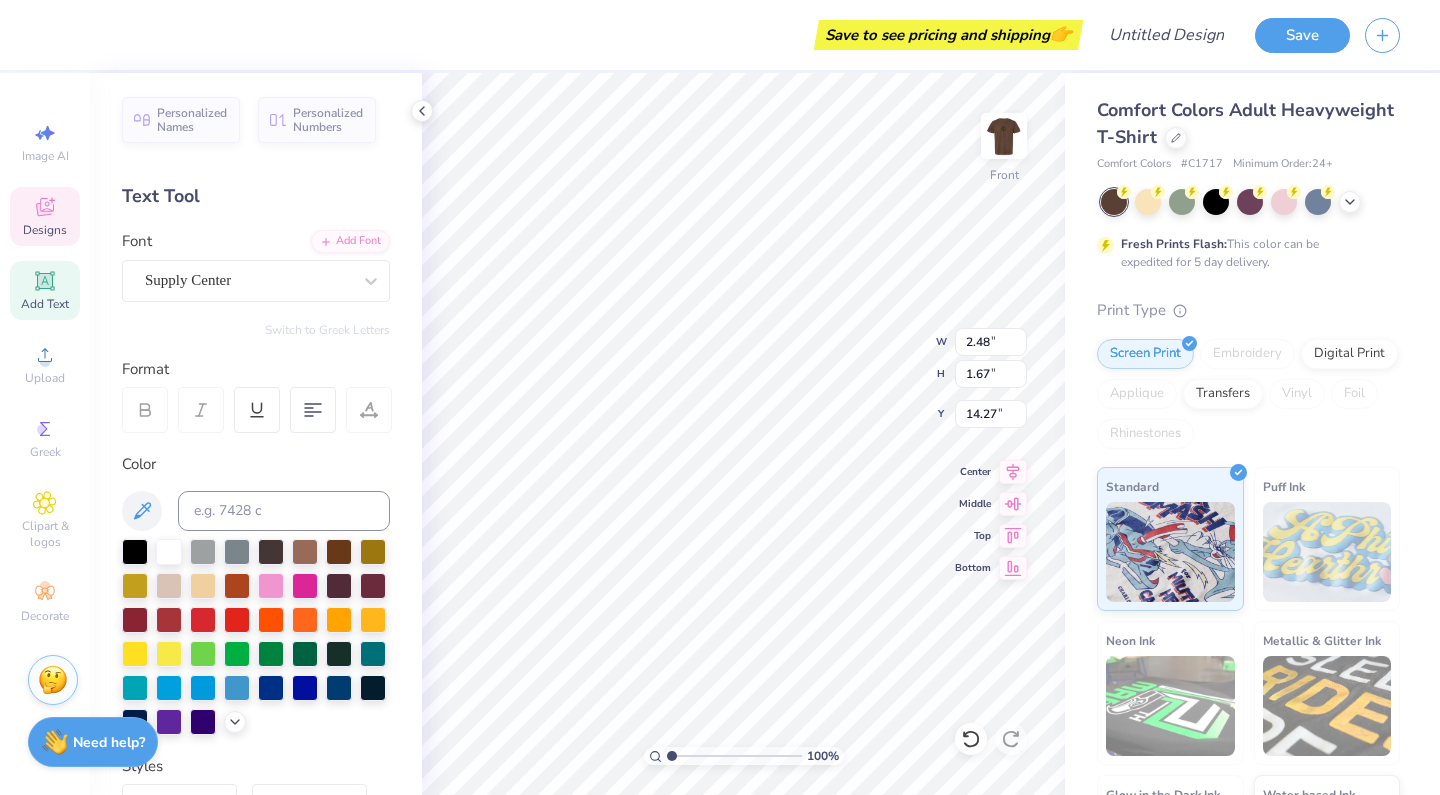 type on "A" 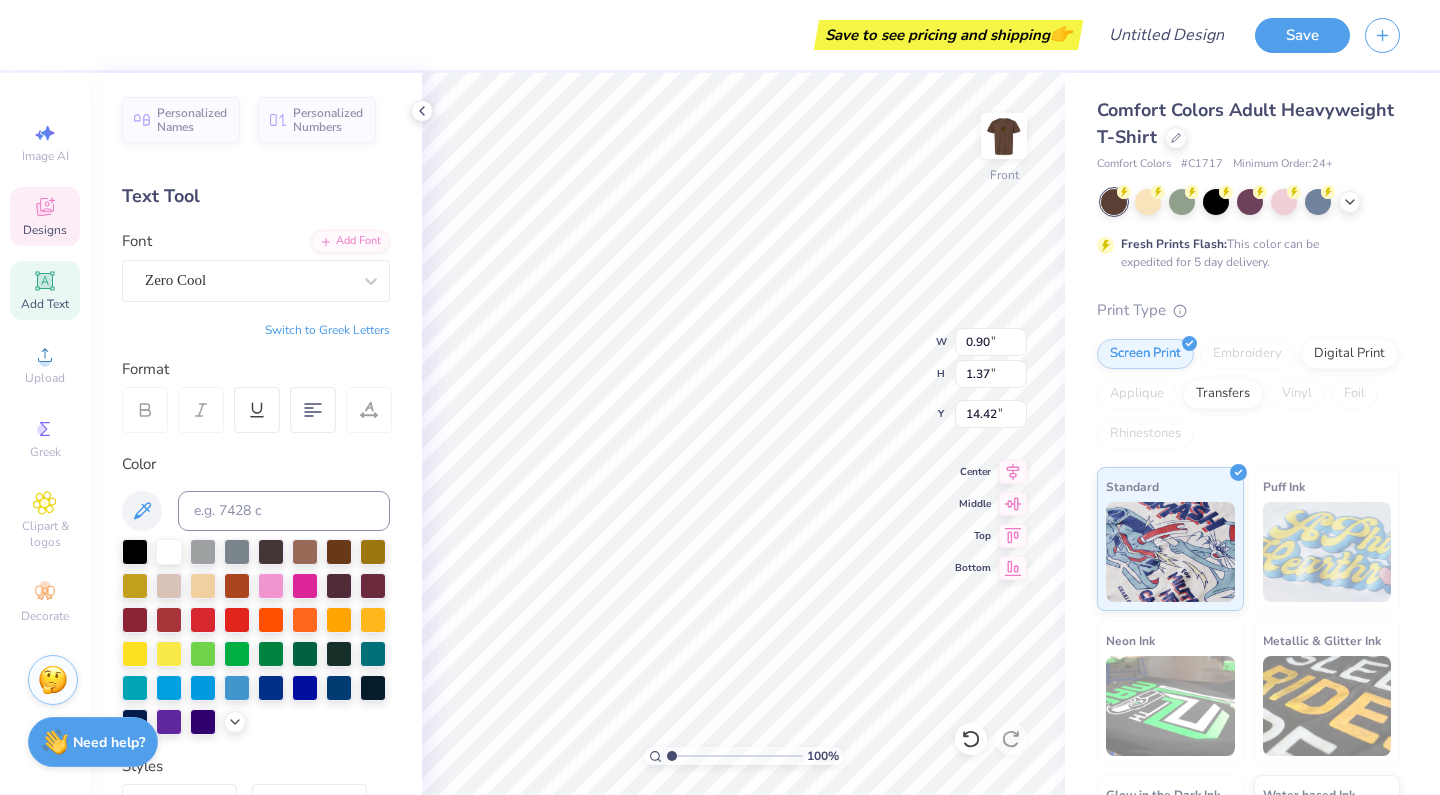 type on "PSE" 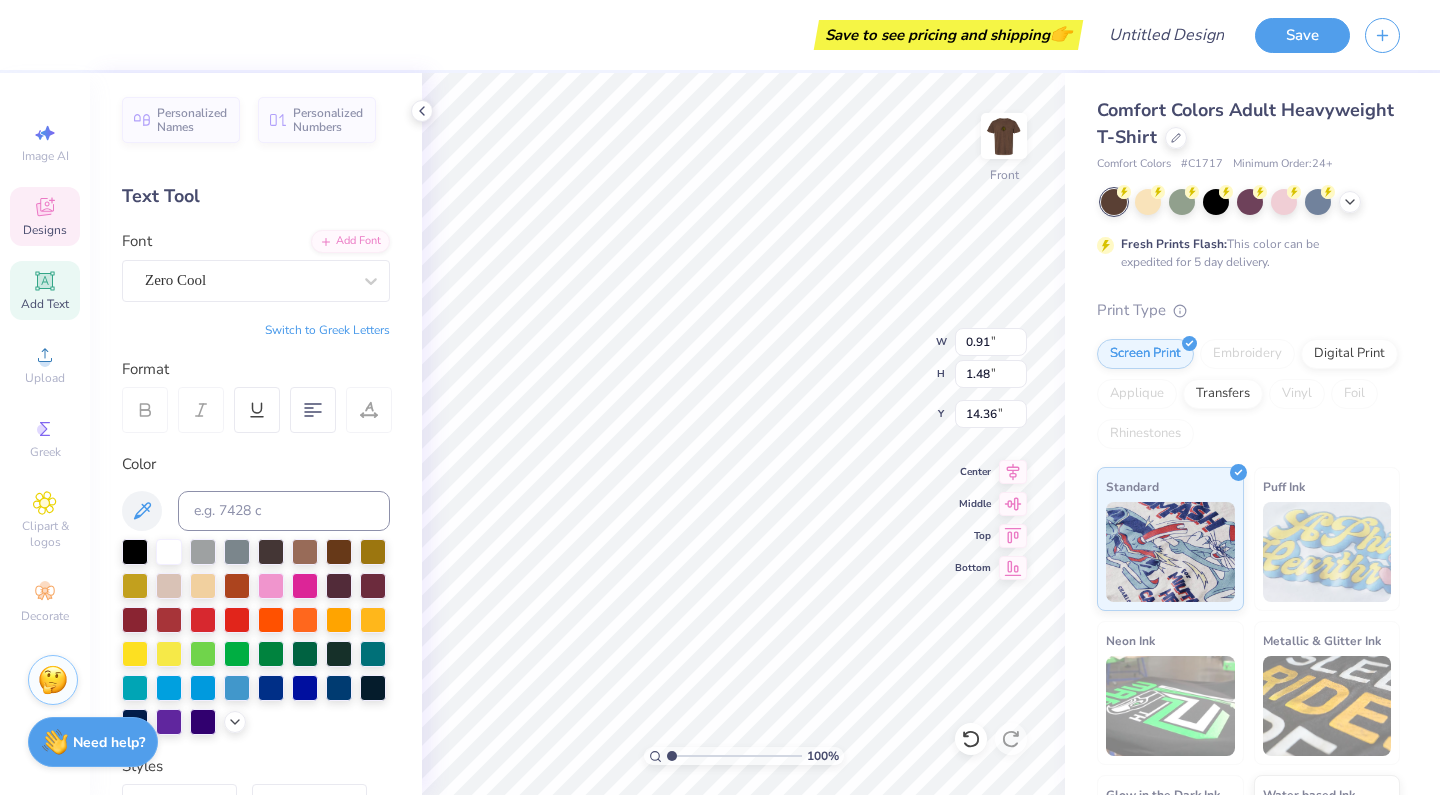 type on "PS.  E" 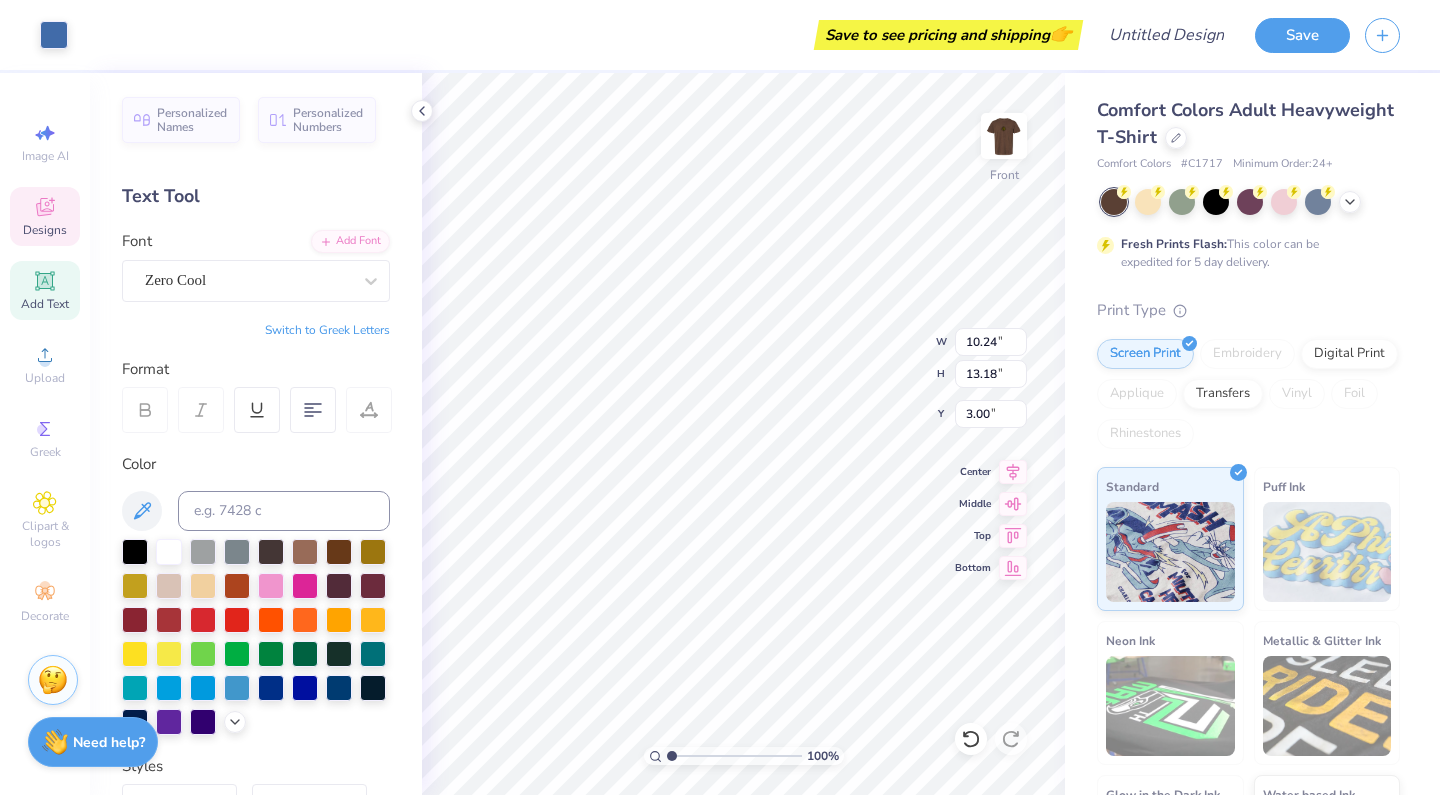 type on "10.24" 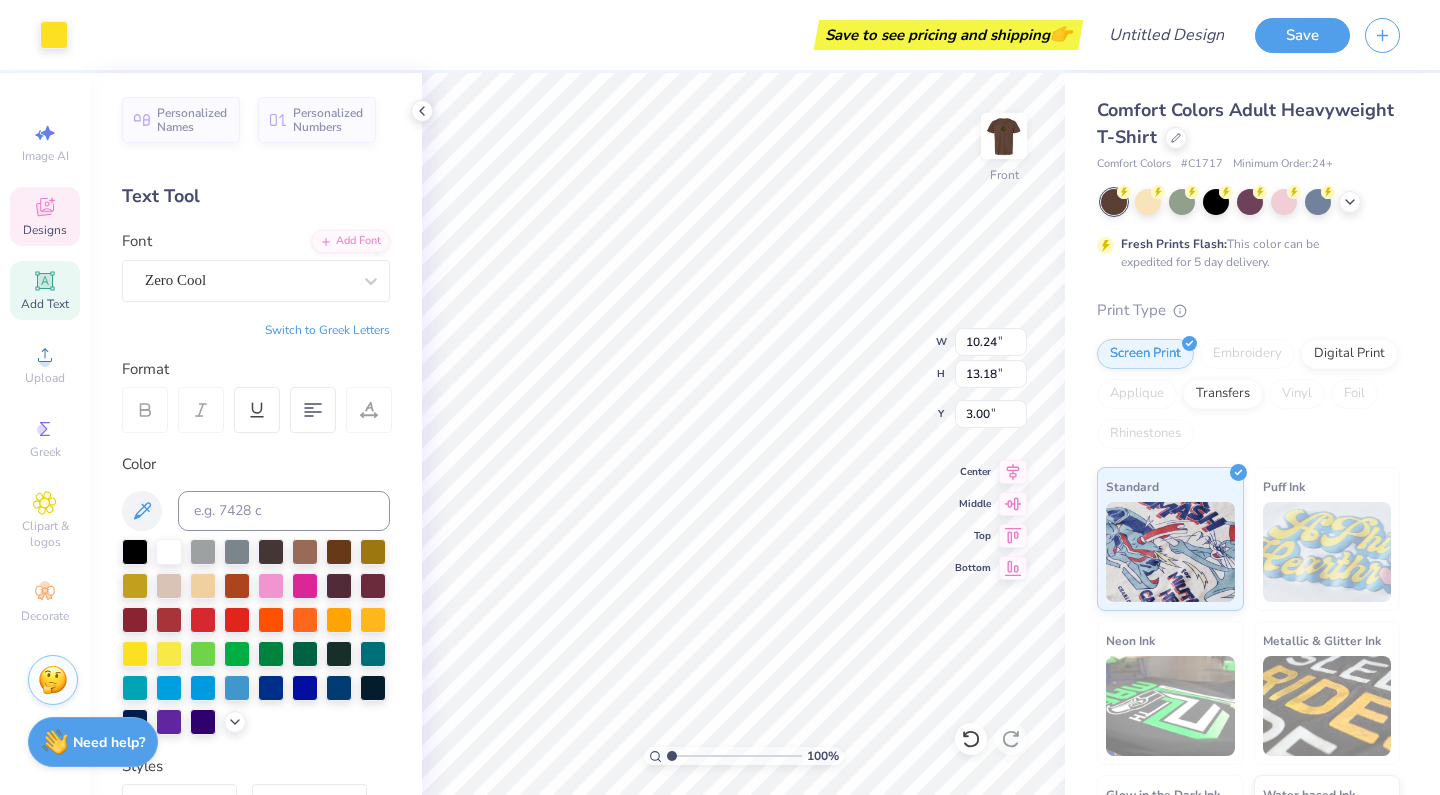 type on "0.91" 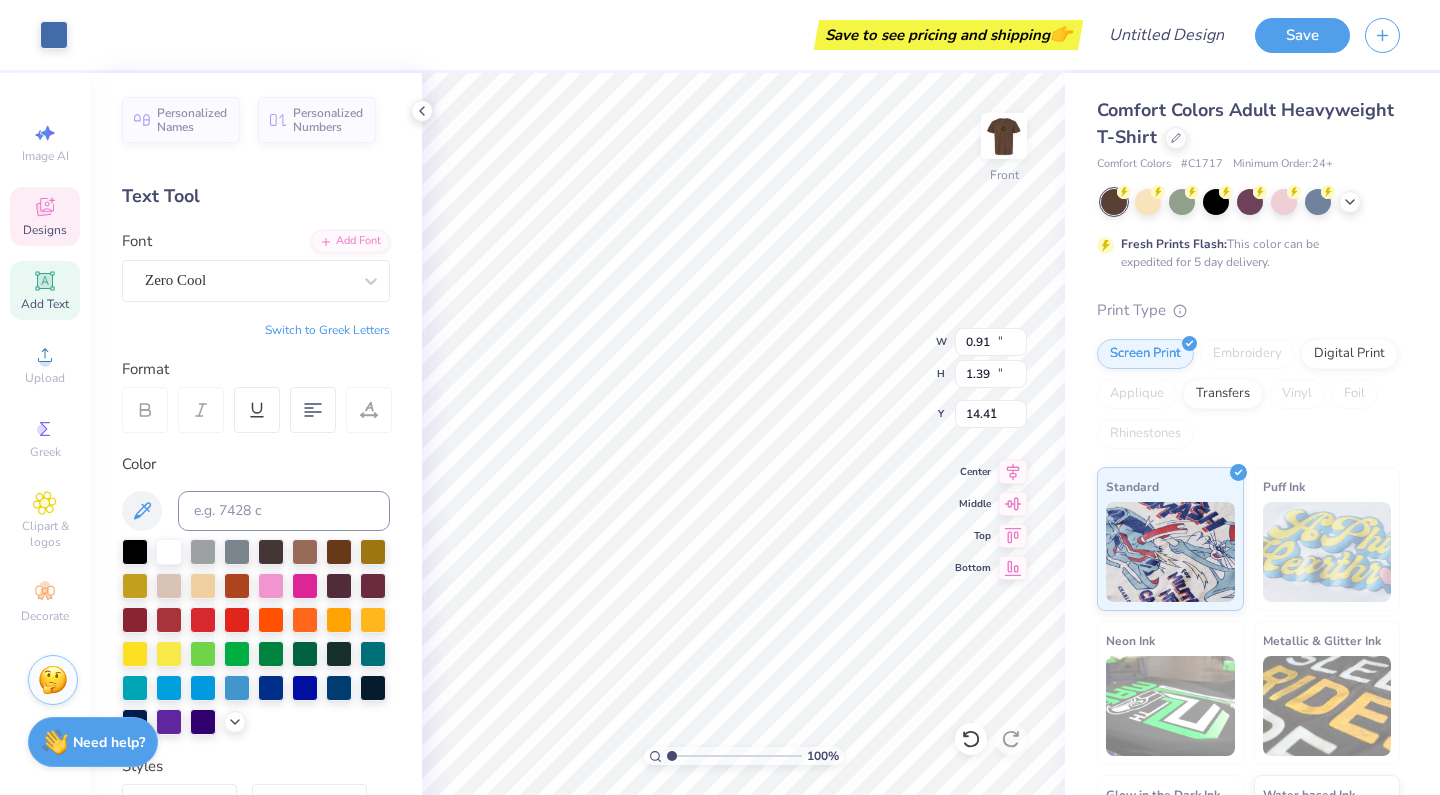 type on "10.24" 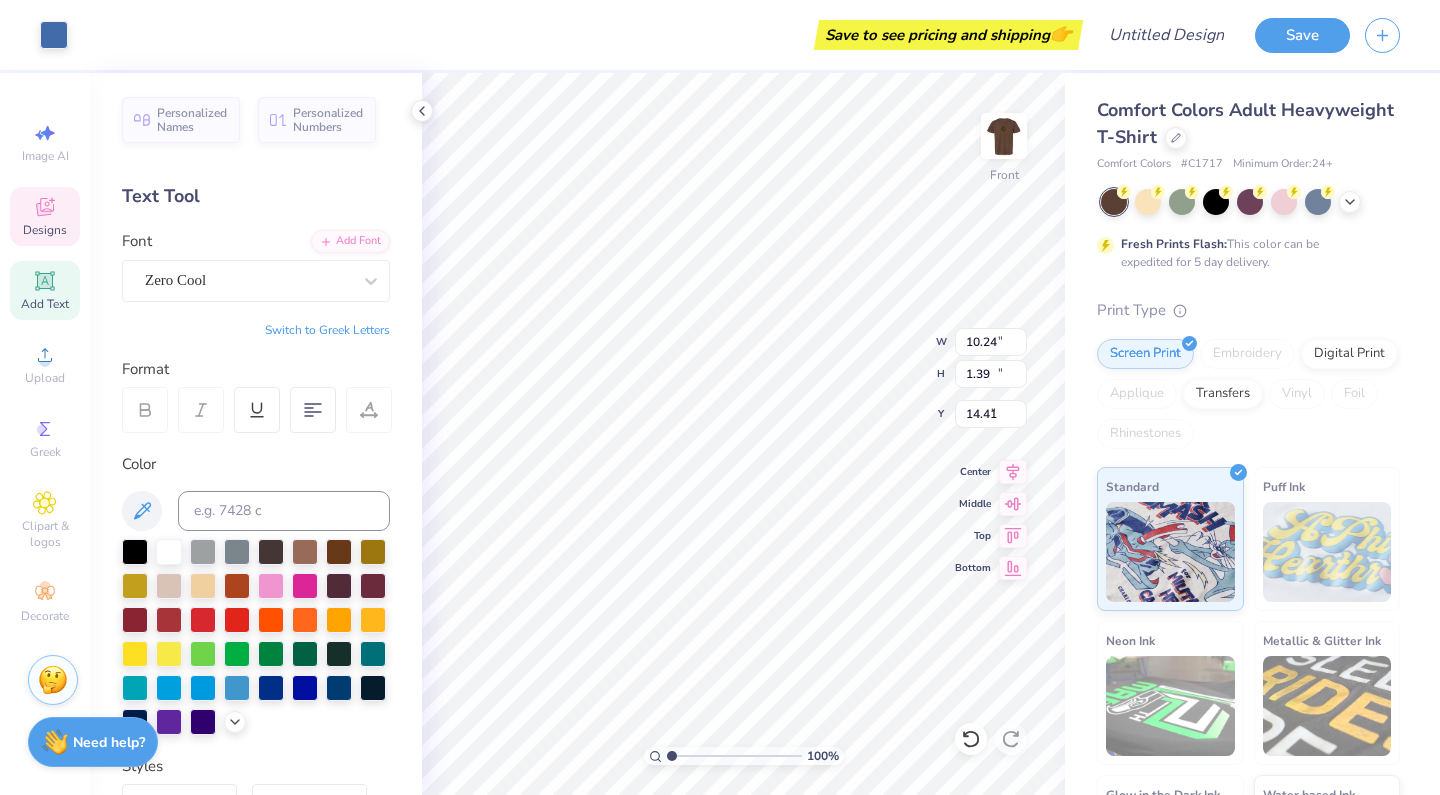 type on "13.18" 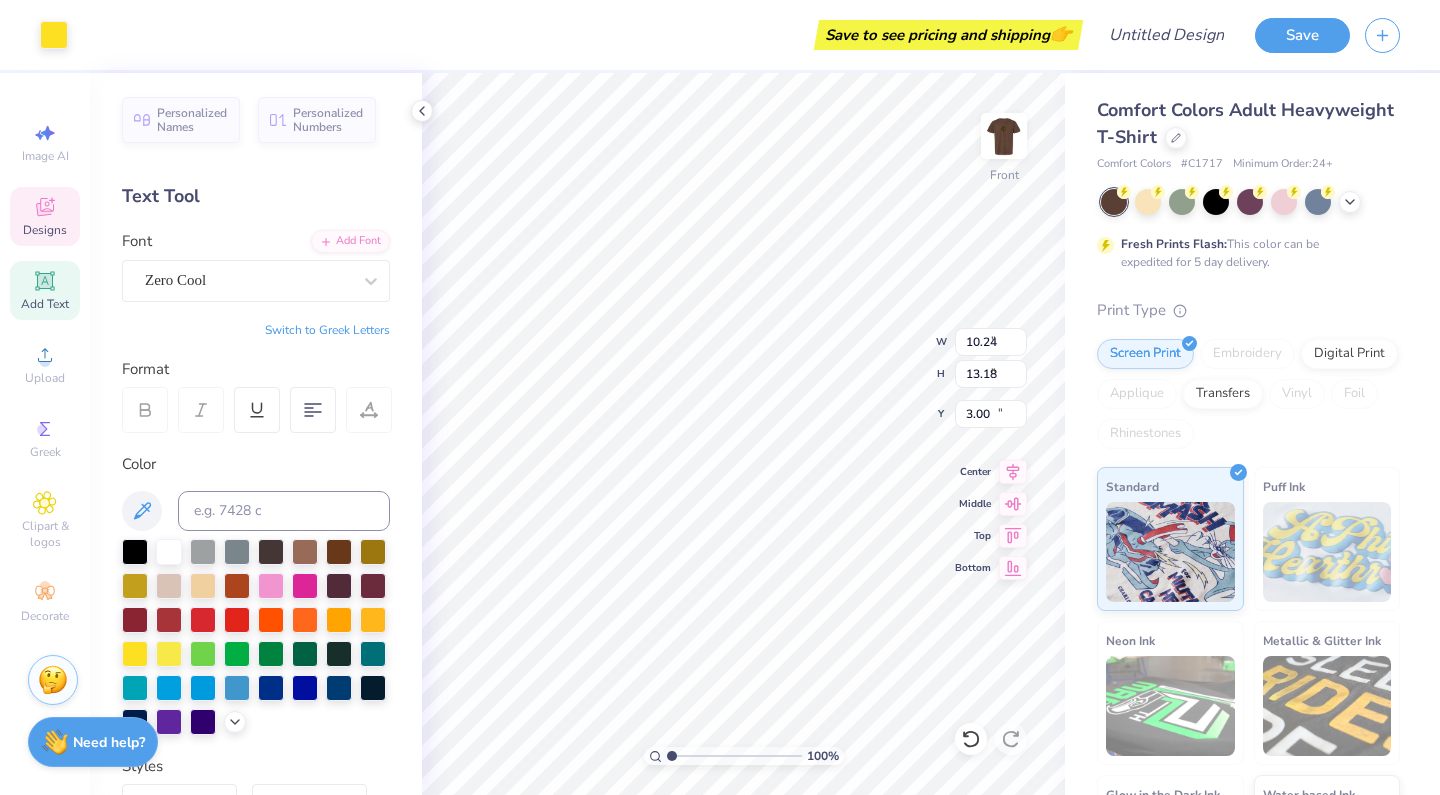 type on "0.91" 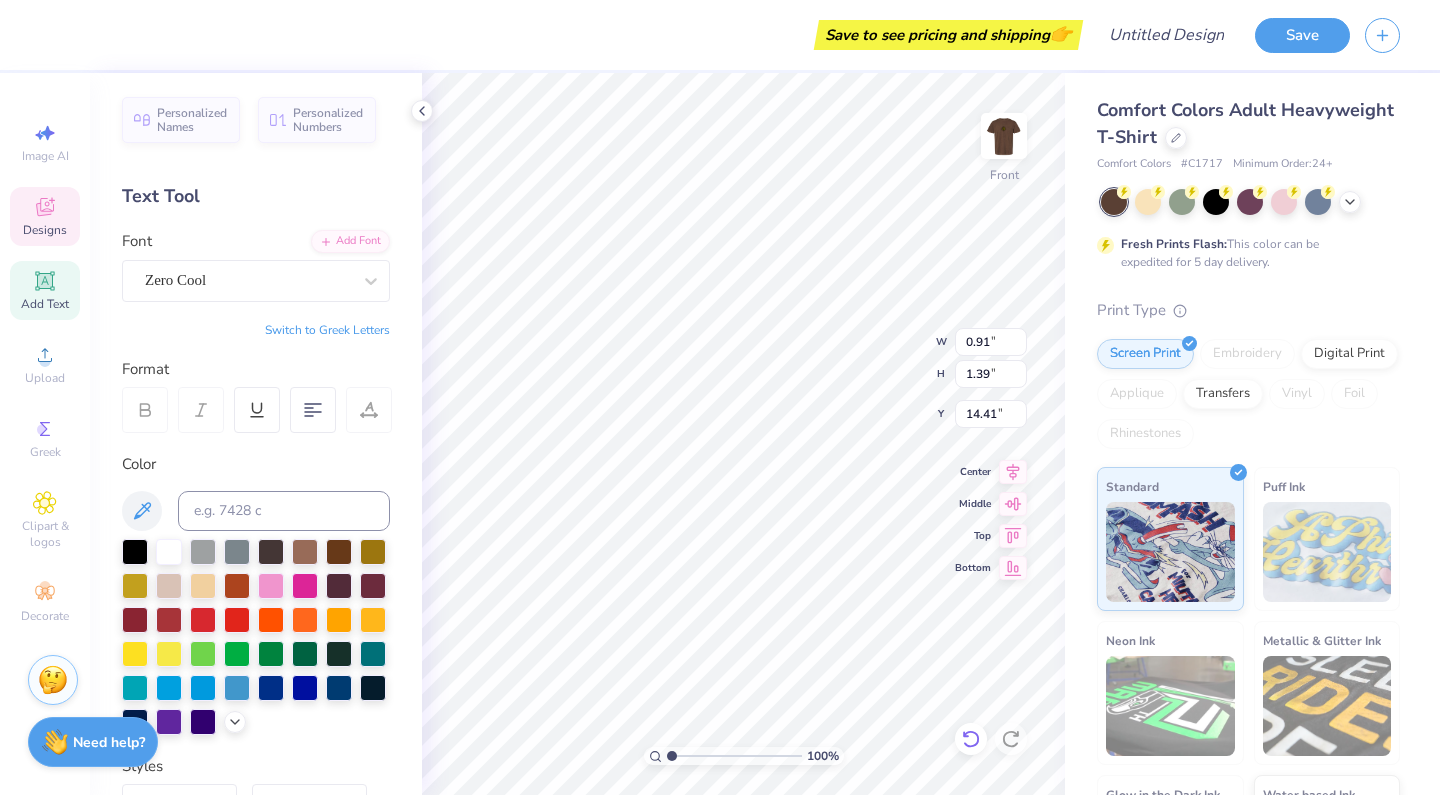 click 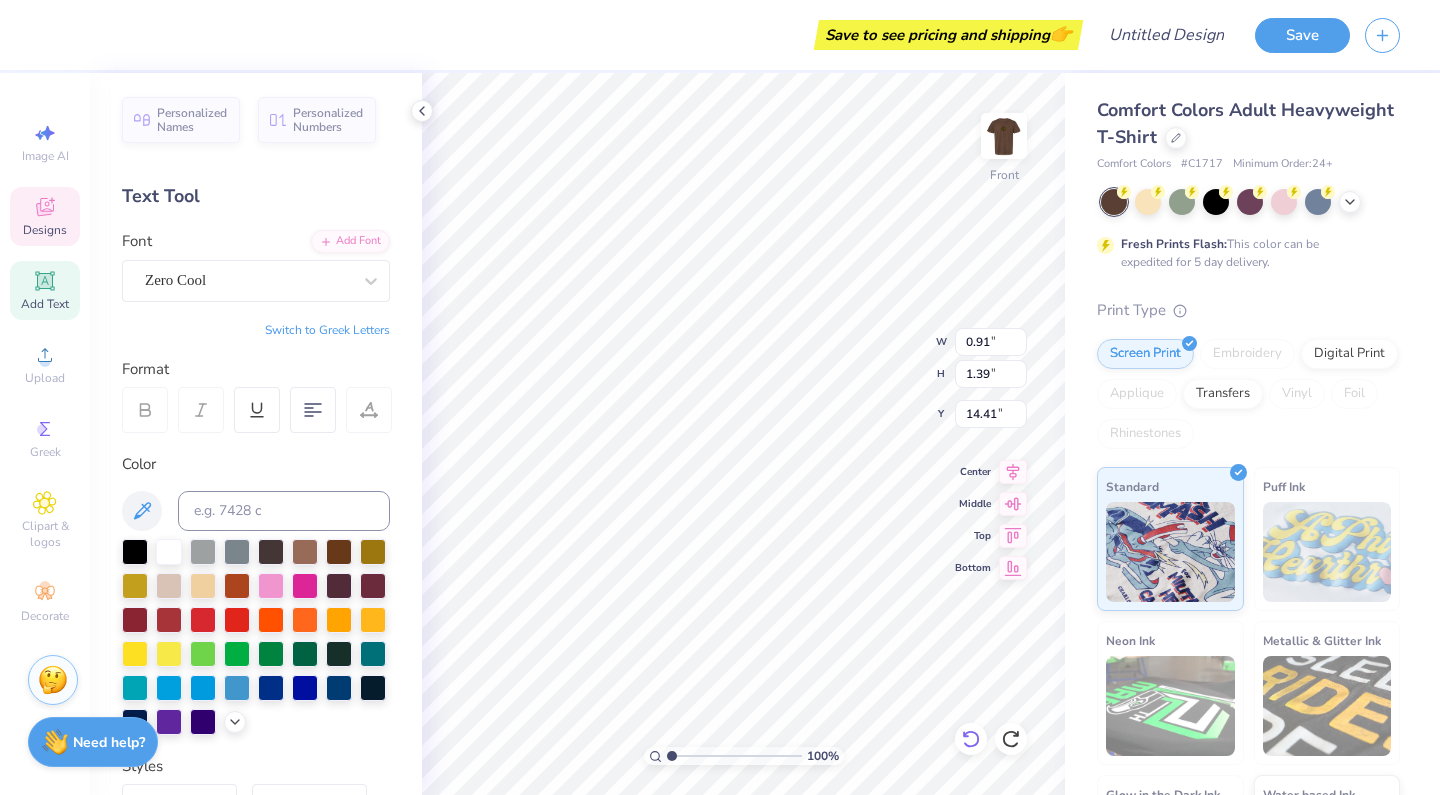 type on "1.48" 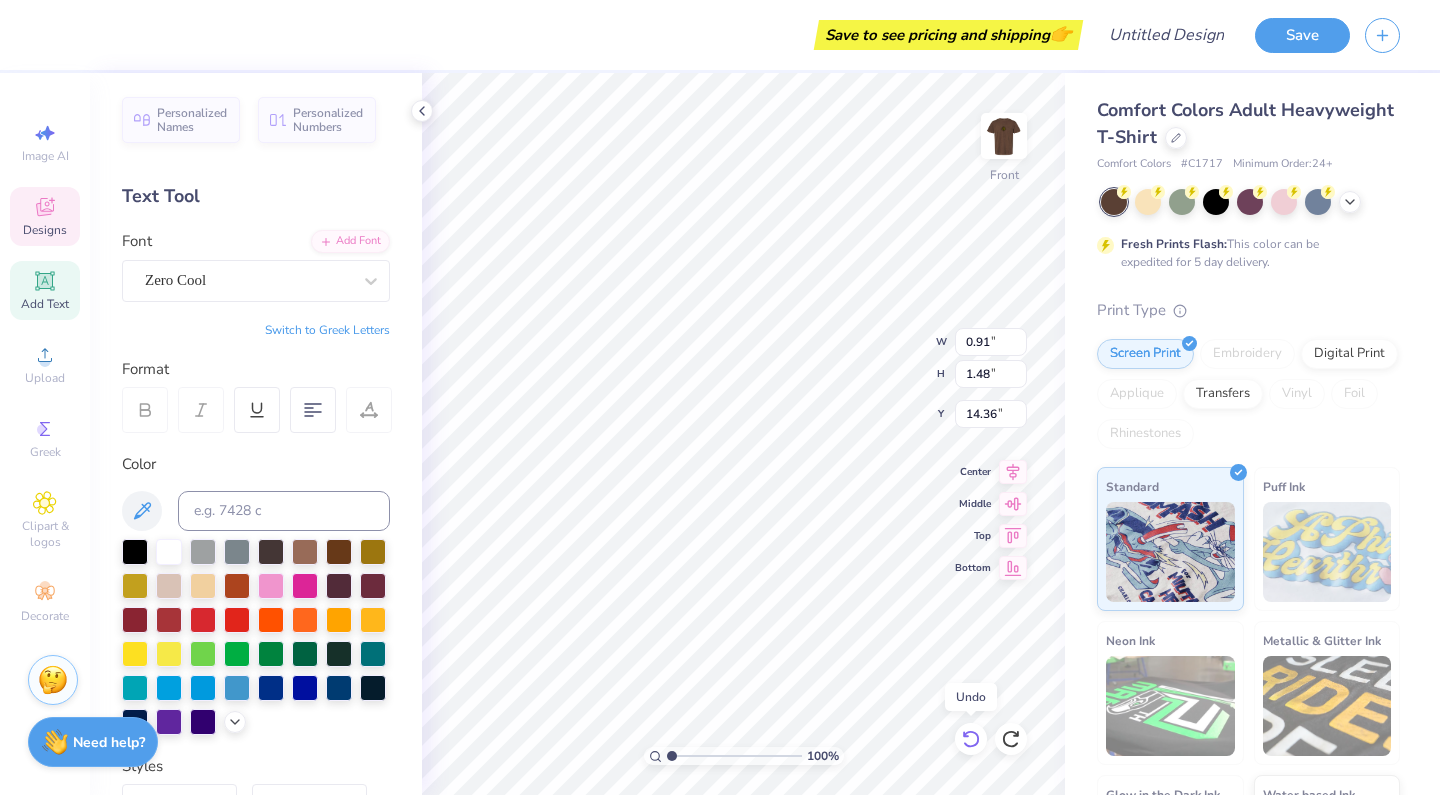 click 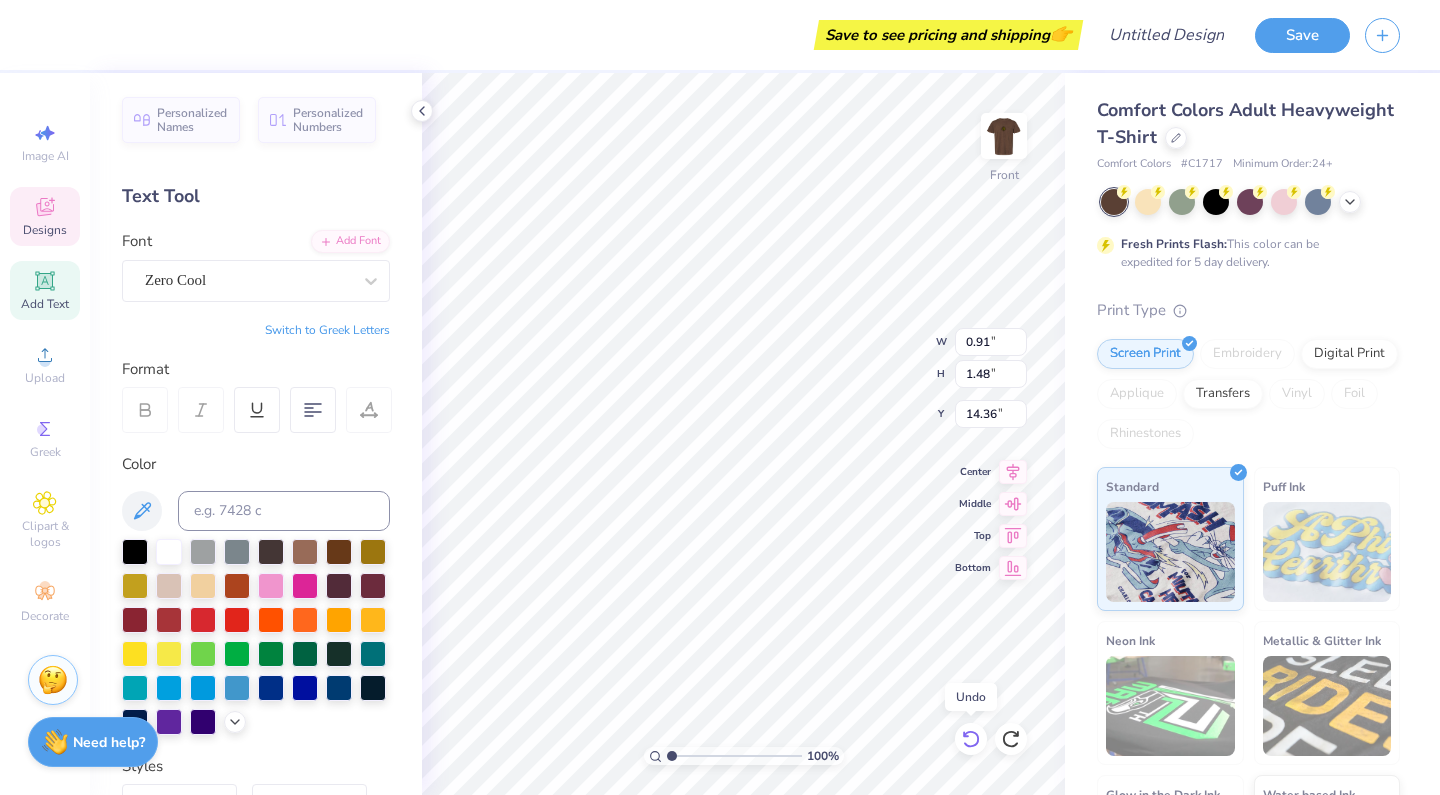 type on "0.90" 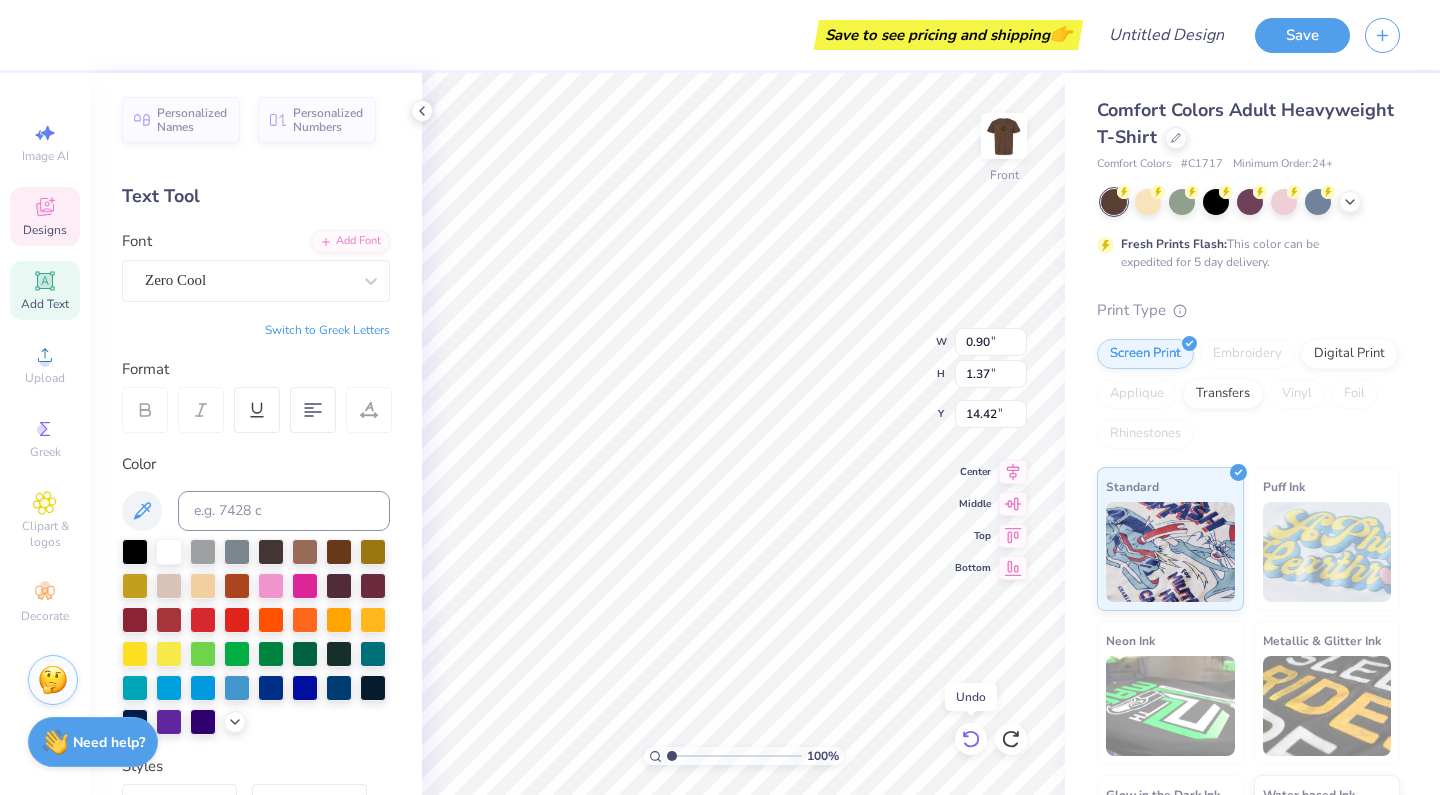 click 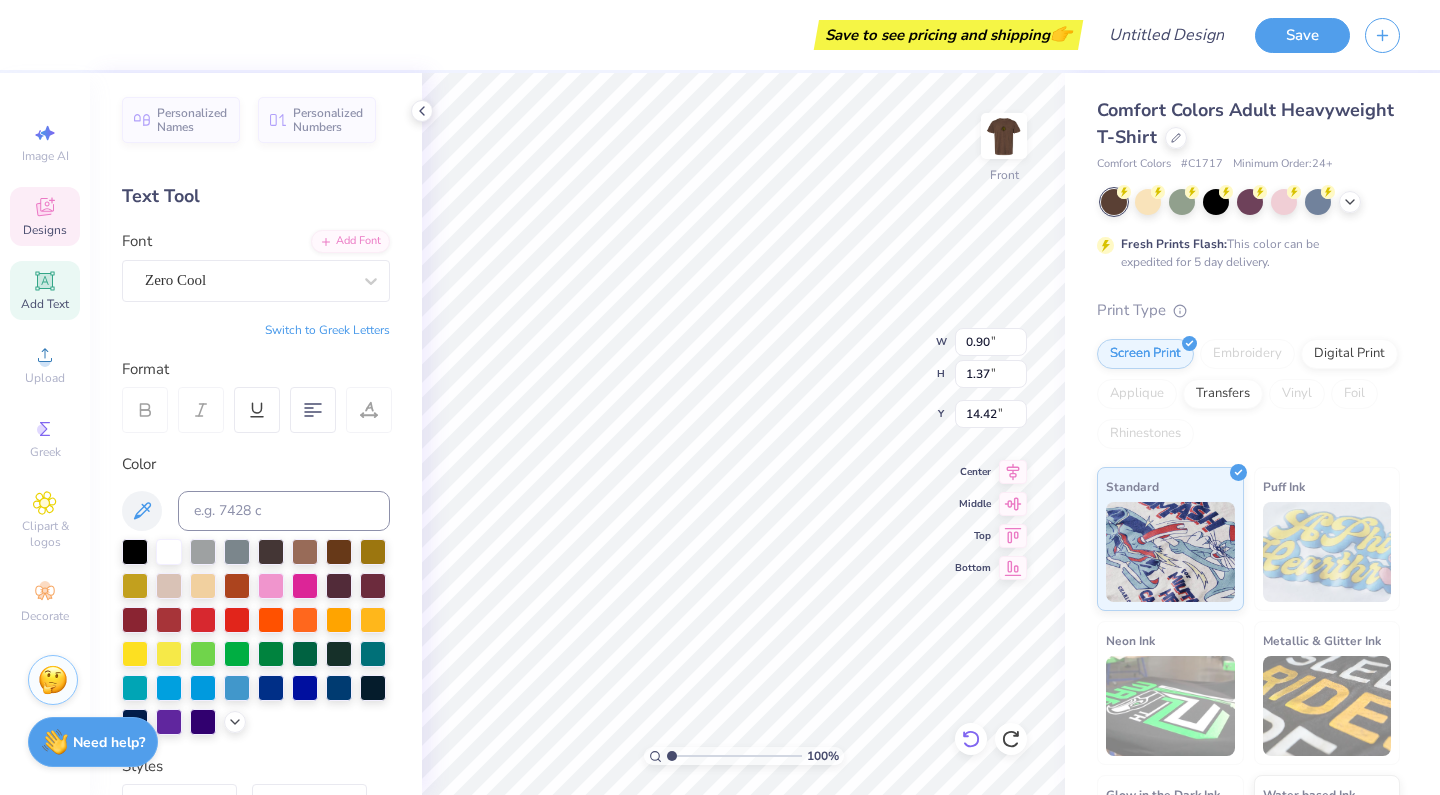 type on "P" 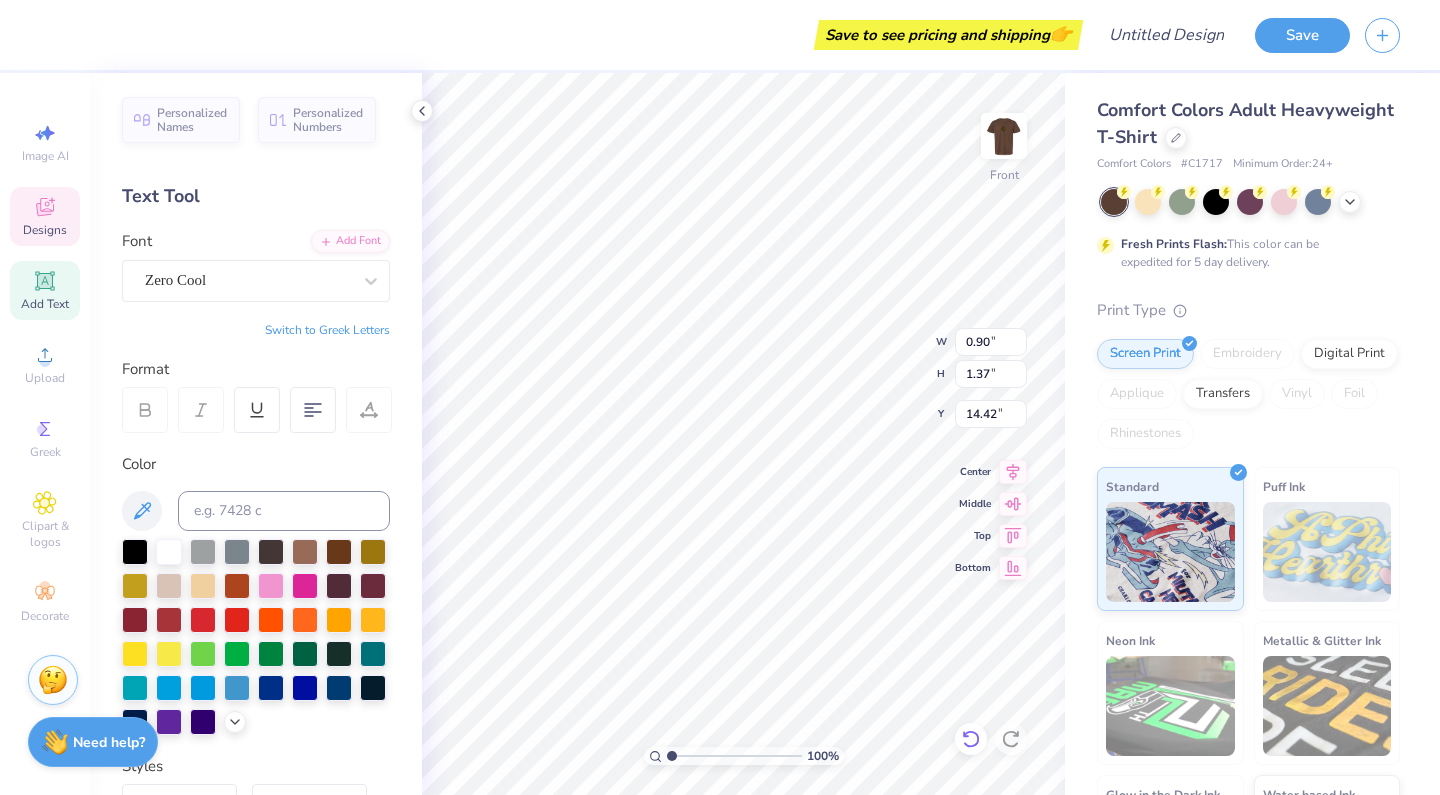 type on "2.48" 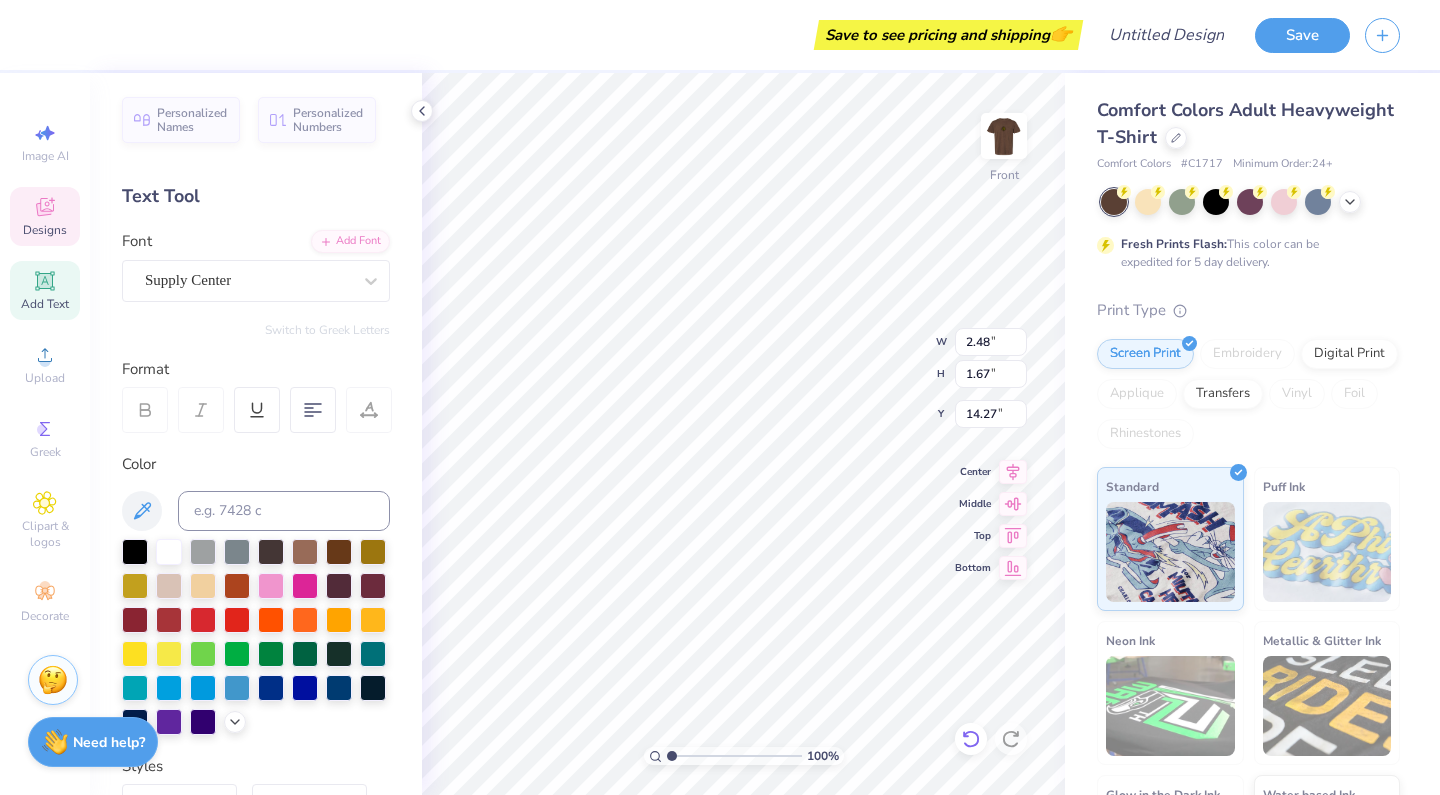 type on "PSE" 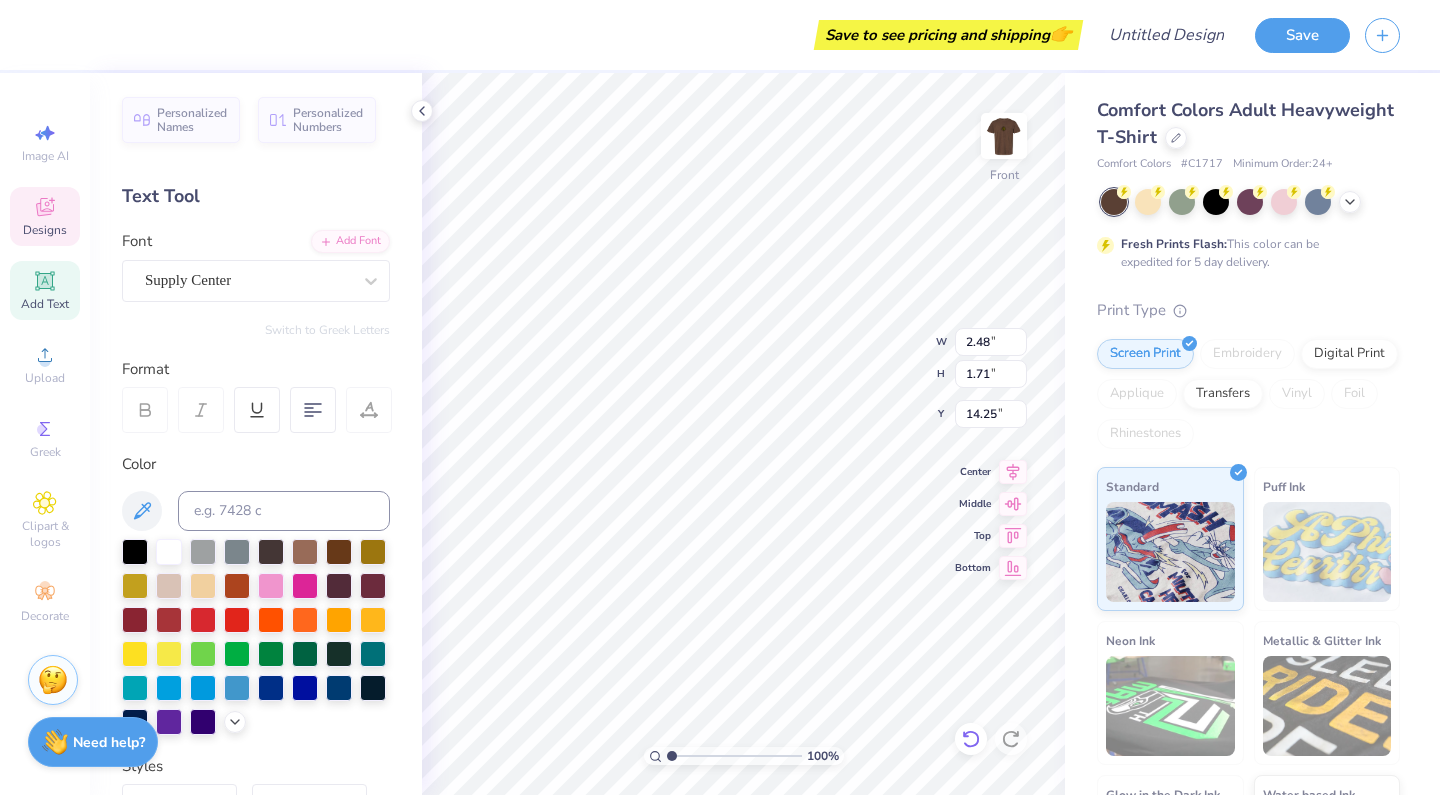type on "2.48" 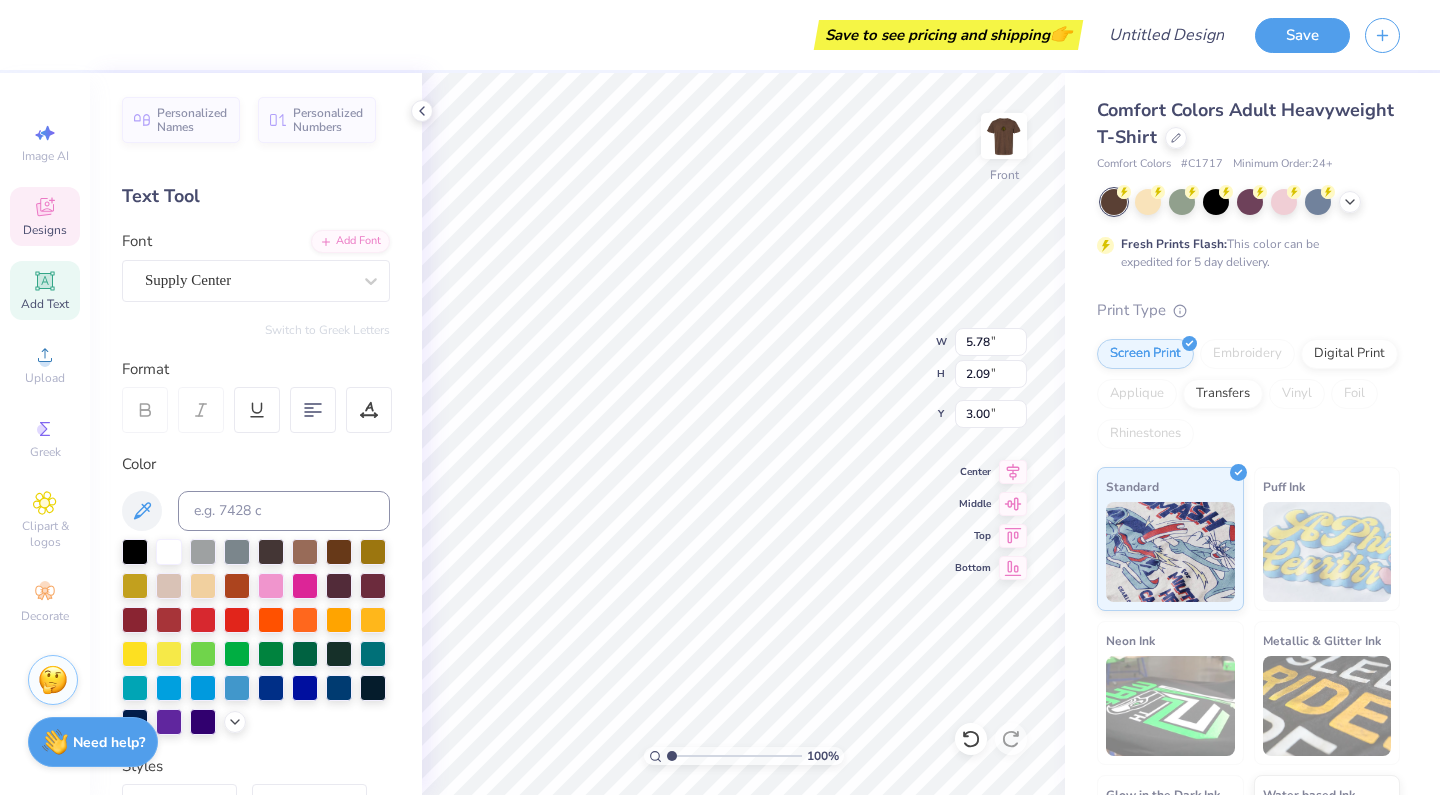 scroll, scrollTop: 0, scrollLeft: 4, axis: horizontal 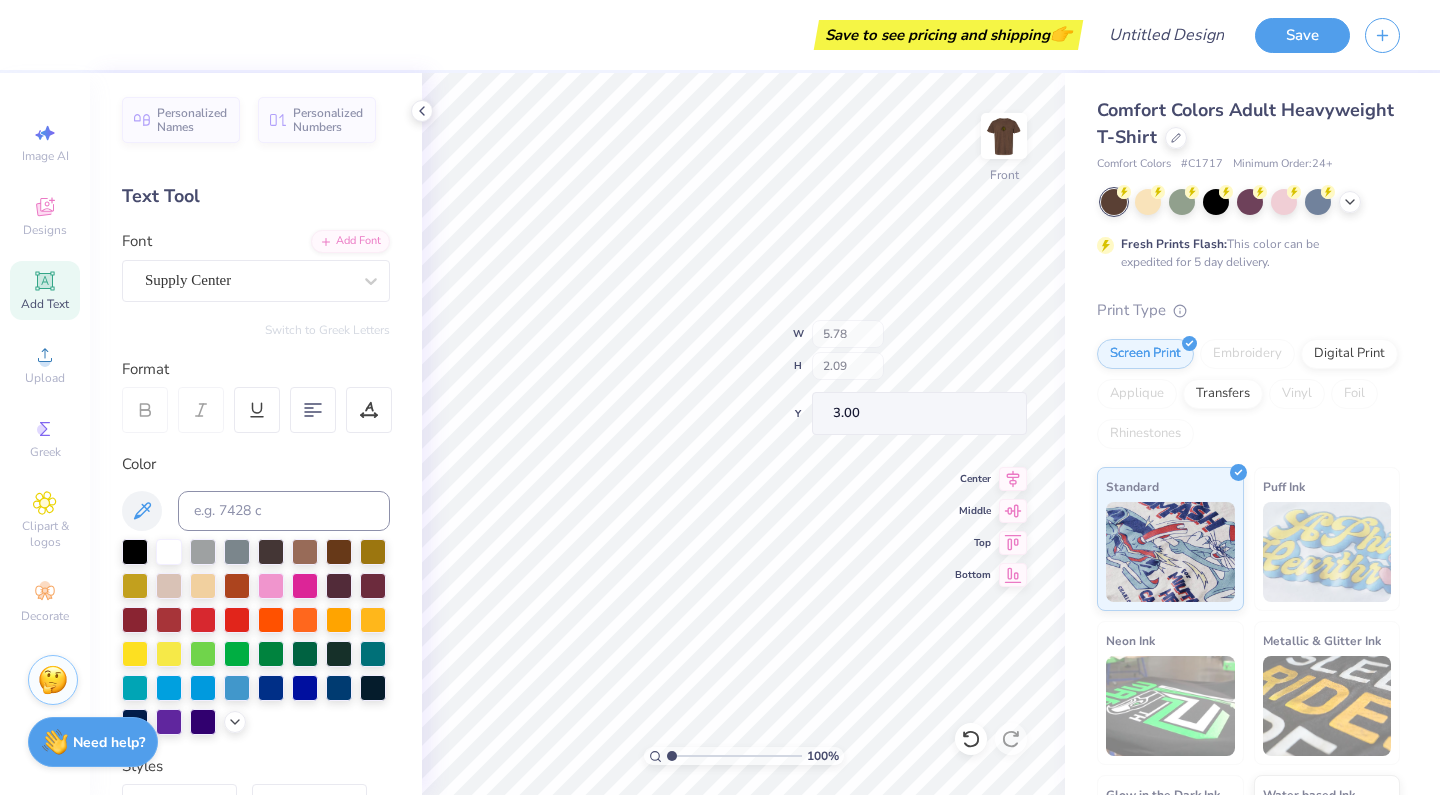 click on "Save to see pricing and shipping  👉" at bounding box center [566, 35] 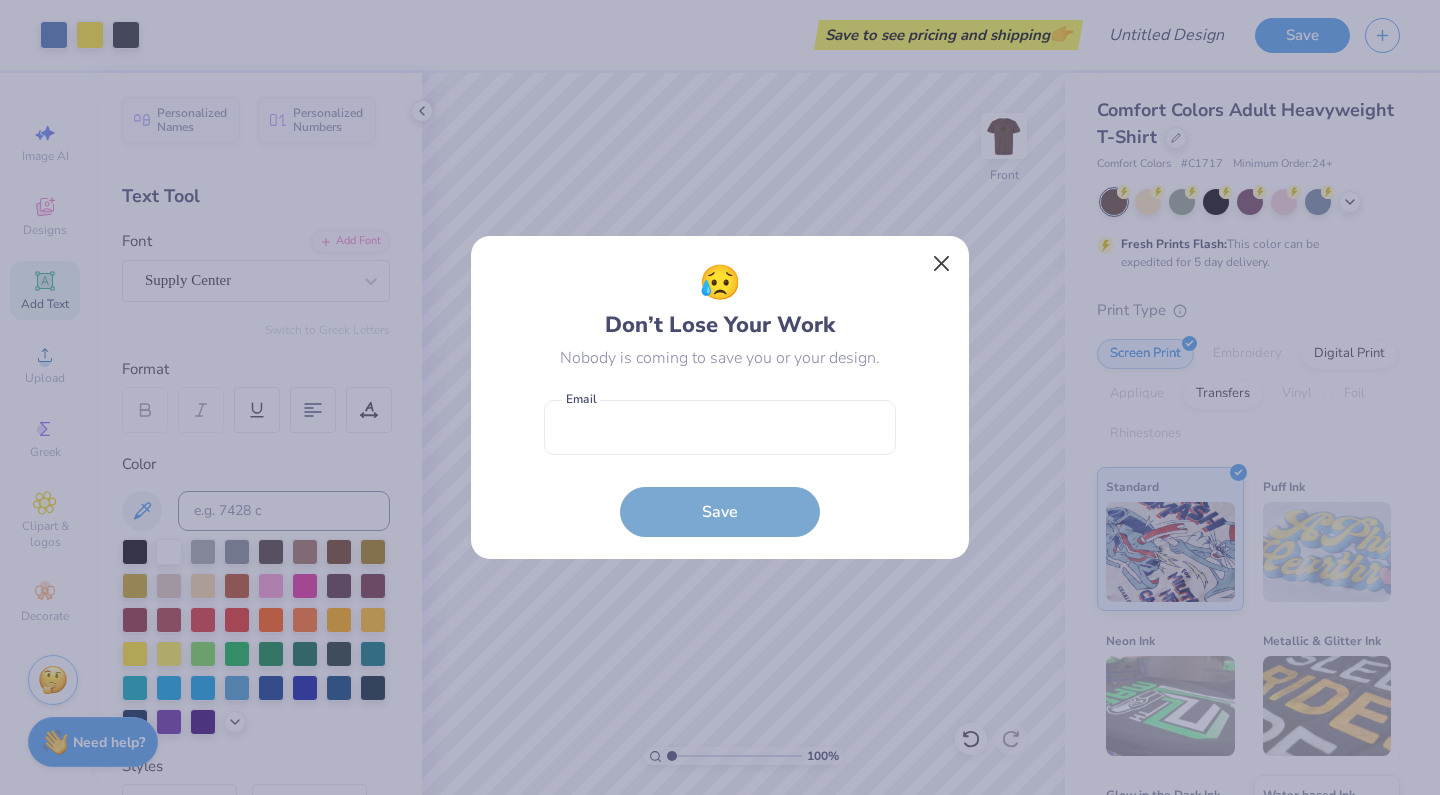 click at bounding box center [942, 264] 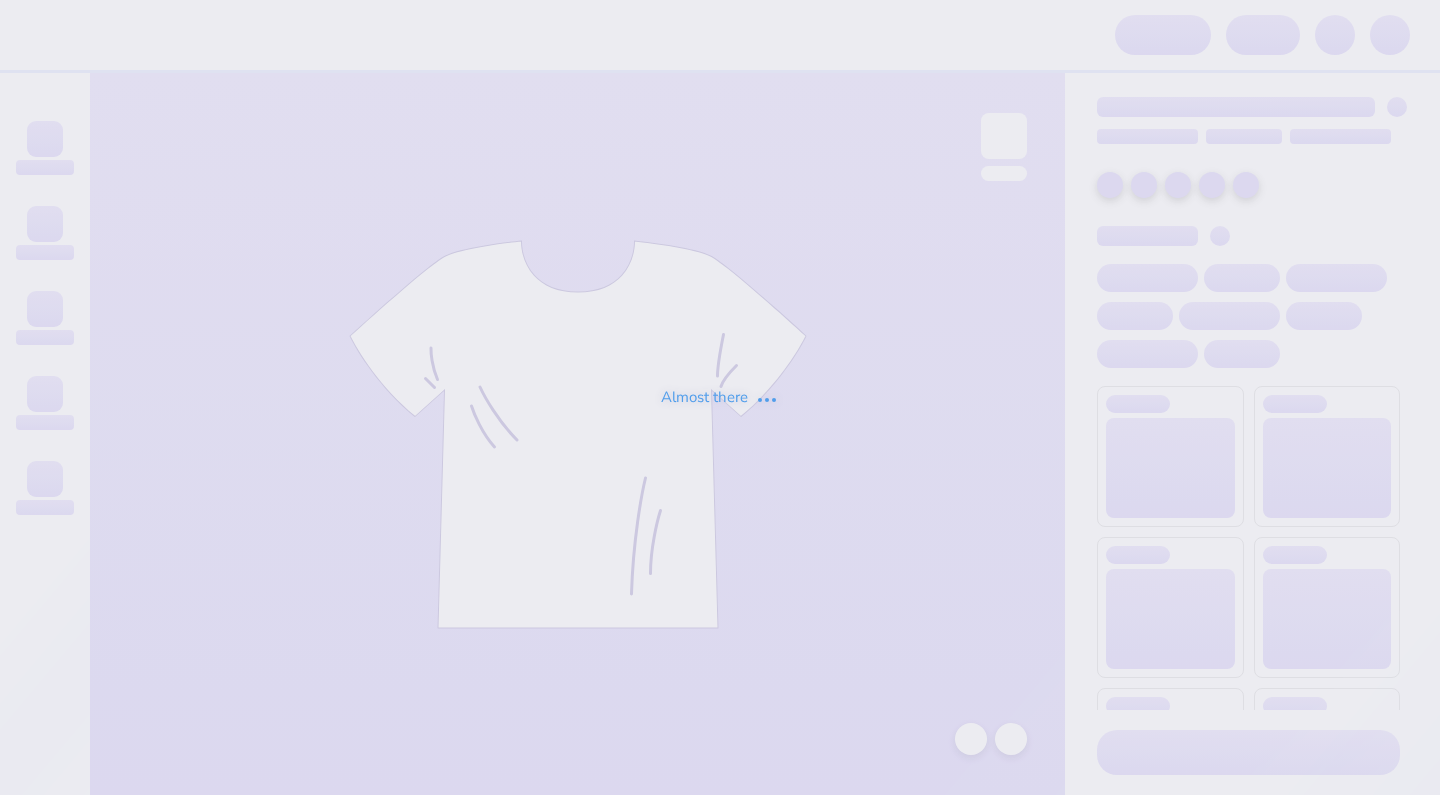 scroll, scrollTop: 0, scrollLeft: 0, axis: both 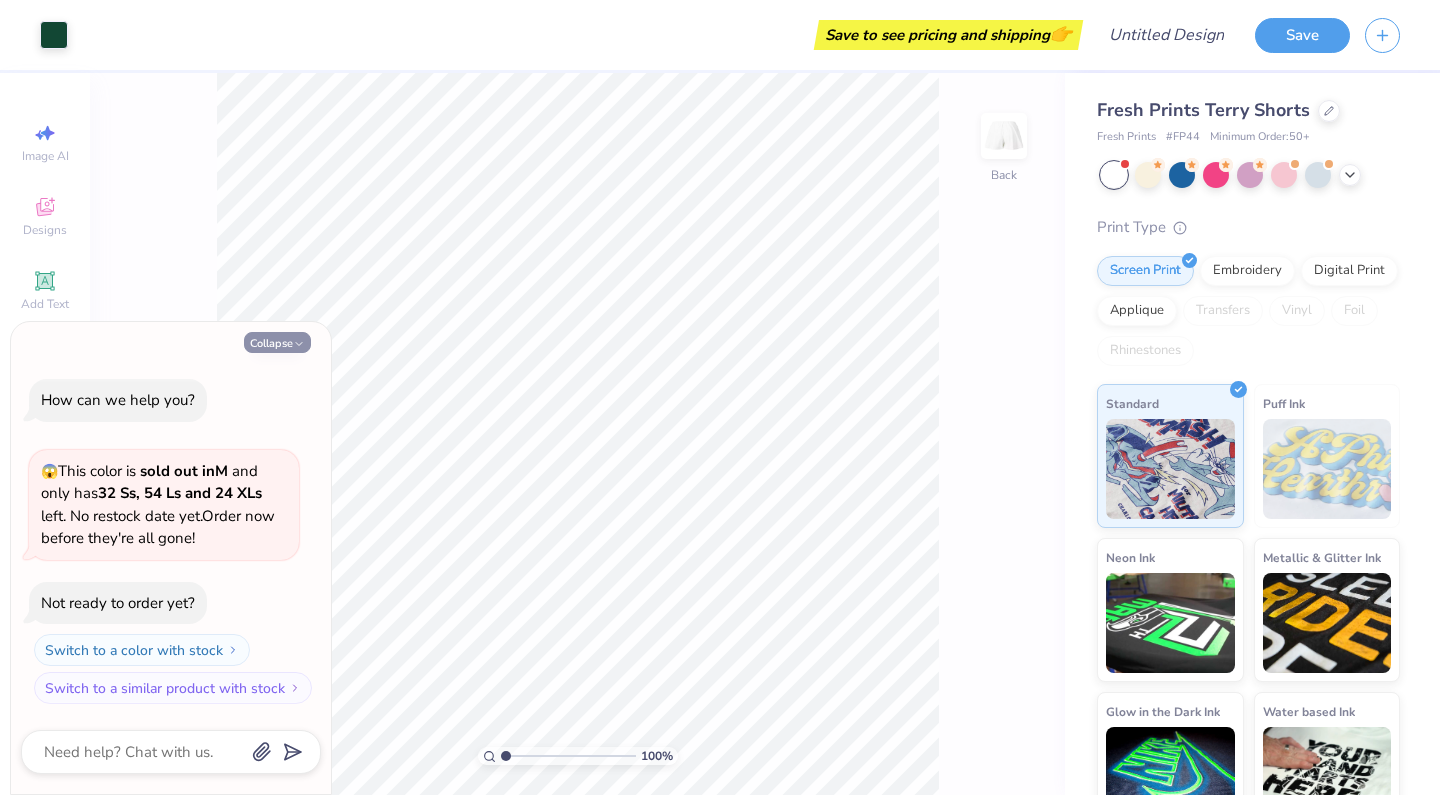 click 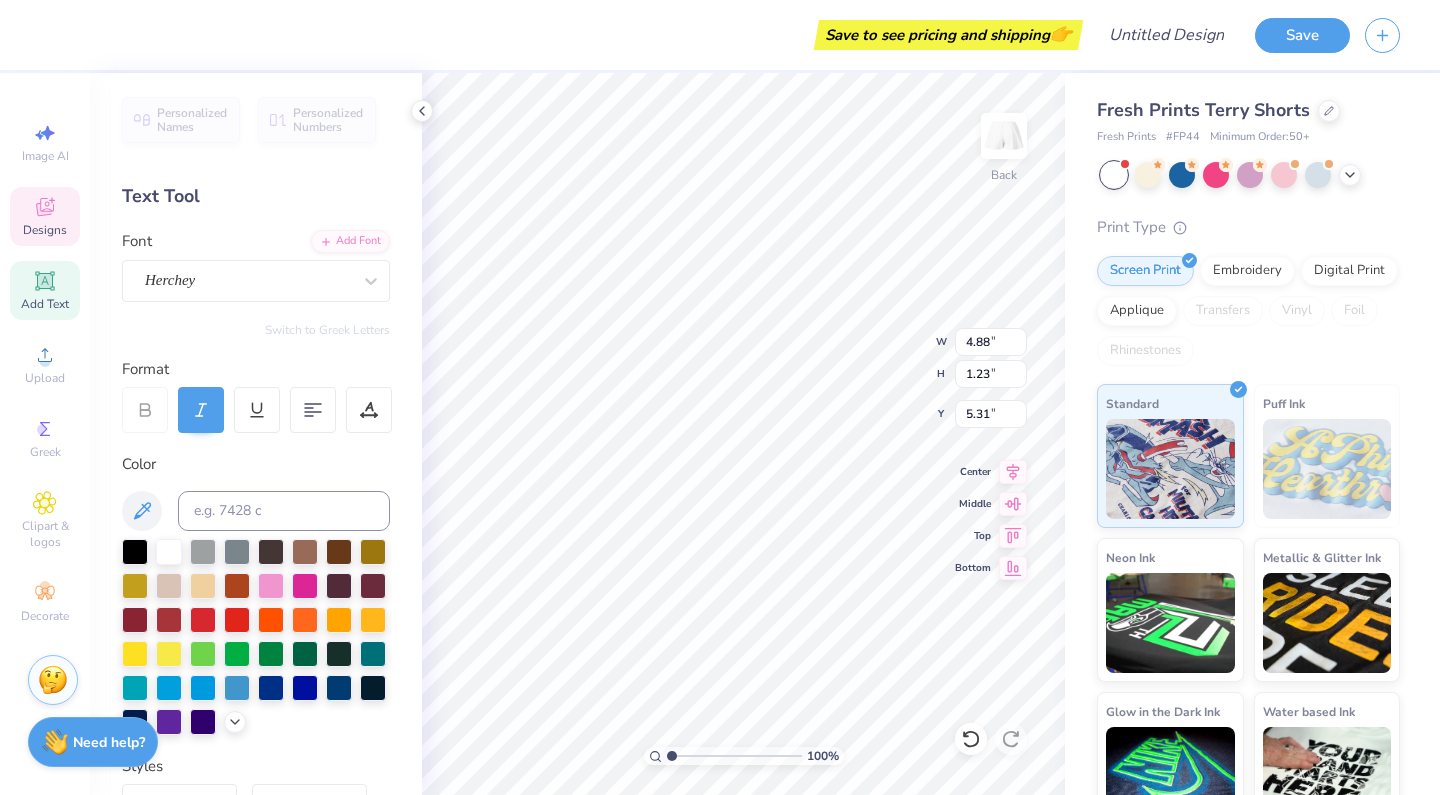 scroll, scrollTop: 0, scrollLeft: 1, axis: horizontal 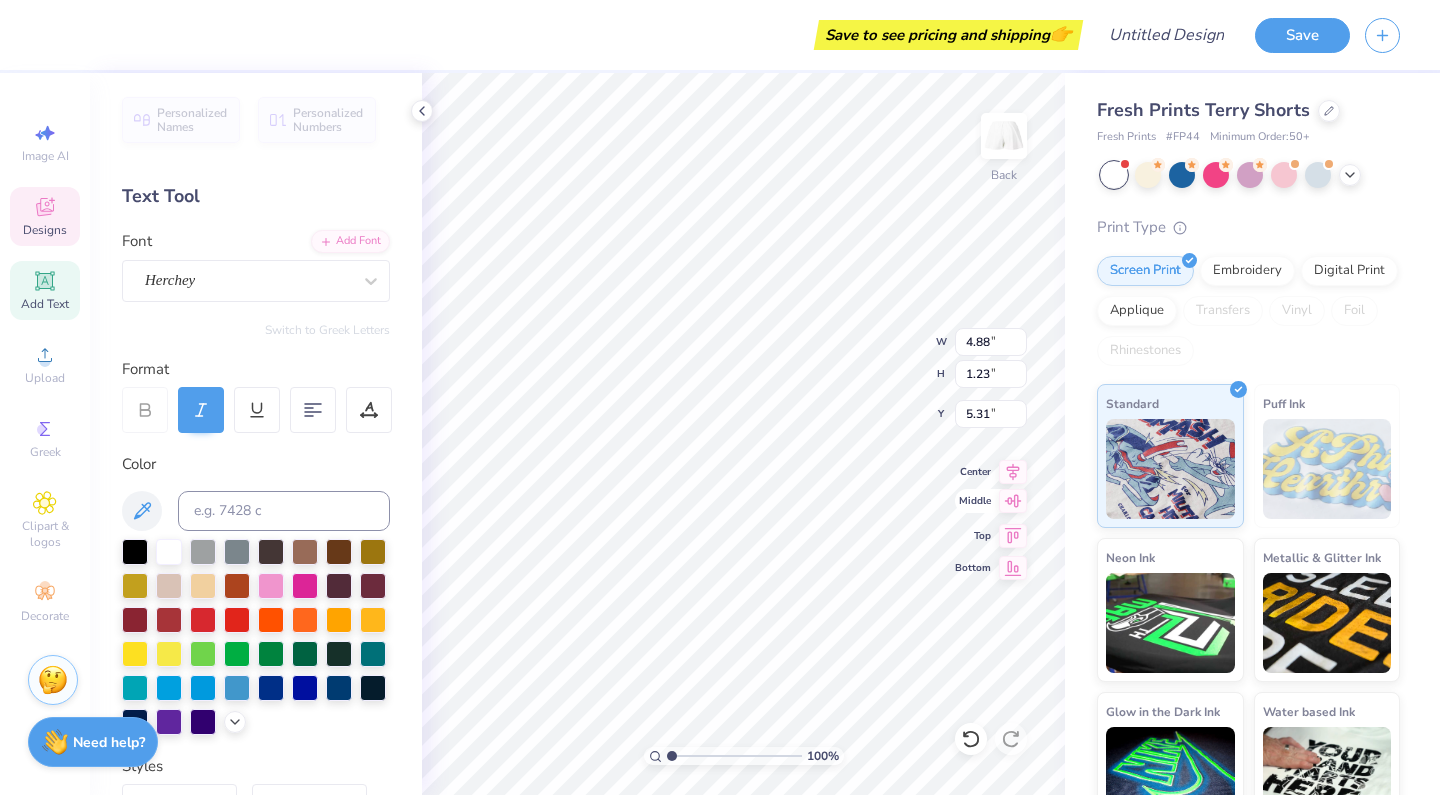 type on "Pi Sigma Phi" 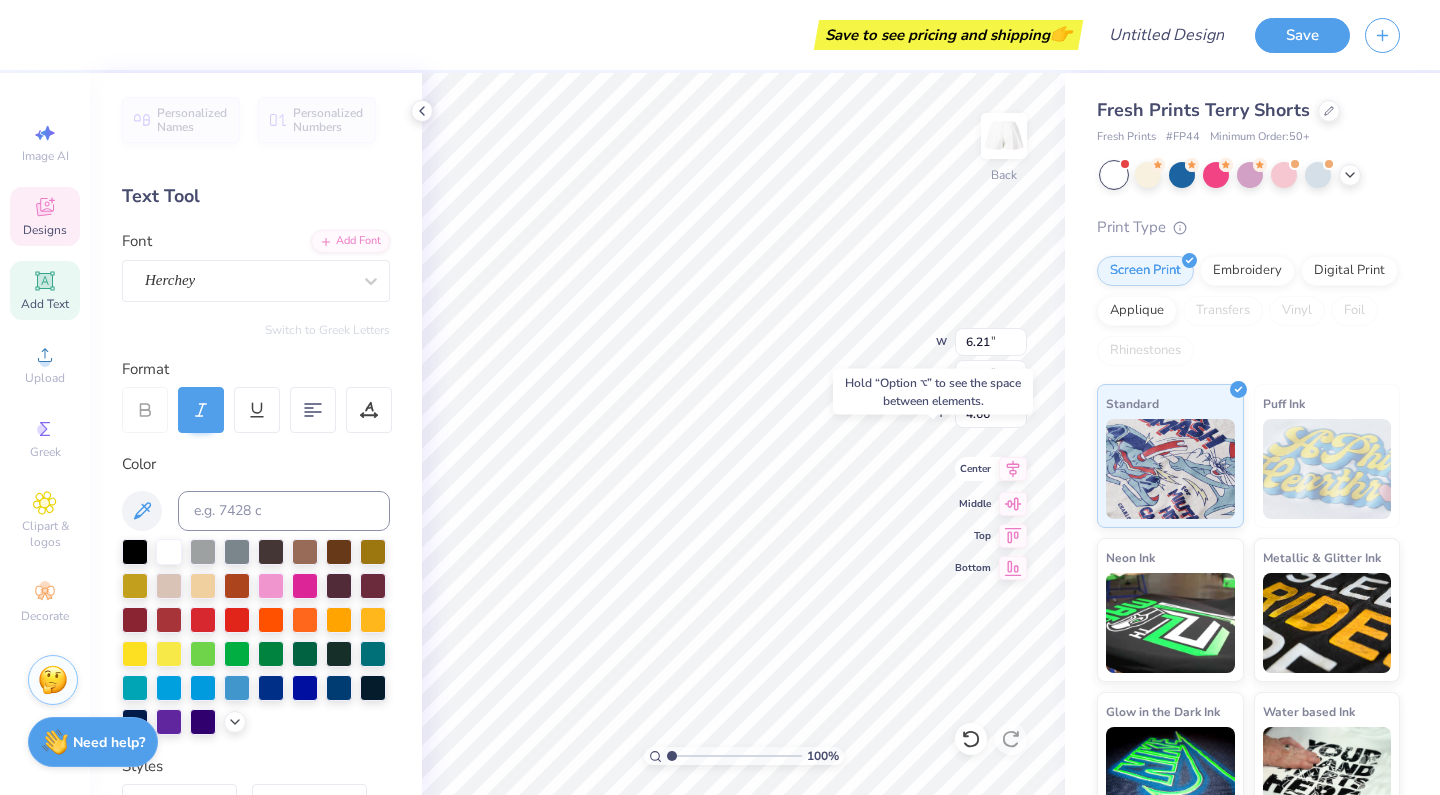 type on "4.13" 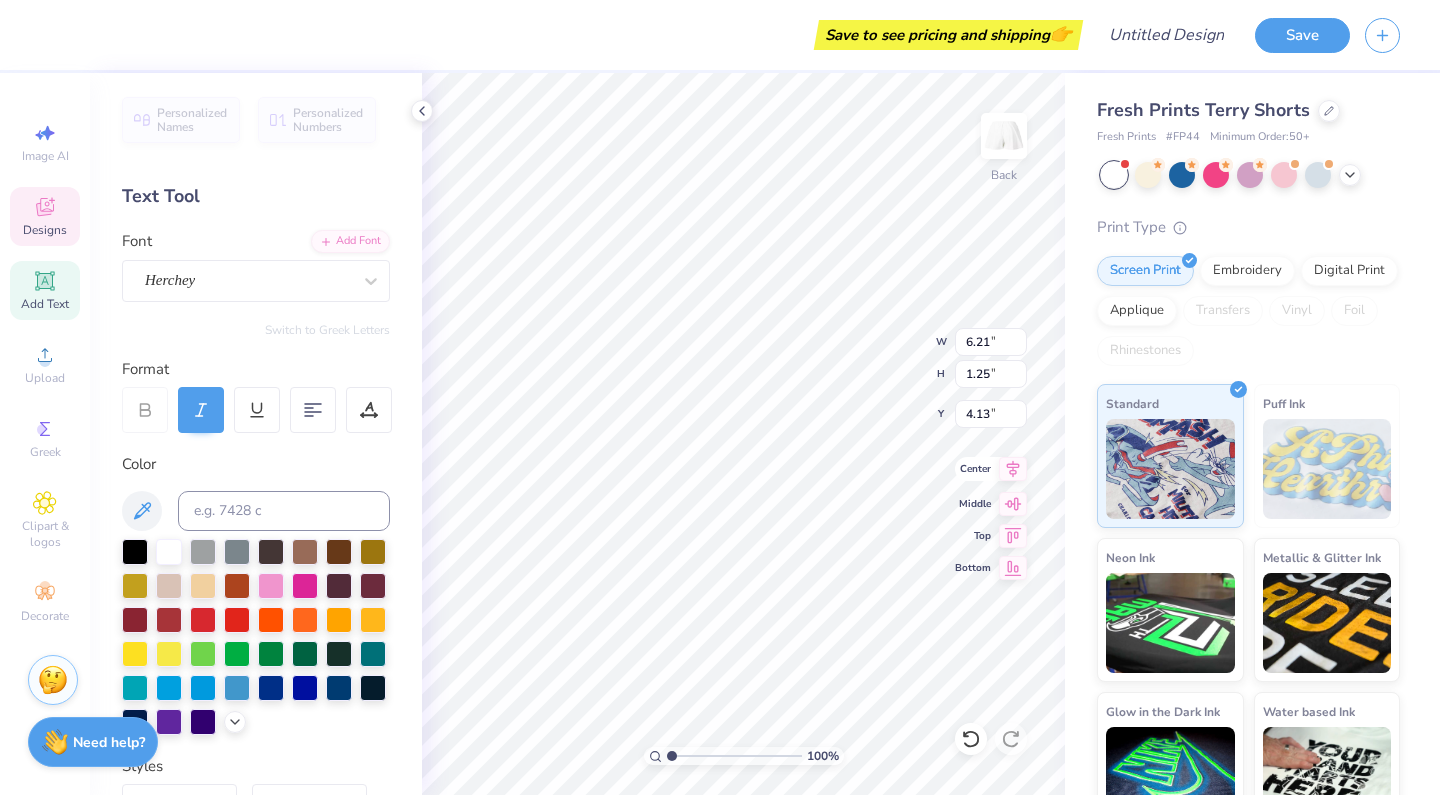 type on "Pi Sigma Epsilon" 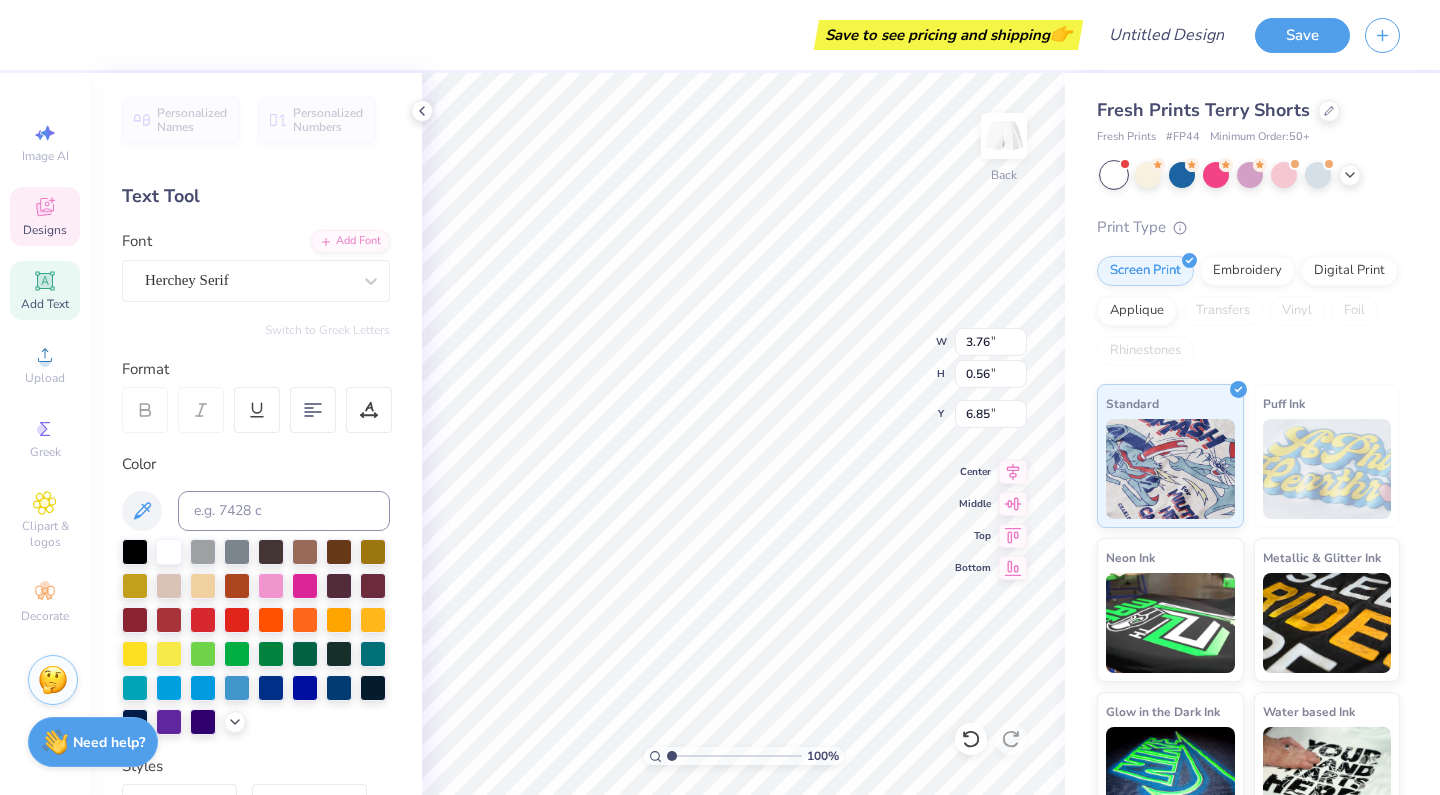 scroll, scrollTop: 0, scrollLeft: 1, axis: horizontal 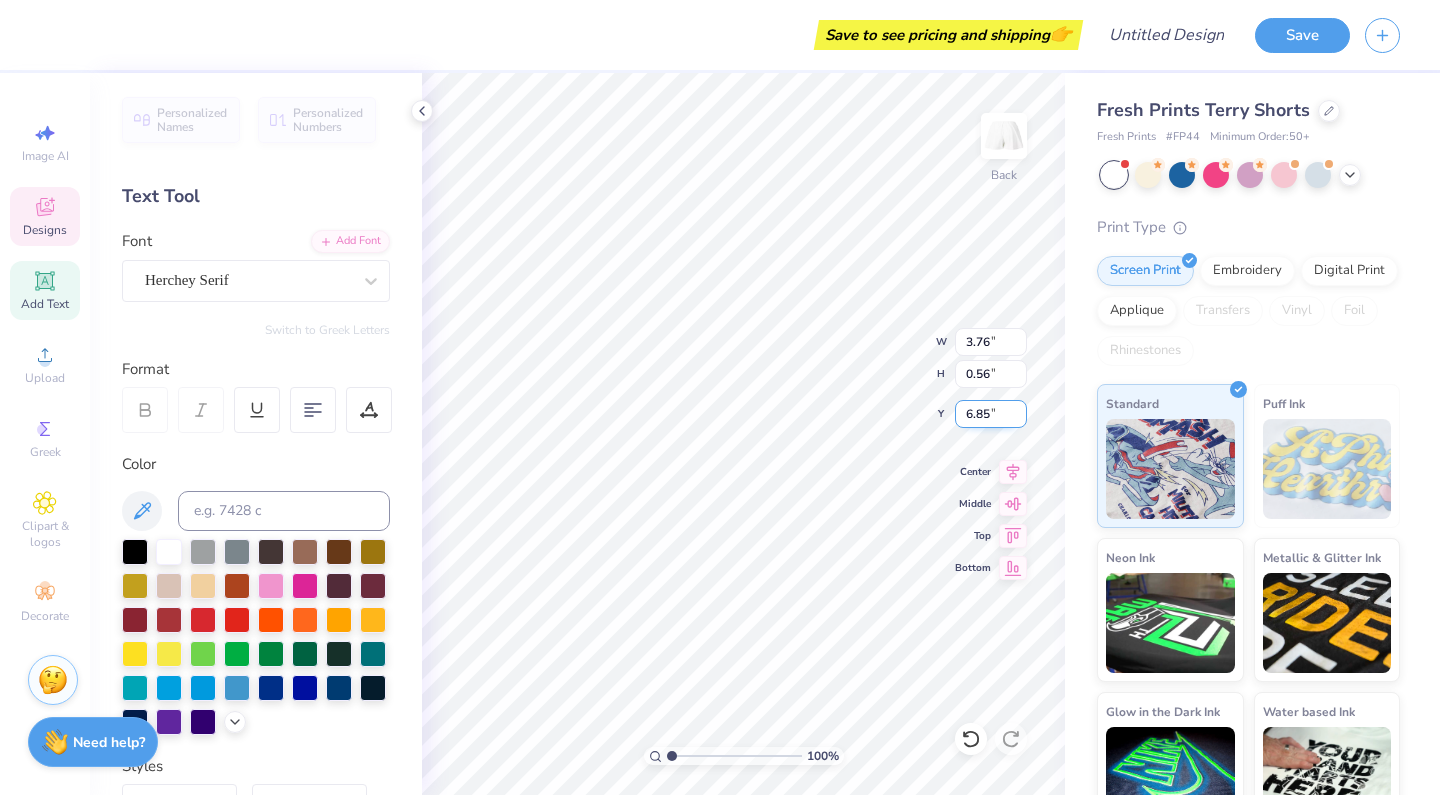 type on "UNC WILmington" 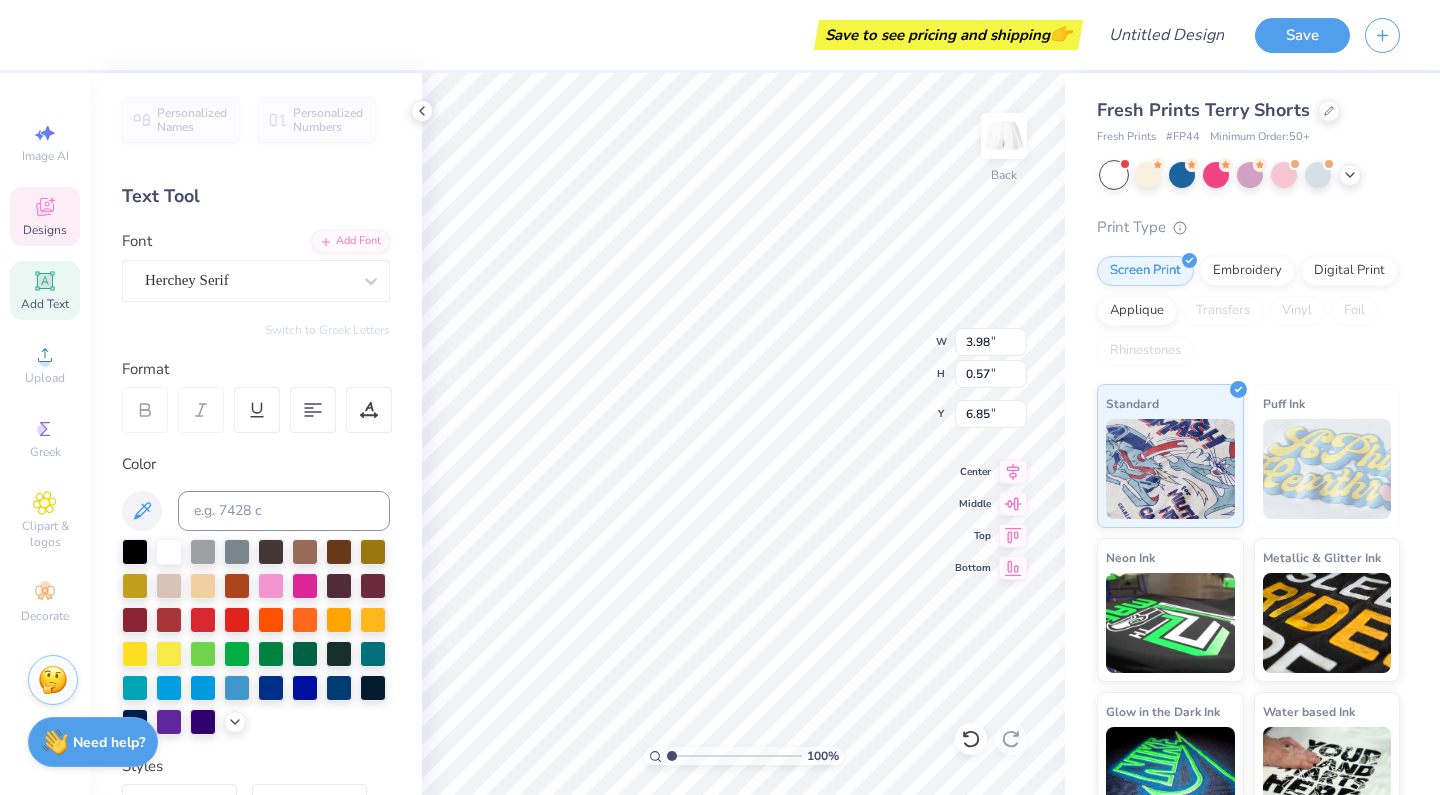 type on "3.98" 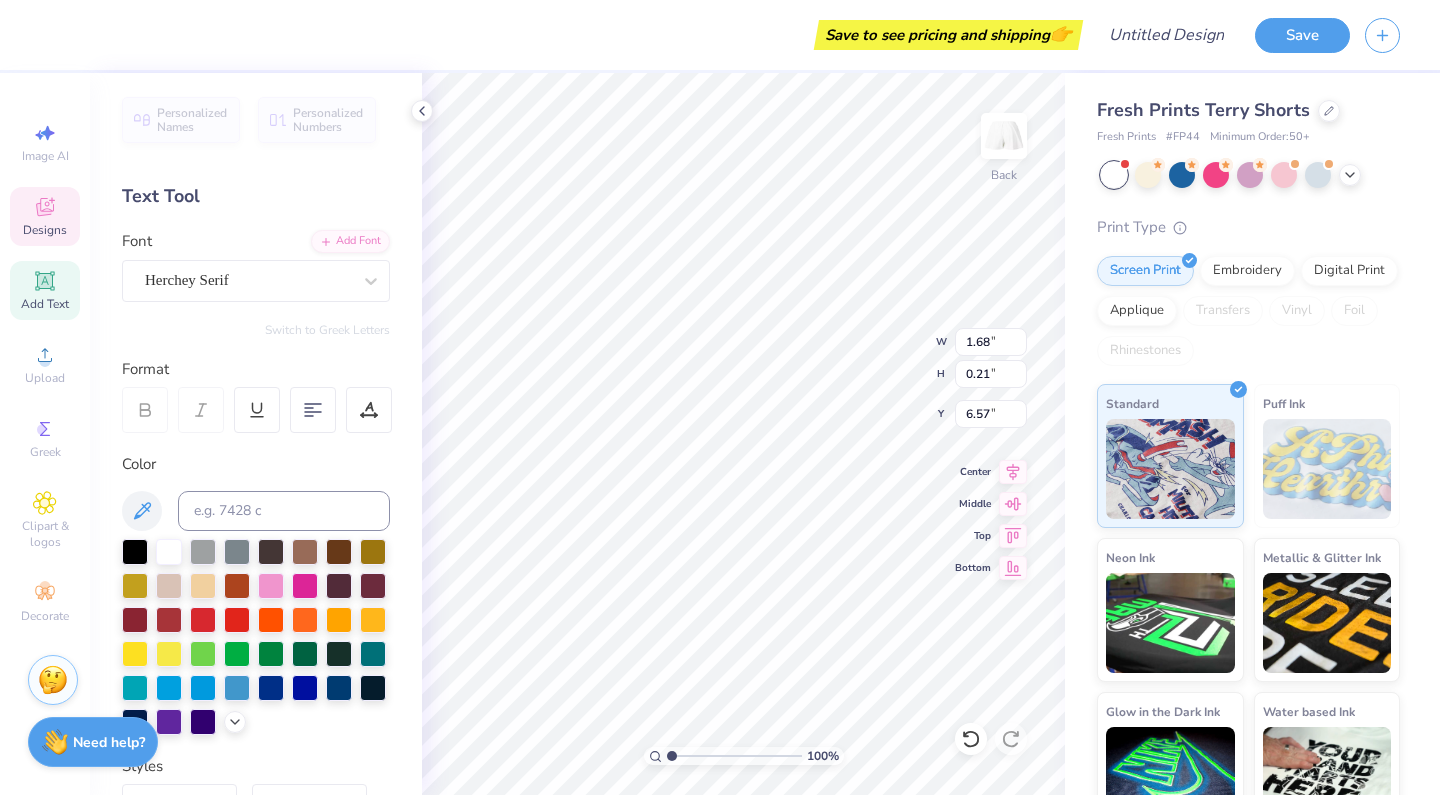 scroll, scrollTop: 0, scrollLeft: 4, axis: horizontal 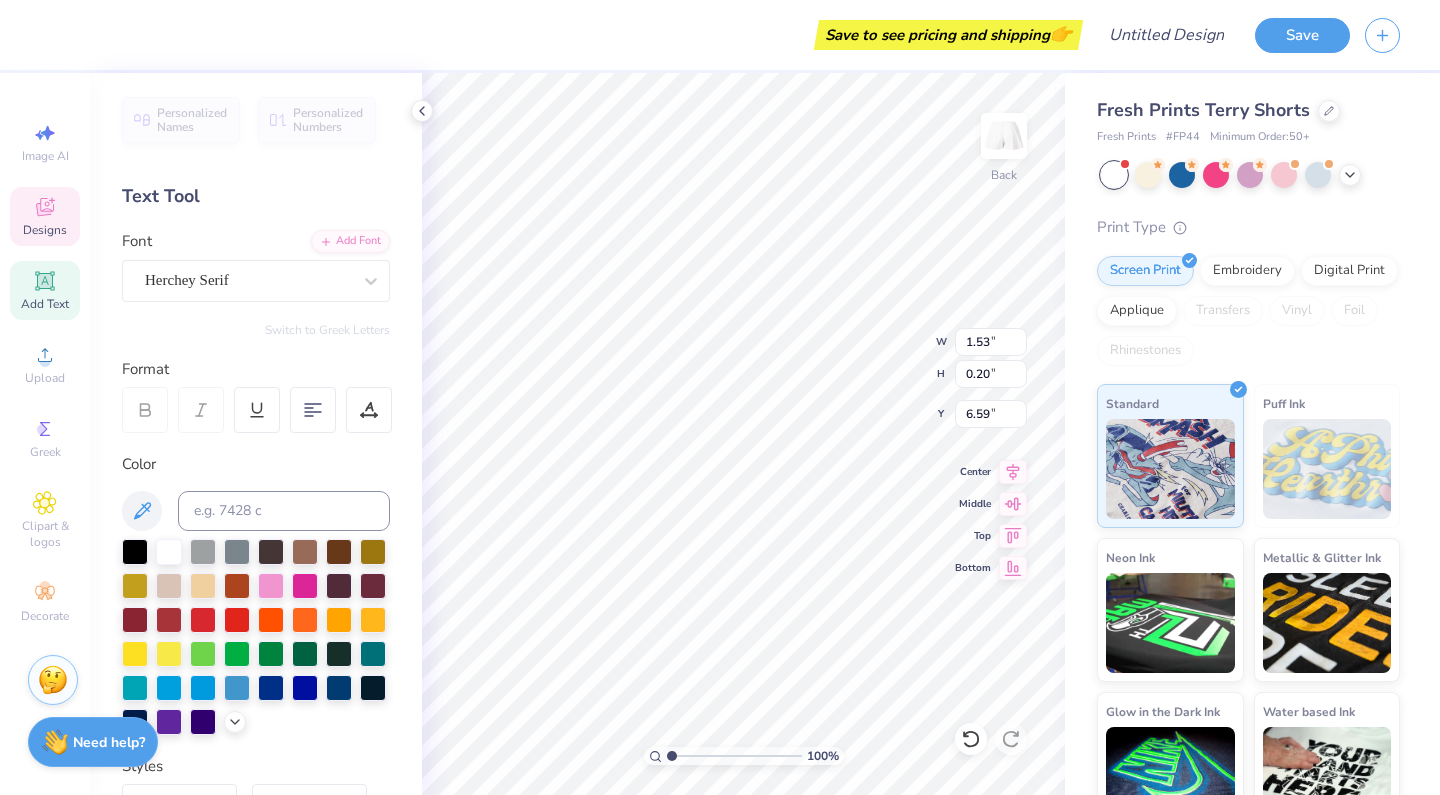 type on "5.38" 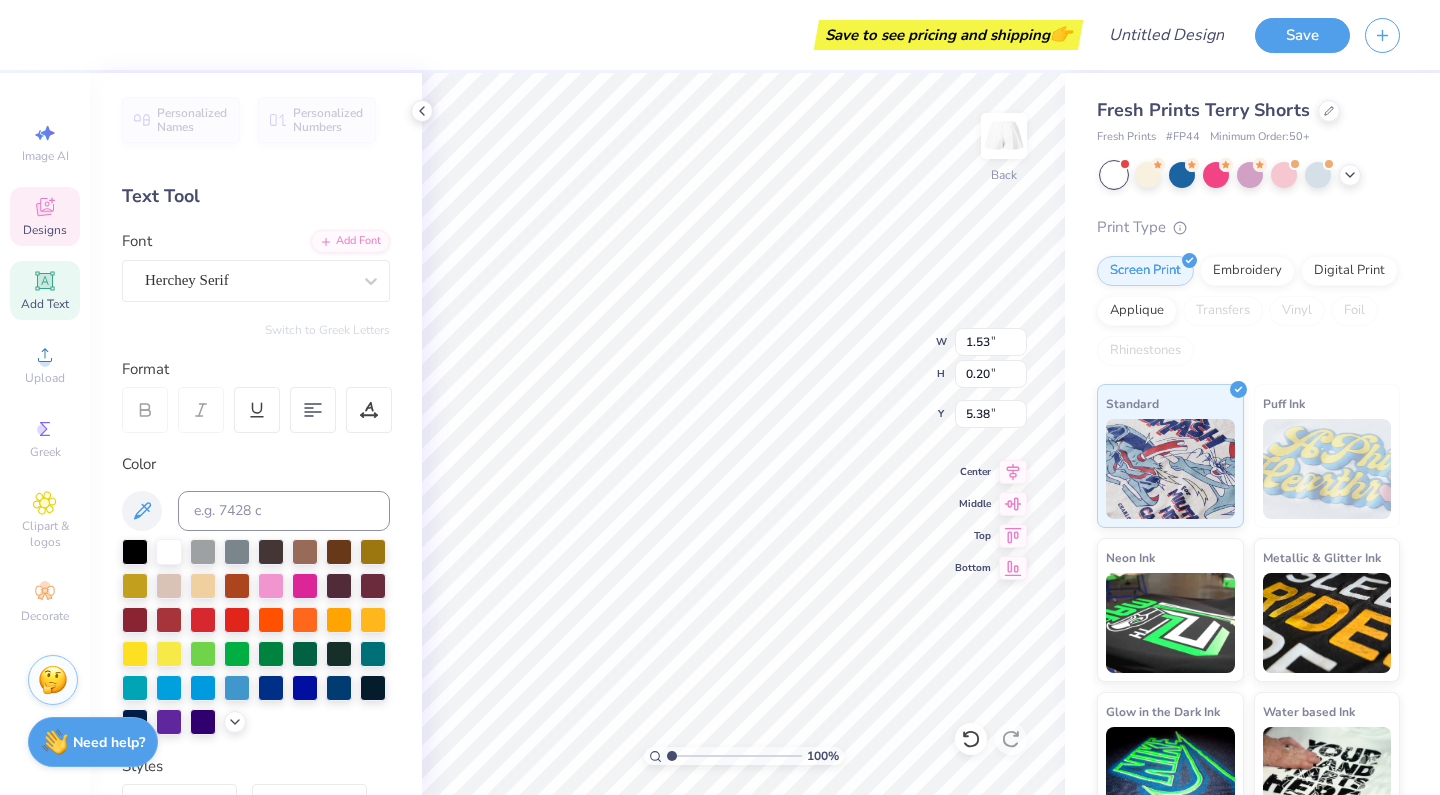 type on "3.98" 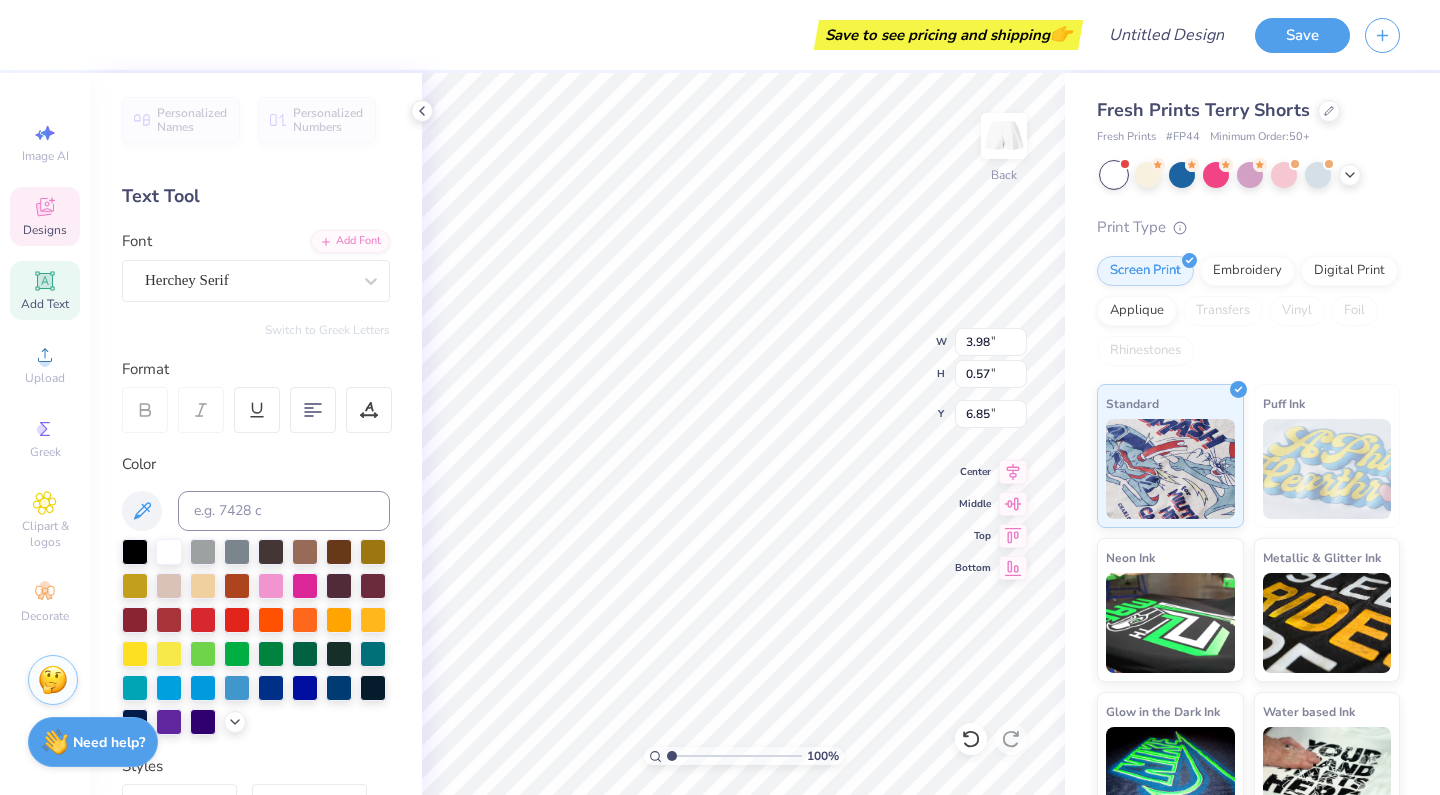 type on "5.71" 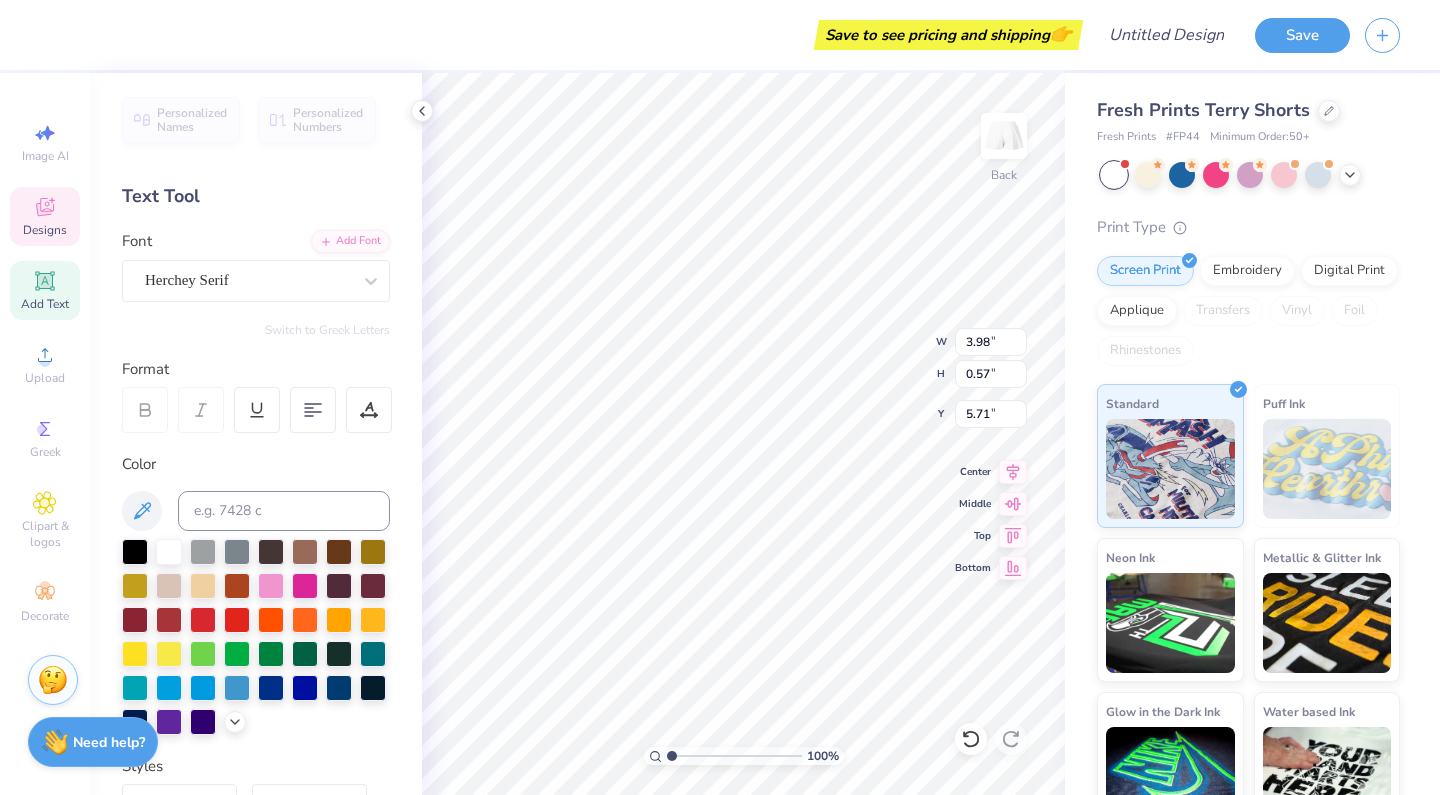 type on "5.84" 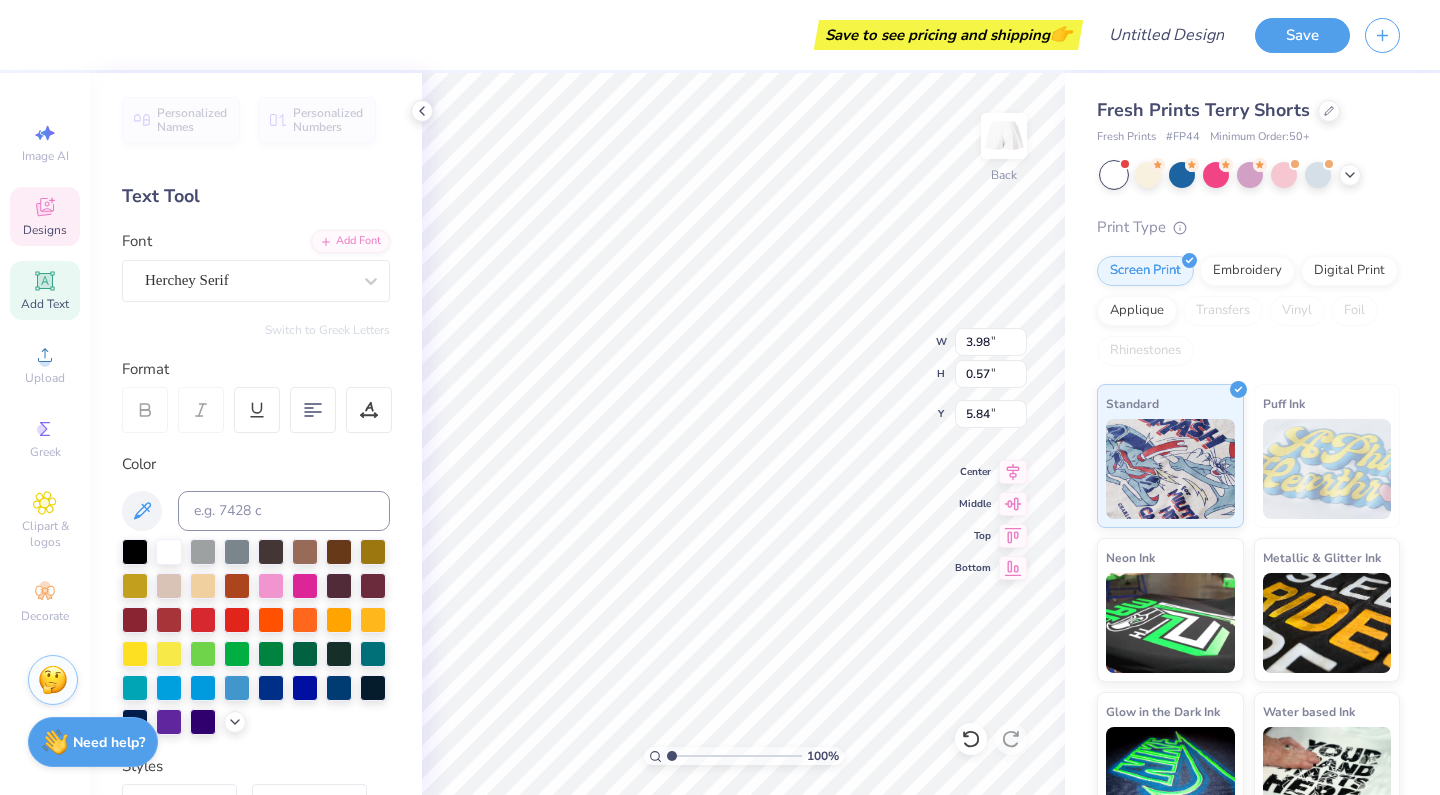 type on "1.53" 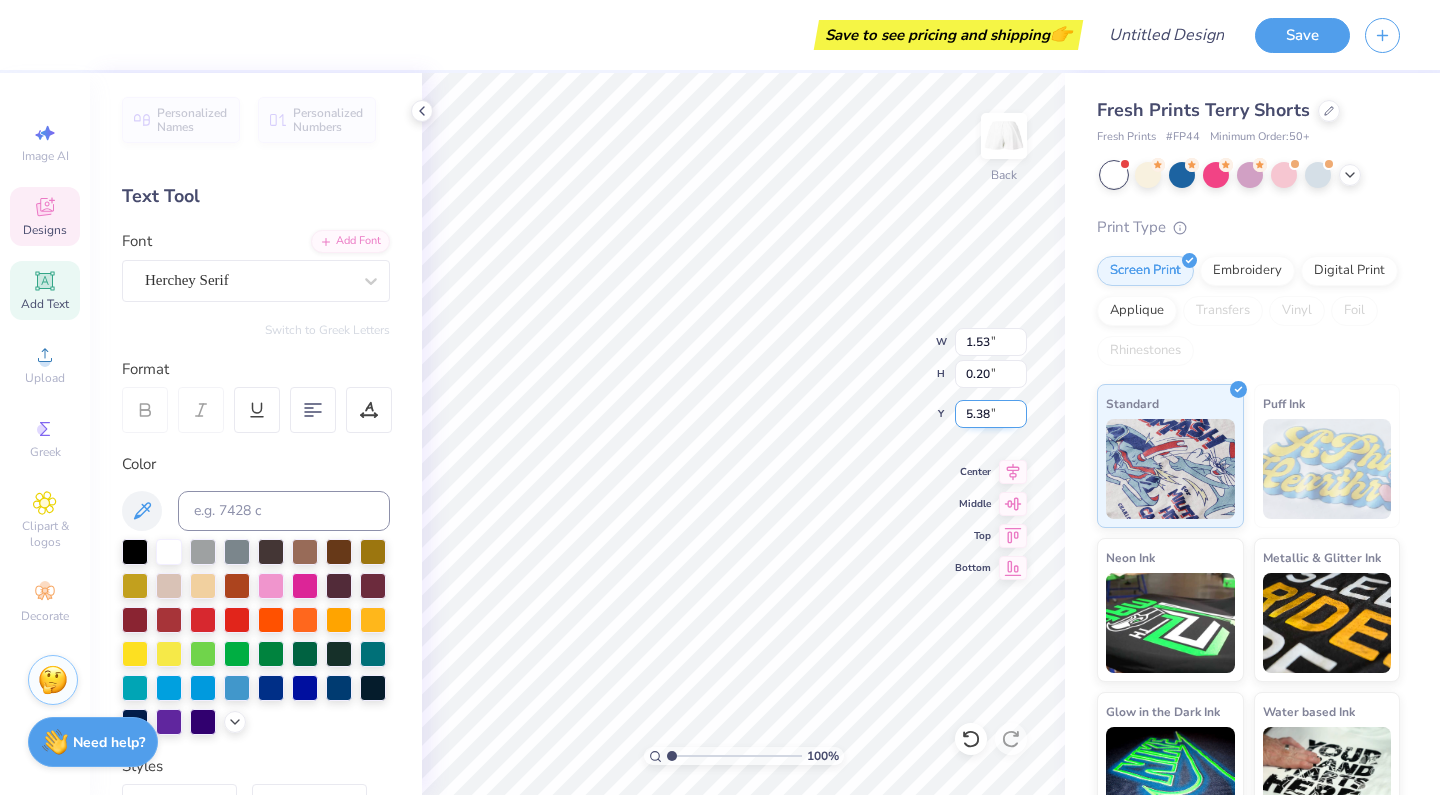 type on "5.37" 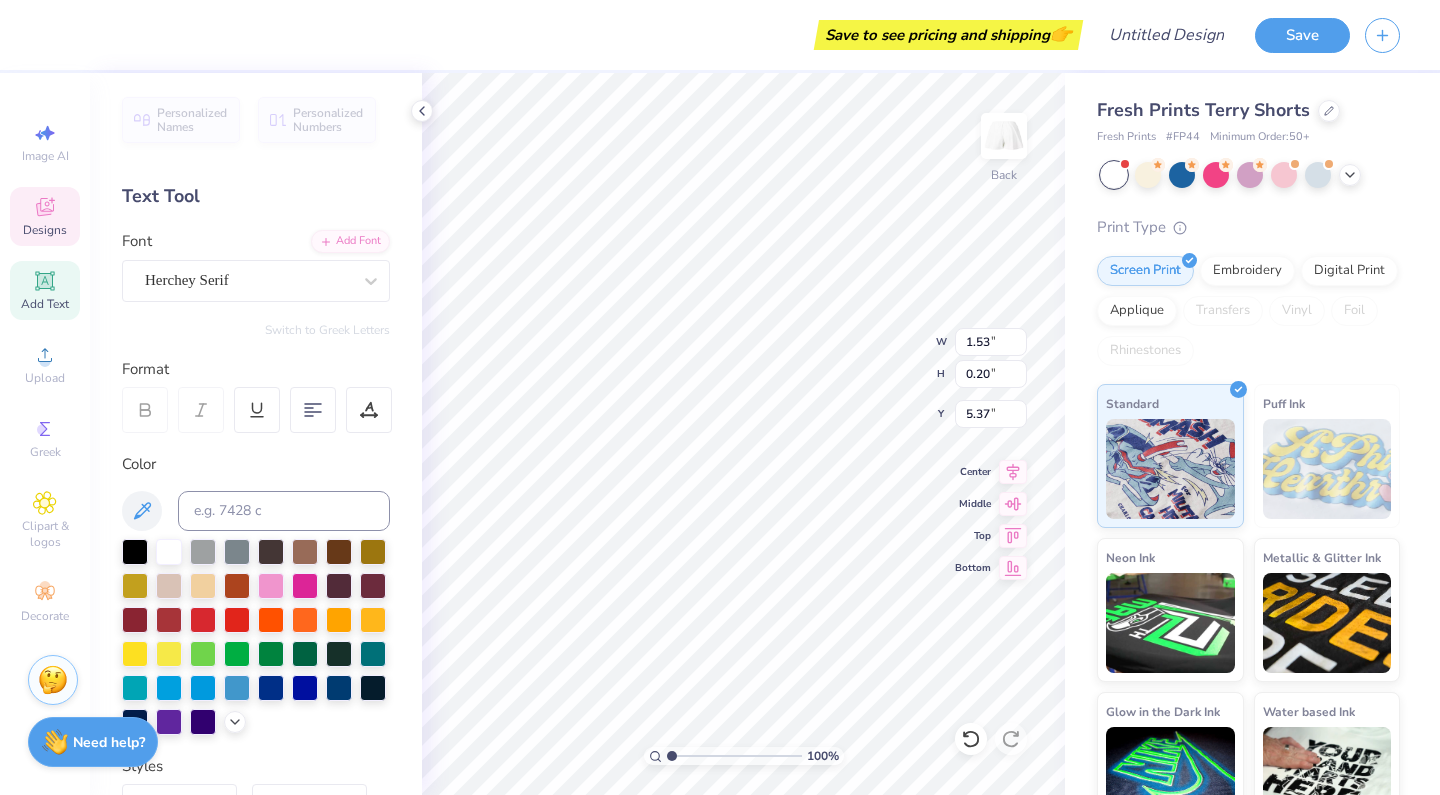 click on "Save to see pricing and shipping  👉 Design Title Save Image AI Designs Add Text Upload Greek Clipart & logos Decorate Personalized Names Personalized Numbers Text Tool  Add Font Font Herchey Serif Switch to Greek Letters Format Color Styles Text Shape 100  % Back W 1.53 1.53 " H 0.20 0.20 " Y 5.37 5.37 " Center Middle Top Bottom Fresh Prints Terry Shorts Fresh Prints # FP44 Minimum Order:  50 +   Print Type Screen Print Embroidery Digital Print Applique Transfers Vinyl Foil Rhinestones Standard Puff Ink Neon Ink Metallic & Glitter Ink Glow in the Dark Ink Water based Ink Stuck?  Our Art team will finish your design for free. Need help?  Chat with us." at bounding box center (720, 397) 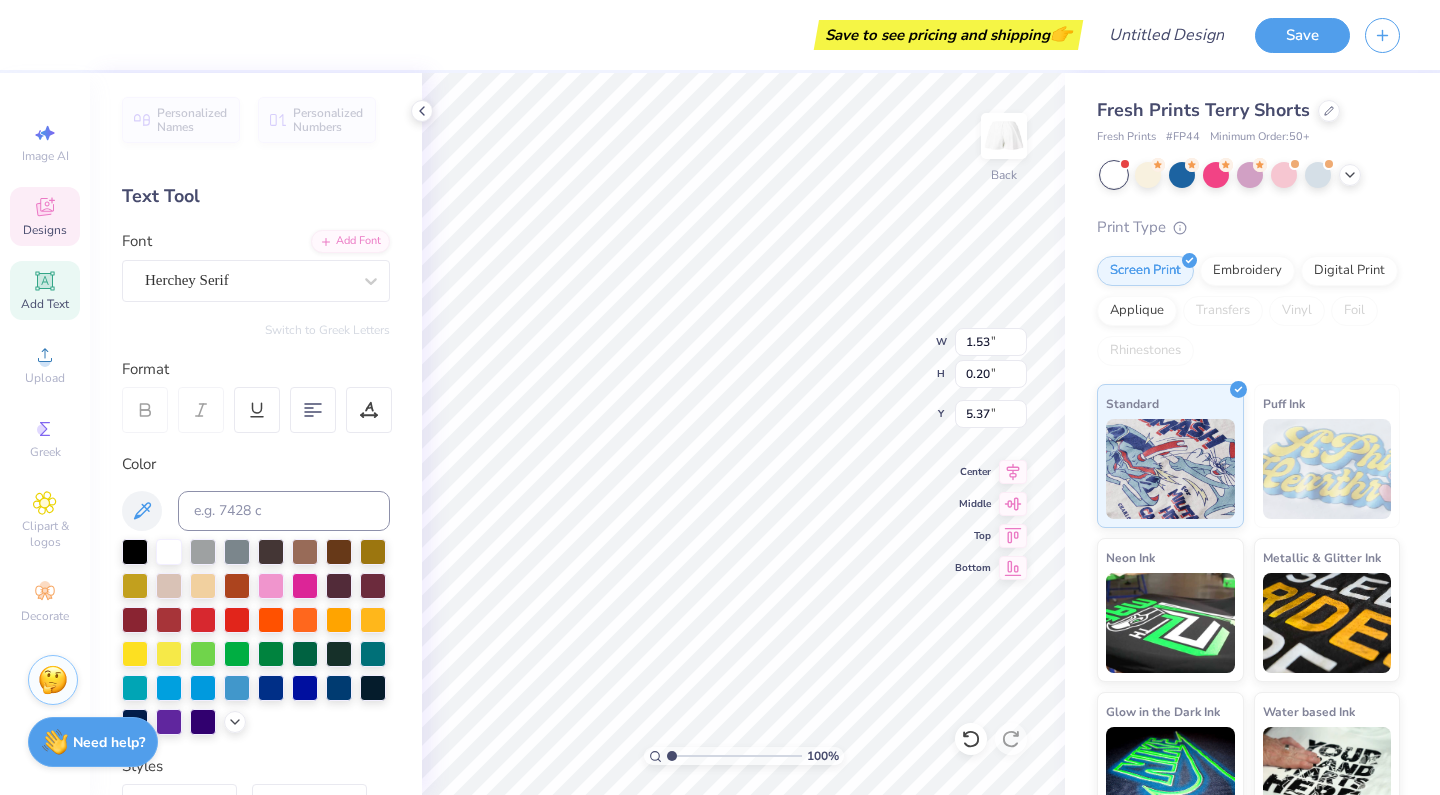type on "5.28" 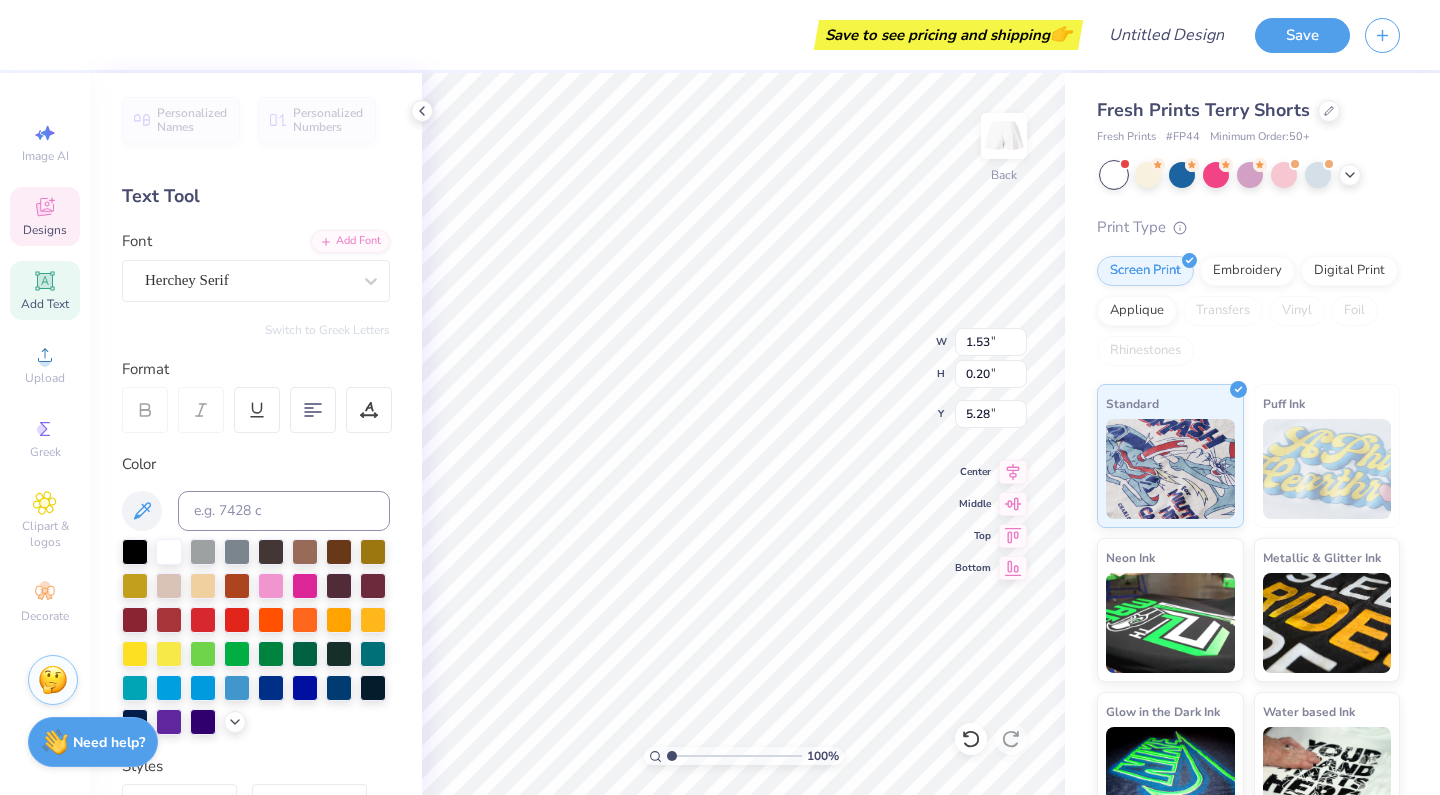 type on "3.98" 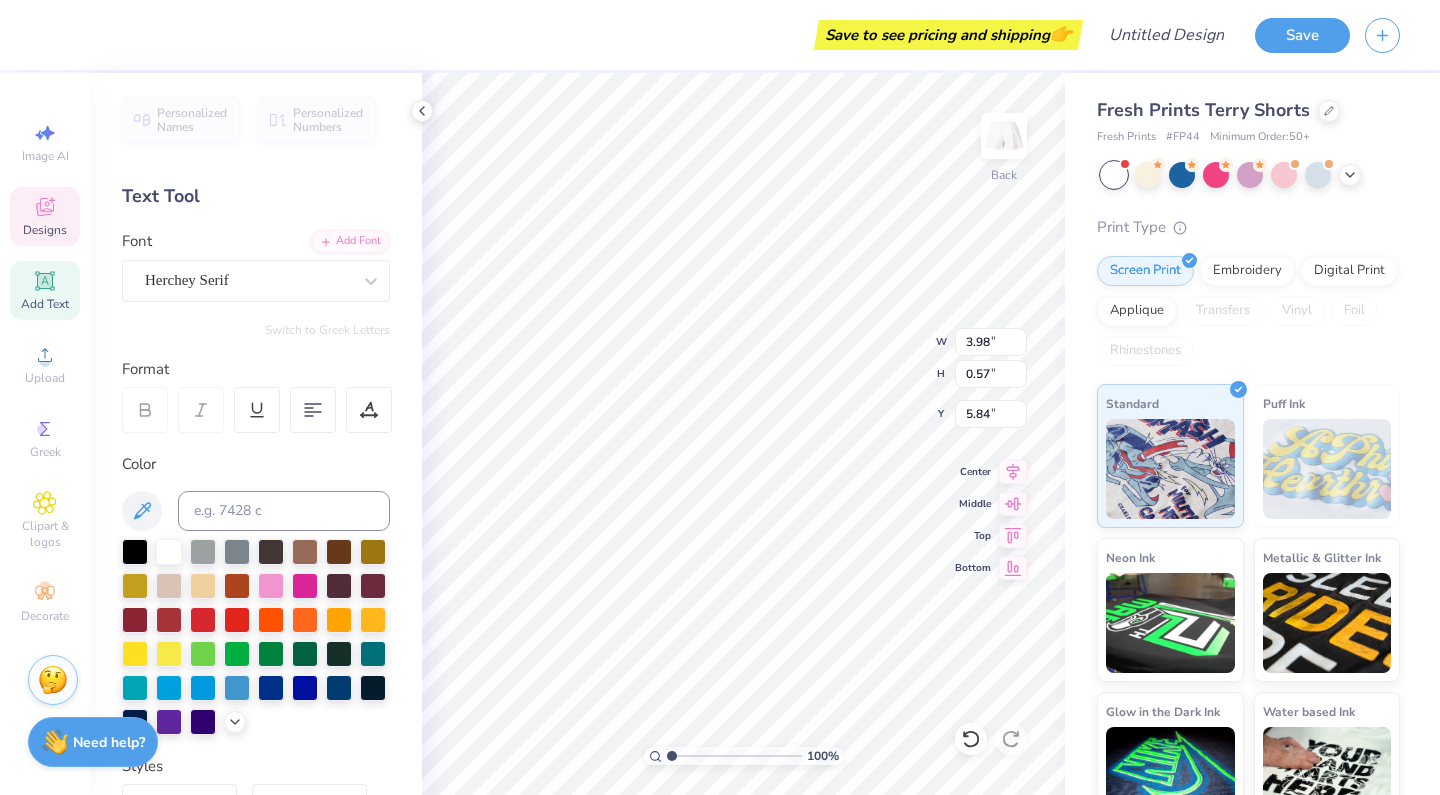 type on "5.38" 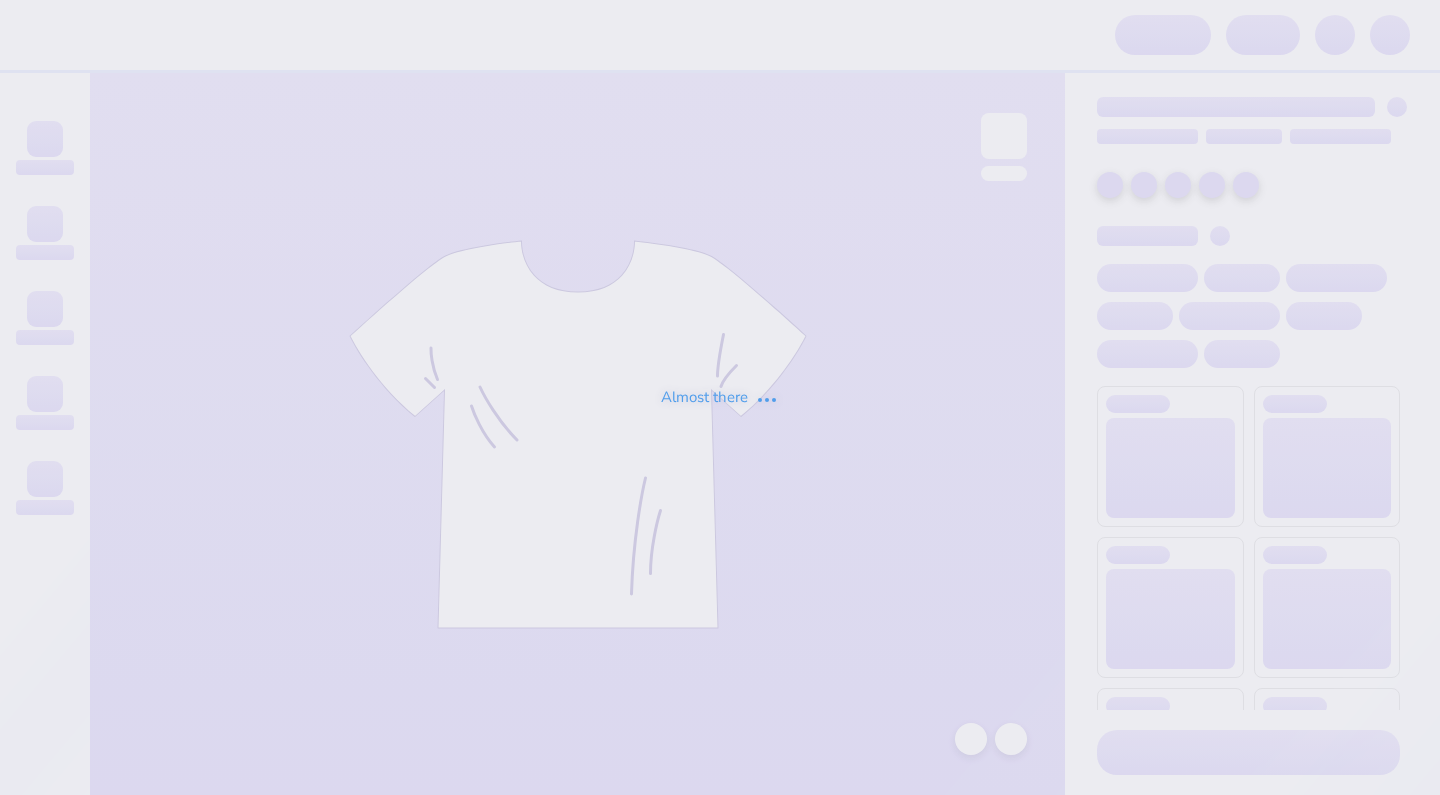 scroll, scrollTop: 0, scrollLeft: 0, axis: both 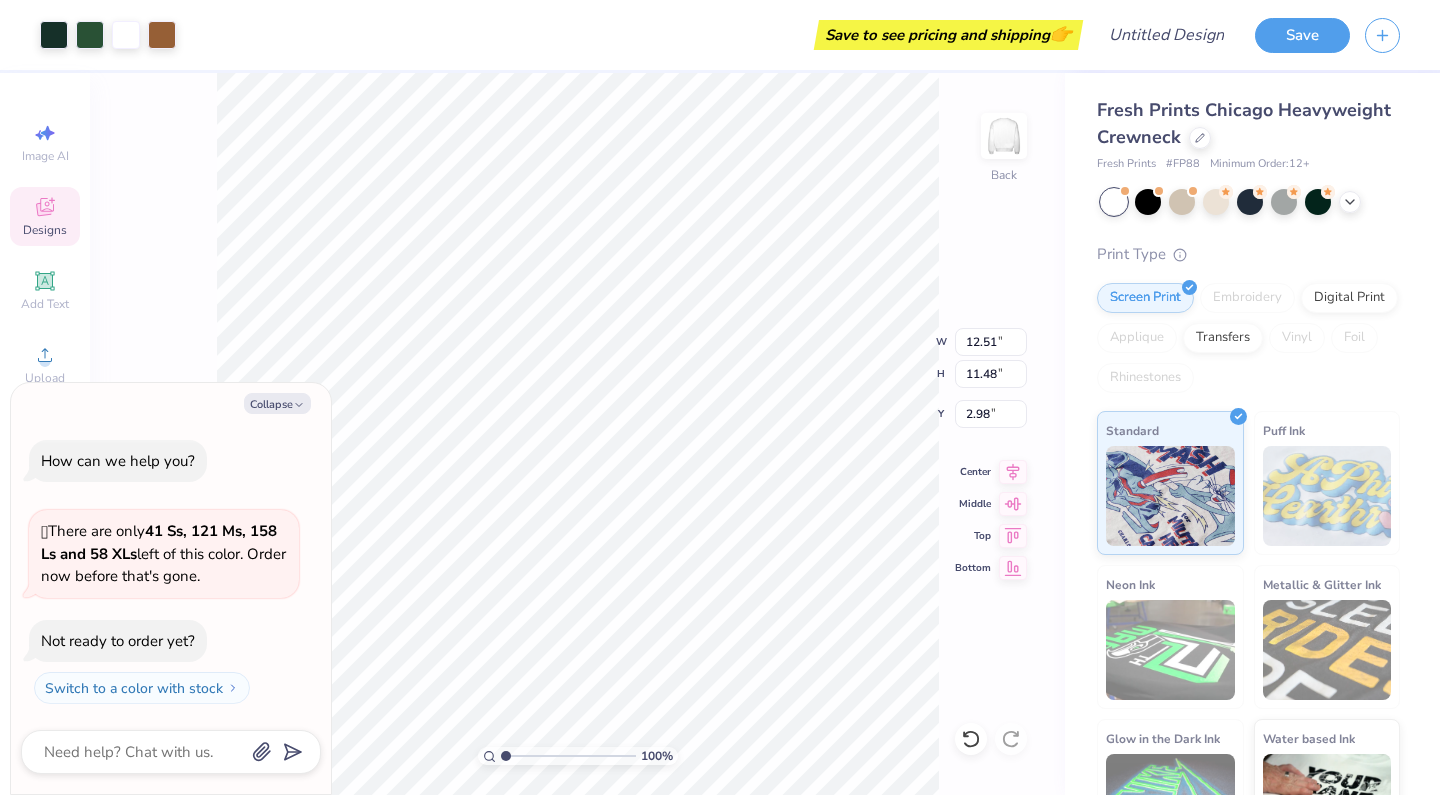 type on "x" 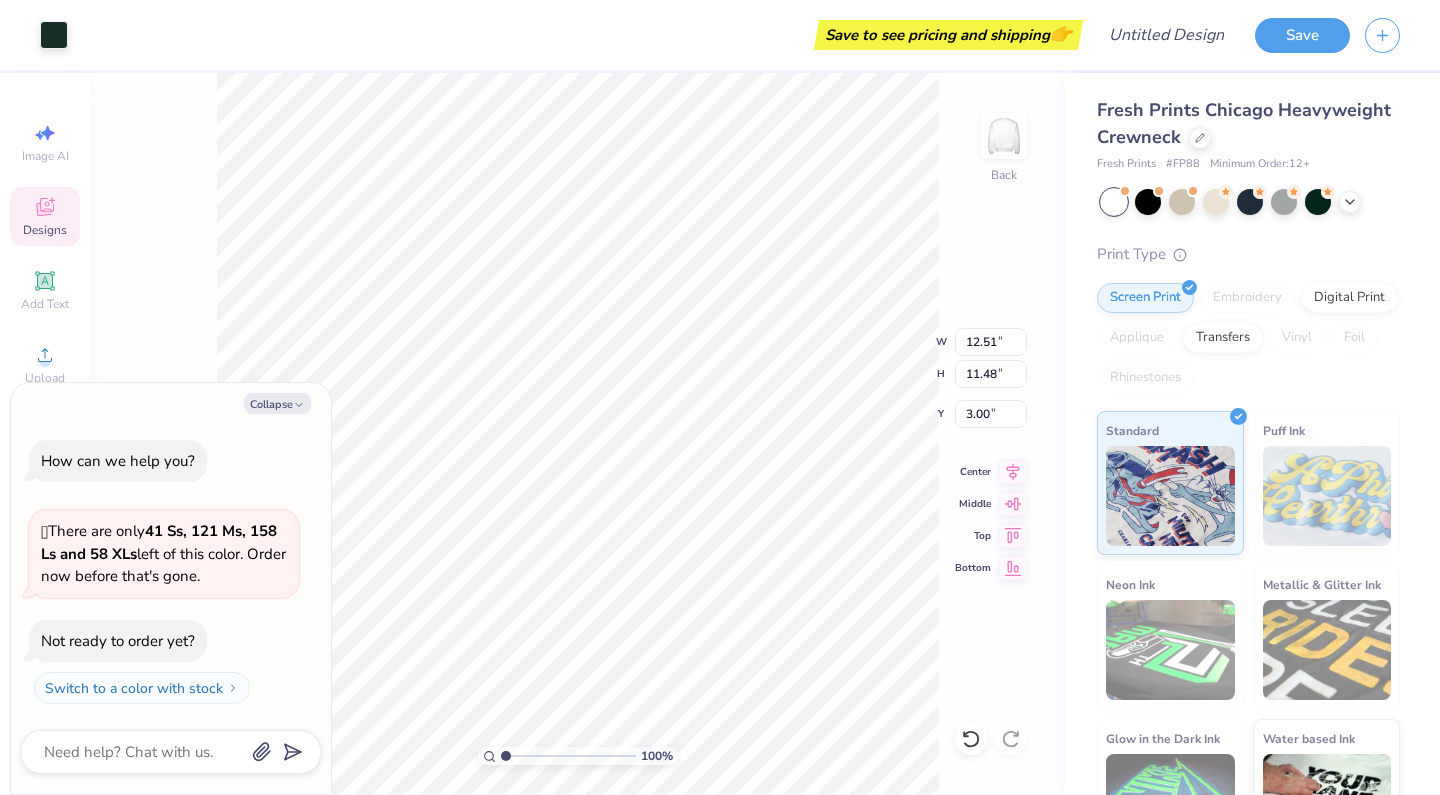 type on "x" 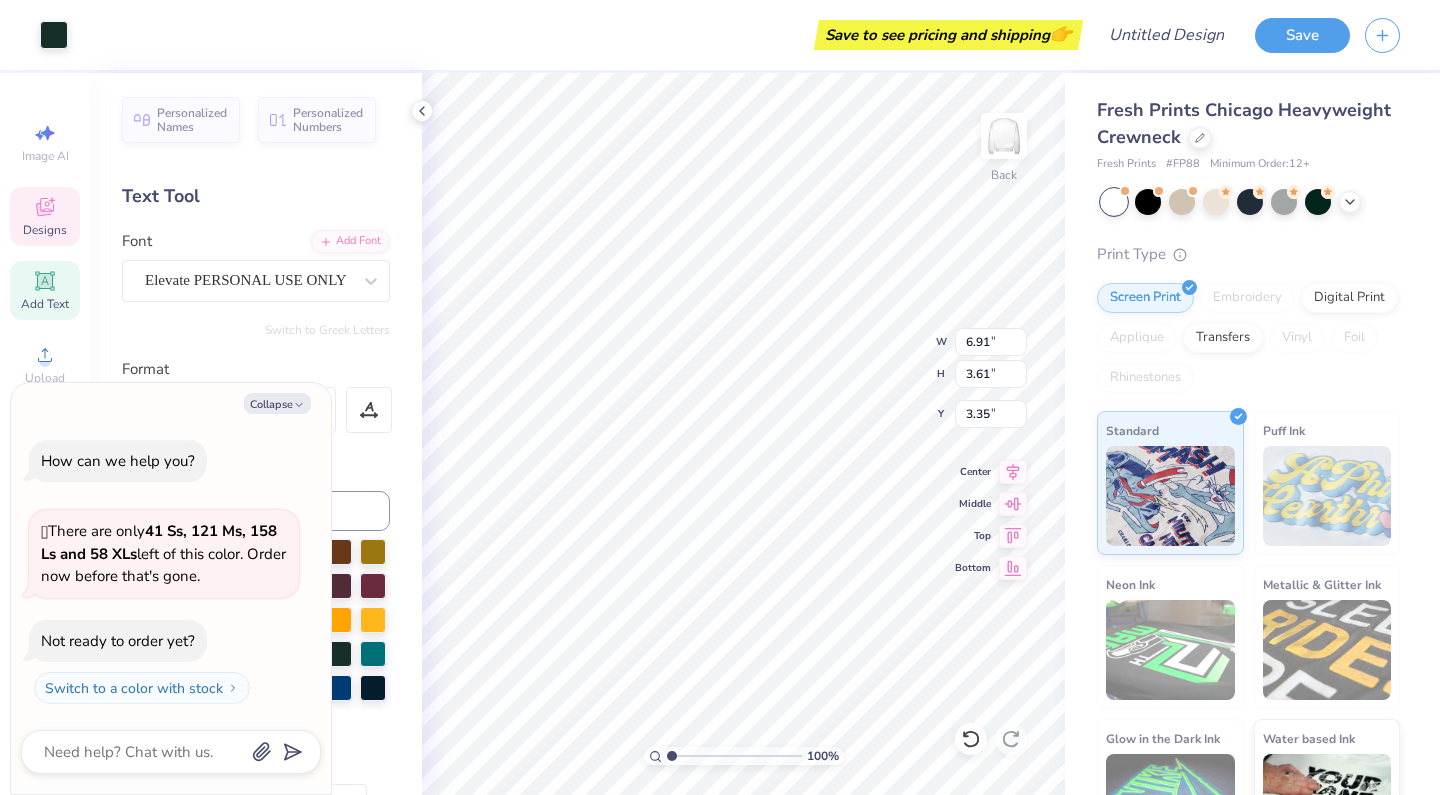 type on "x" 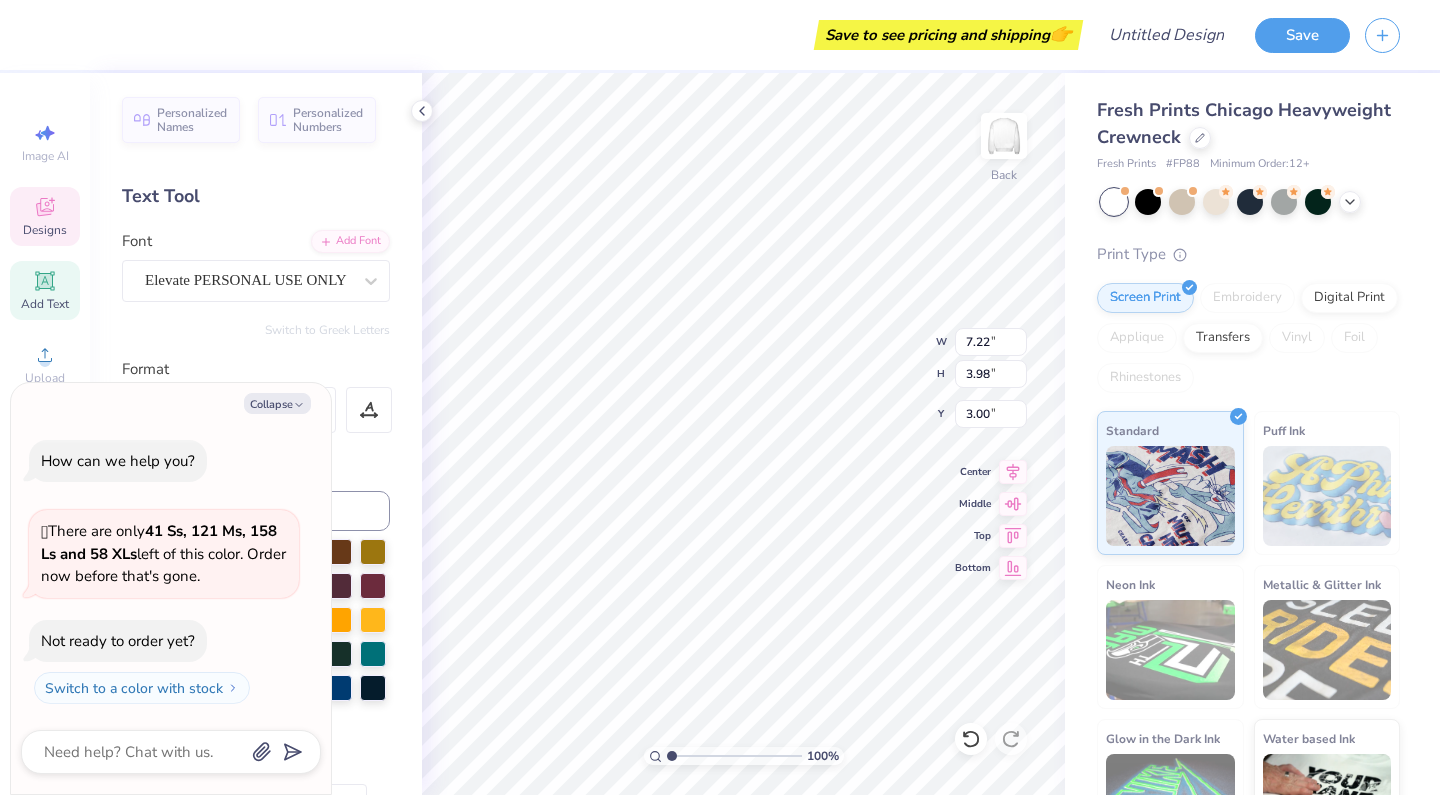 scroll, scrollTop: 0, scrollLeft: 1, axis: horizontal 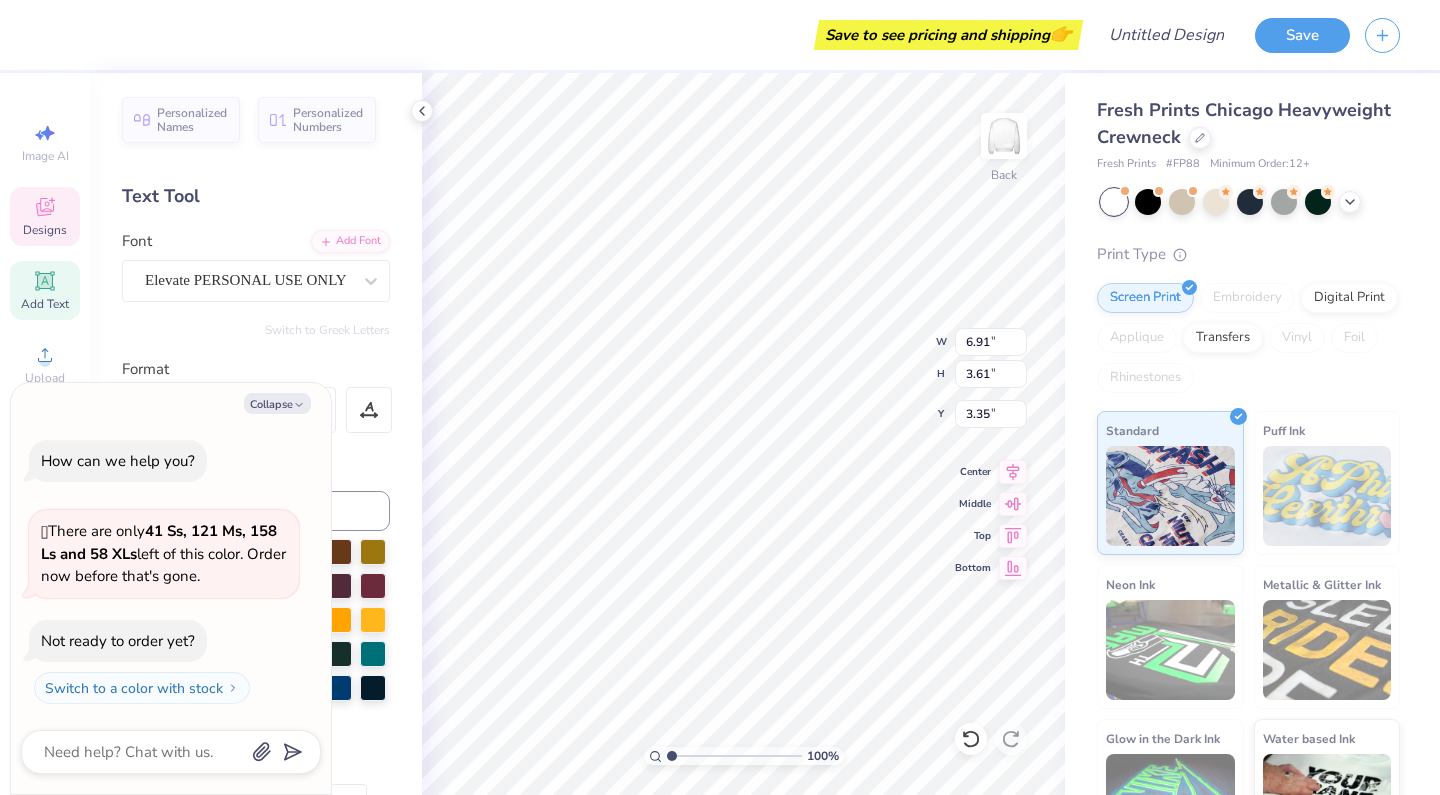 type on "x" 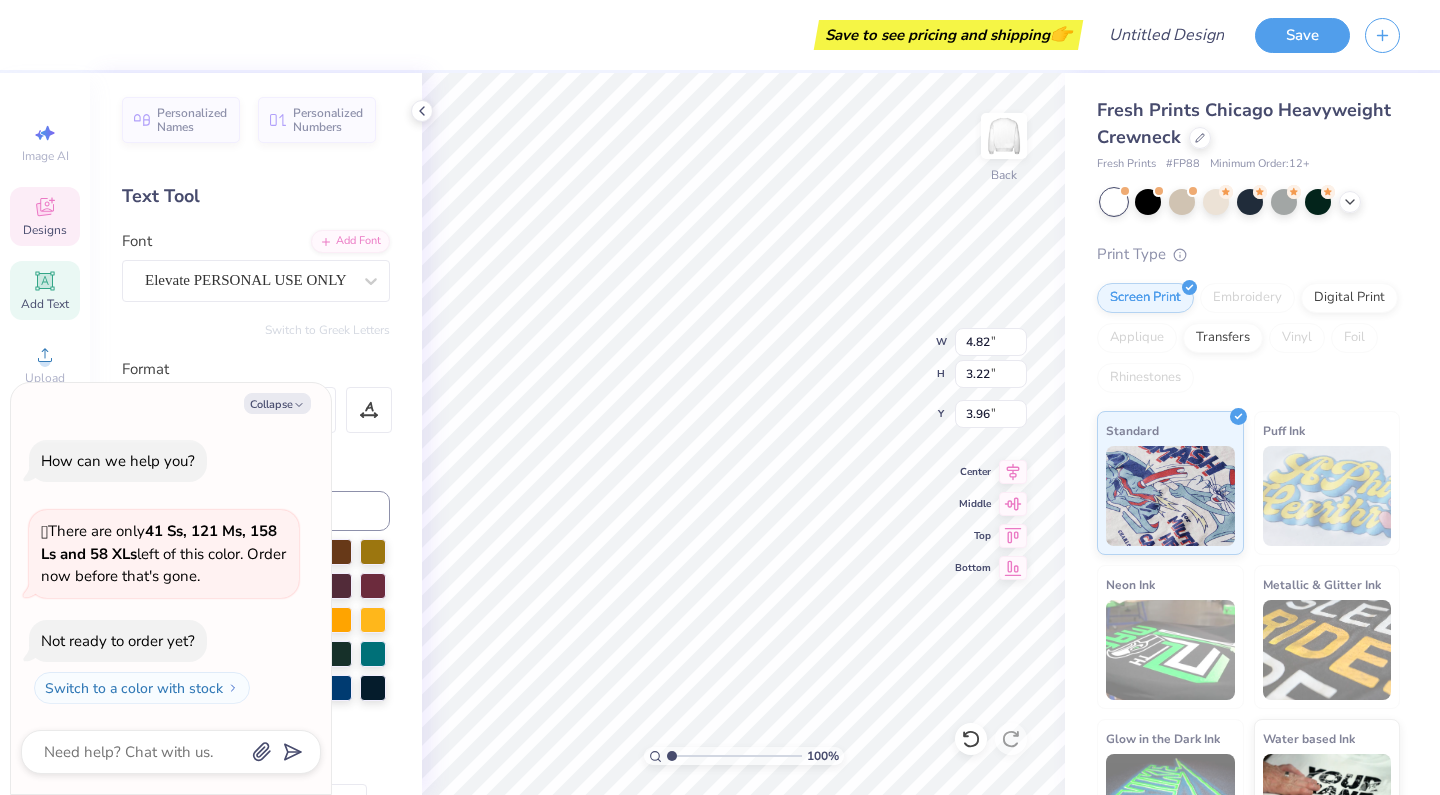 type on "x" 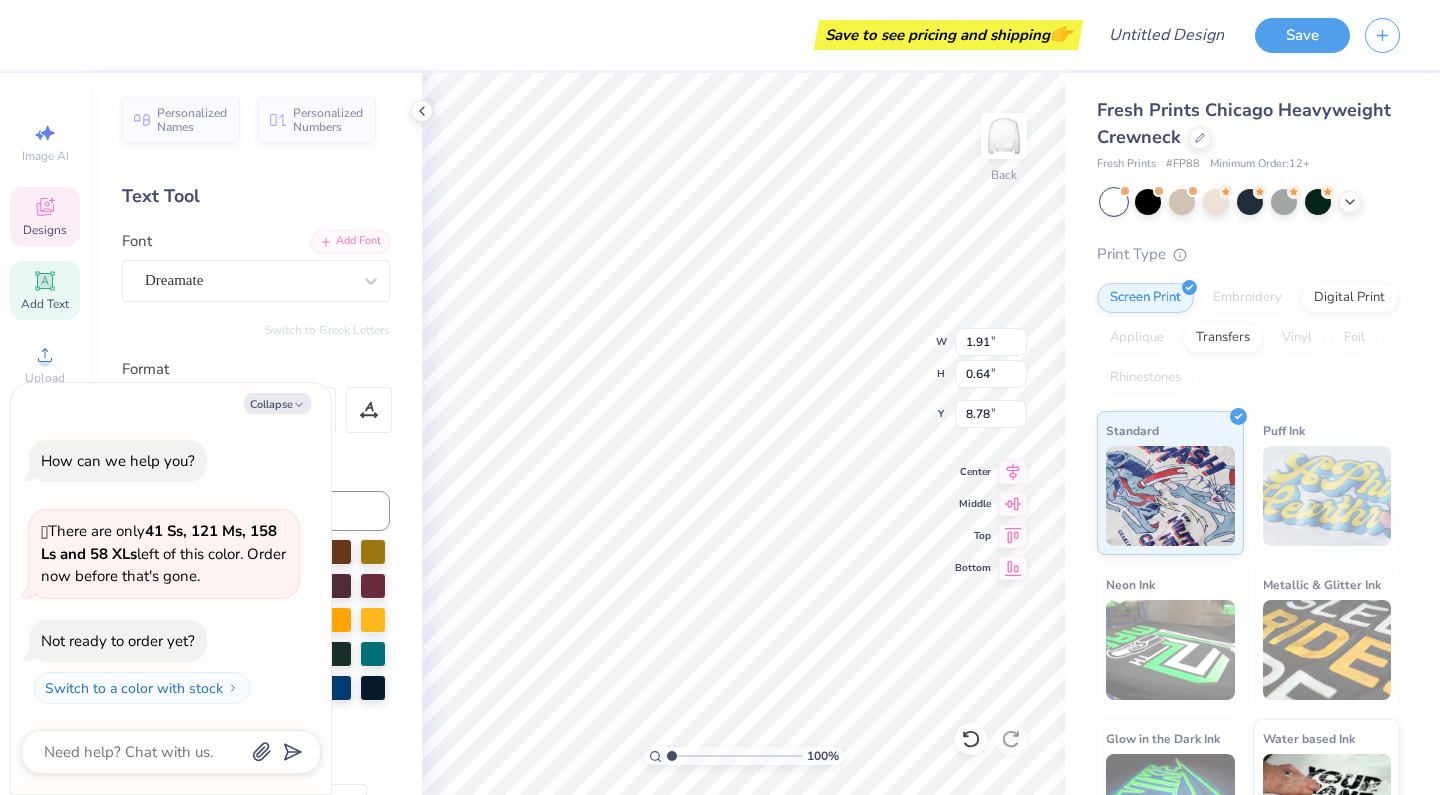 type on "x" 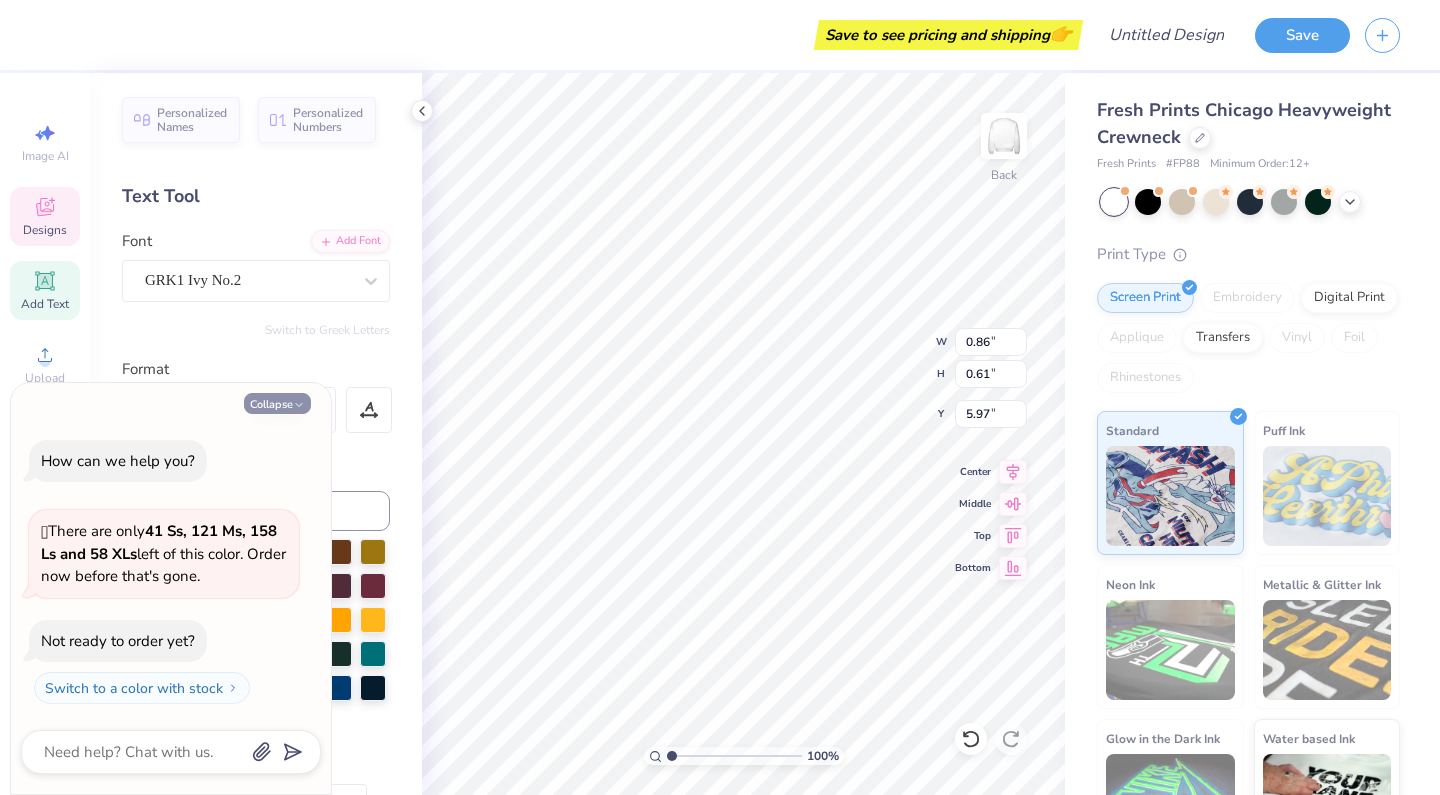 click 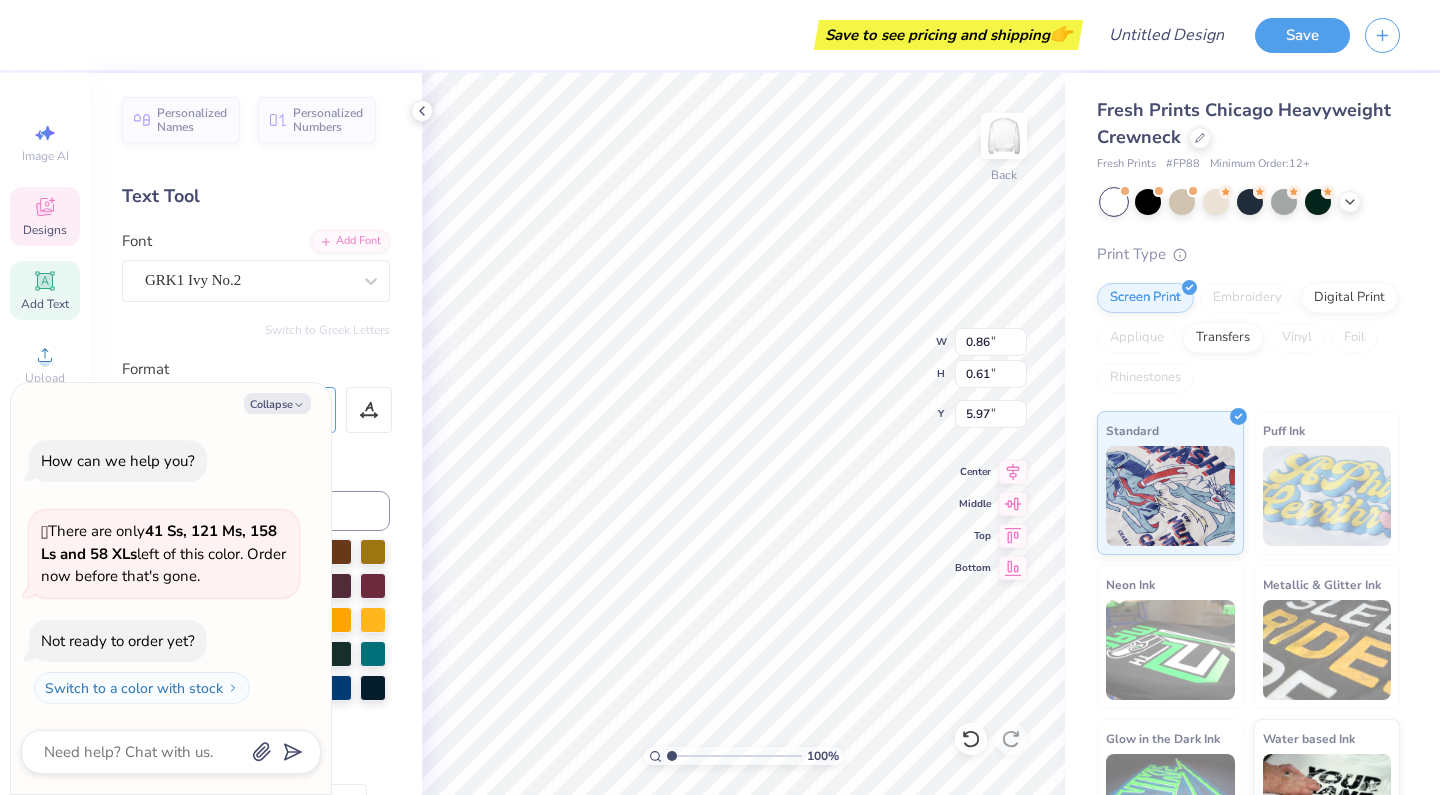 type on "x" 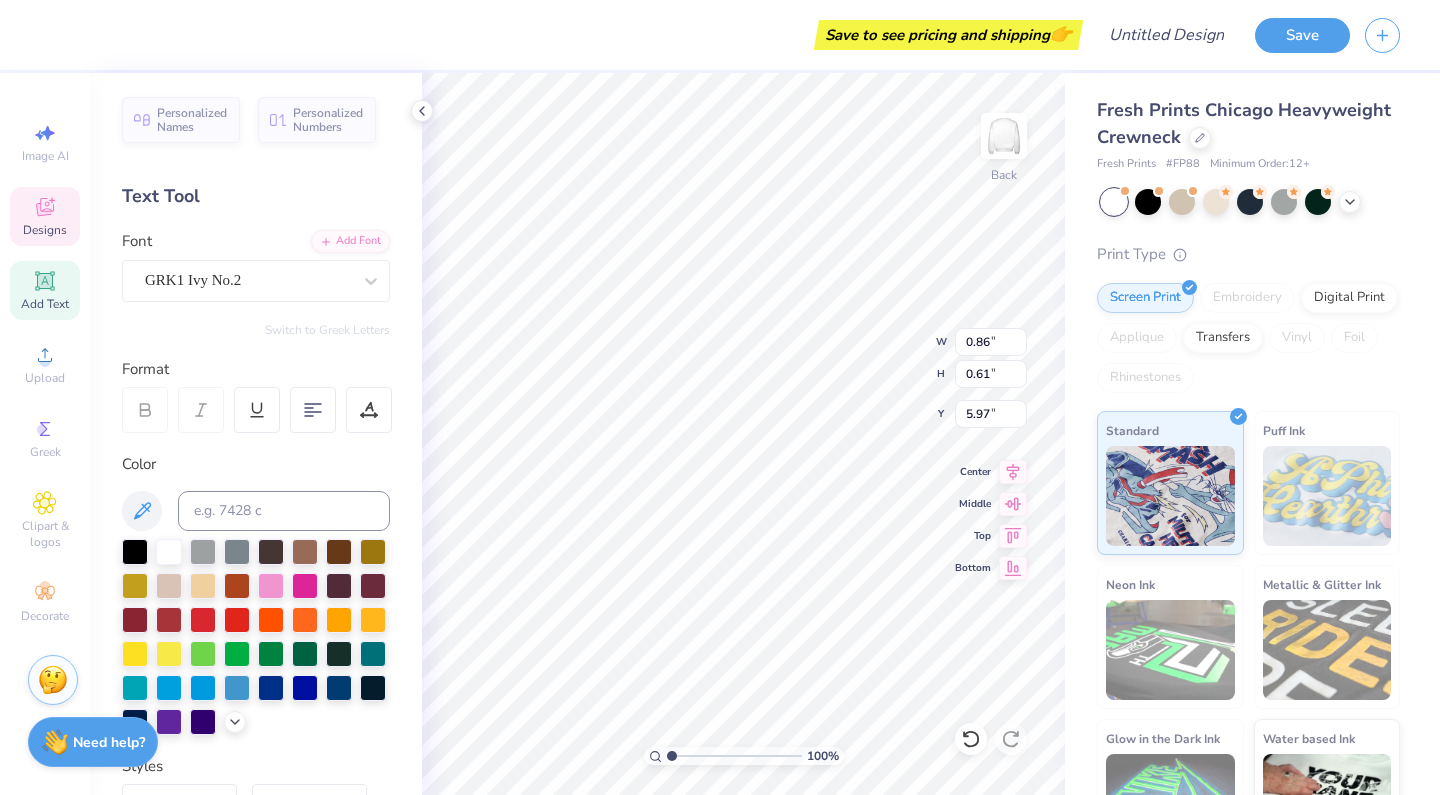 type on "S" 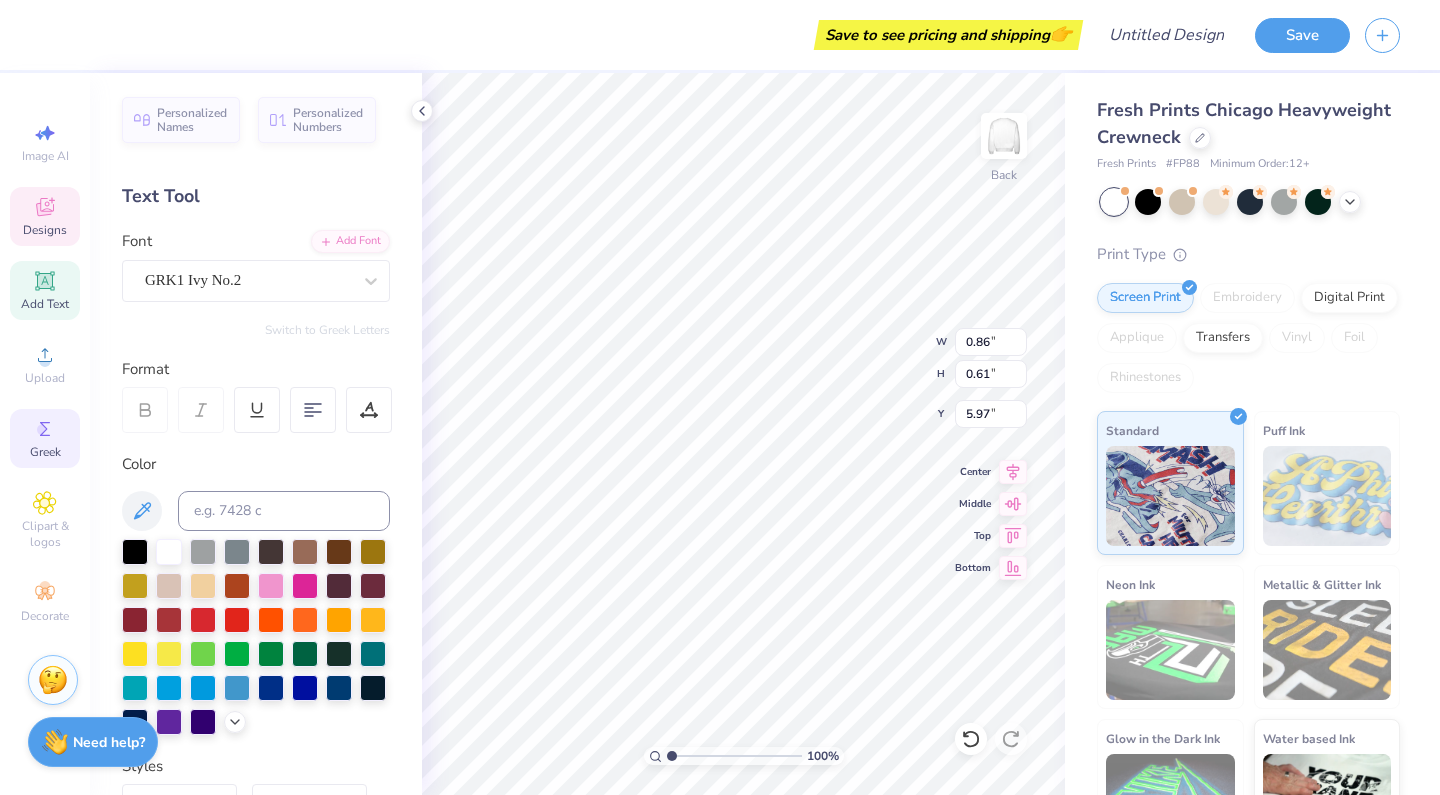 click 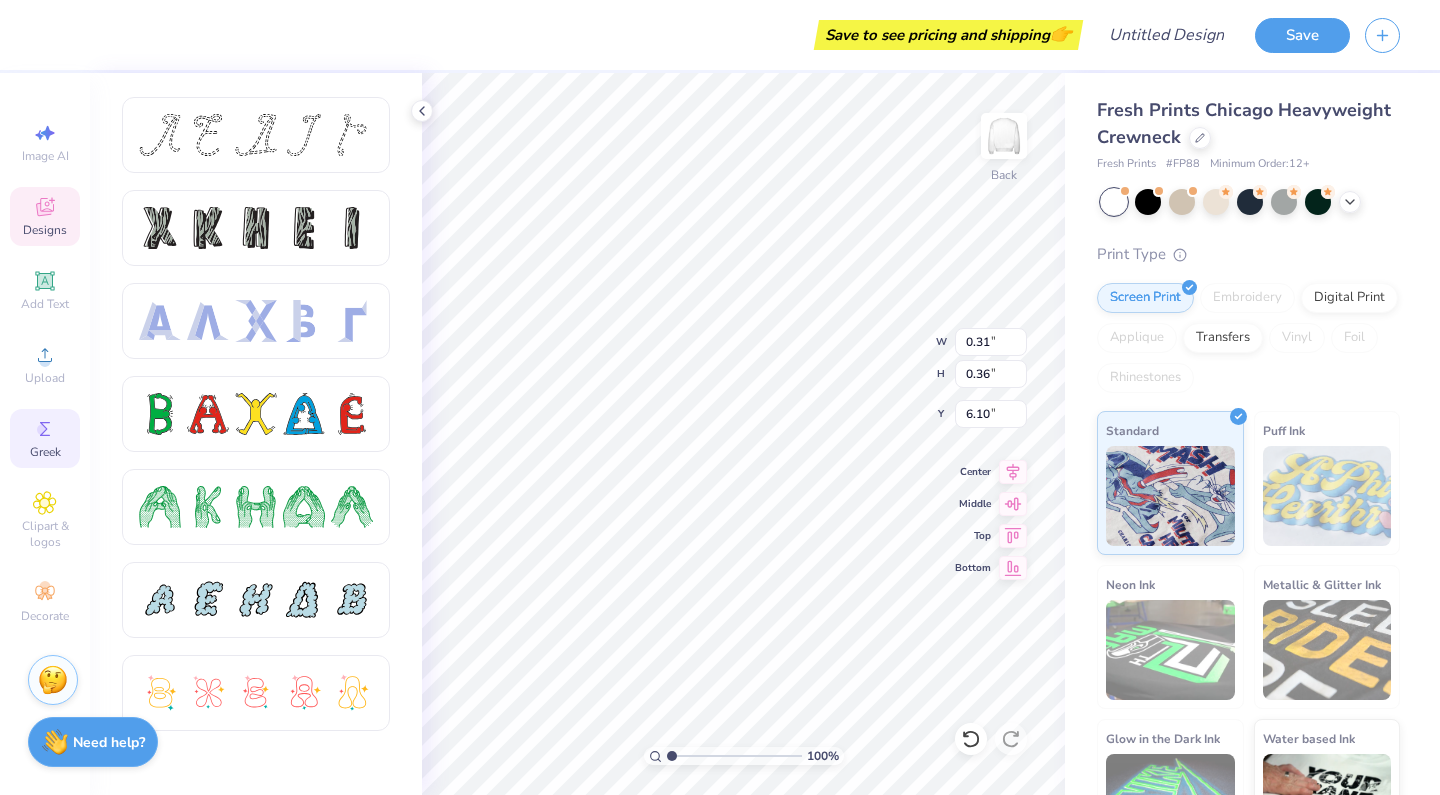 scroll, scrollTop: 0, scrollLeft: 0, axis: both 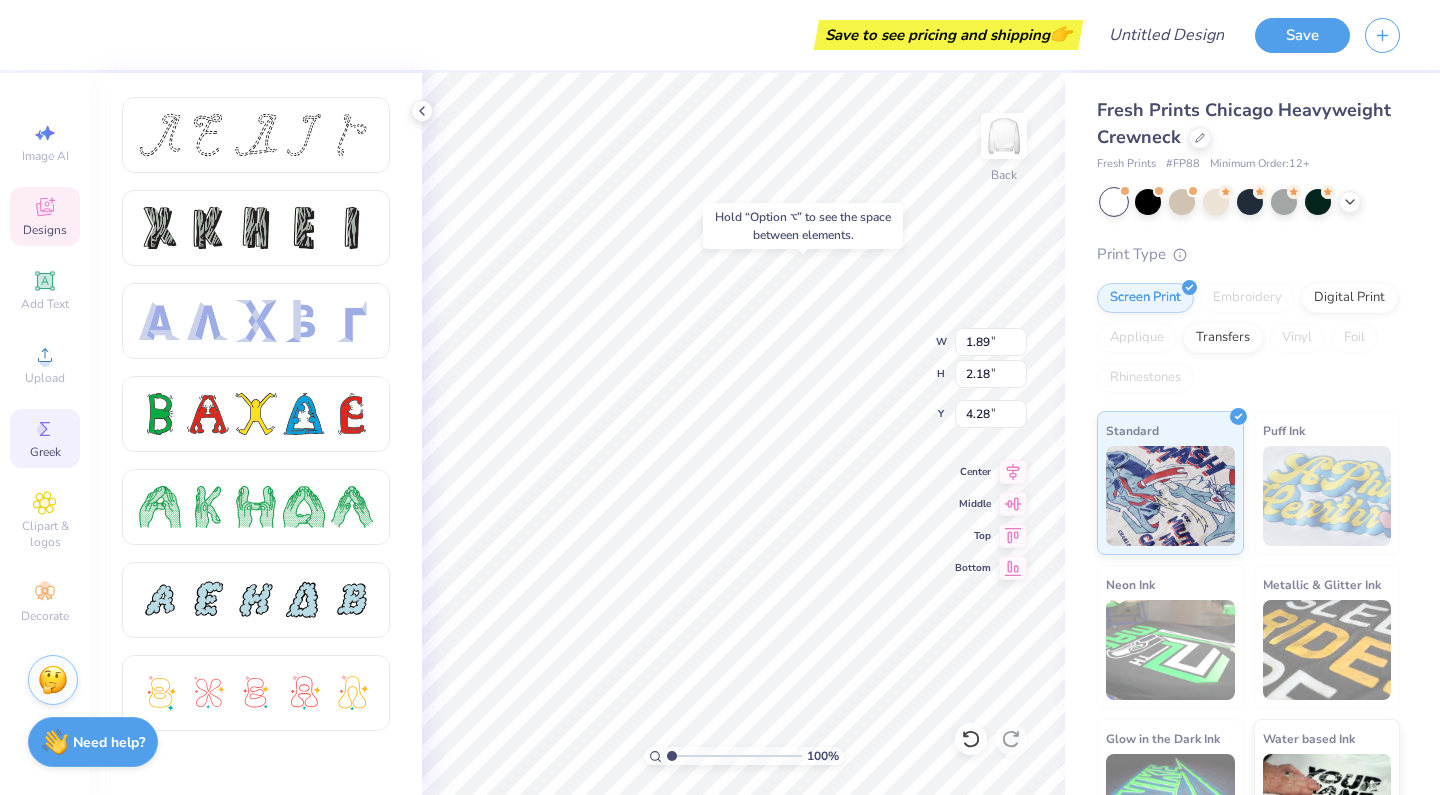 type on "4.35" 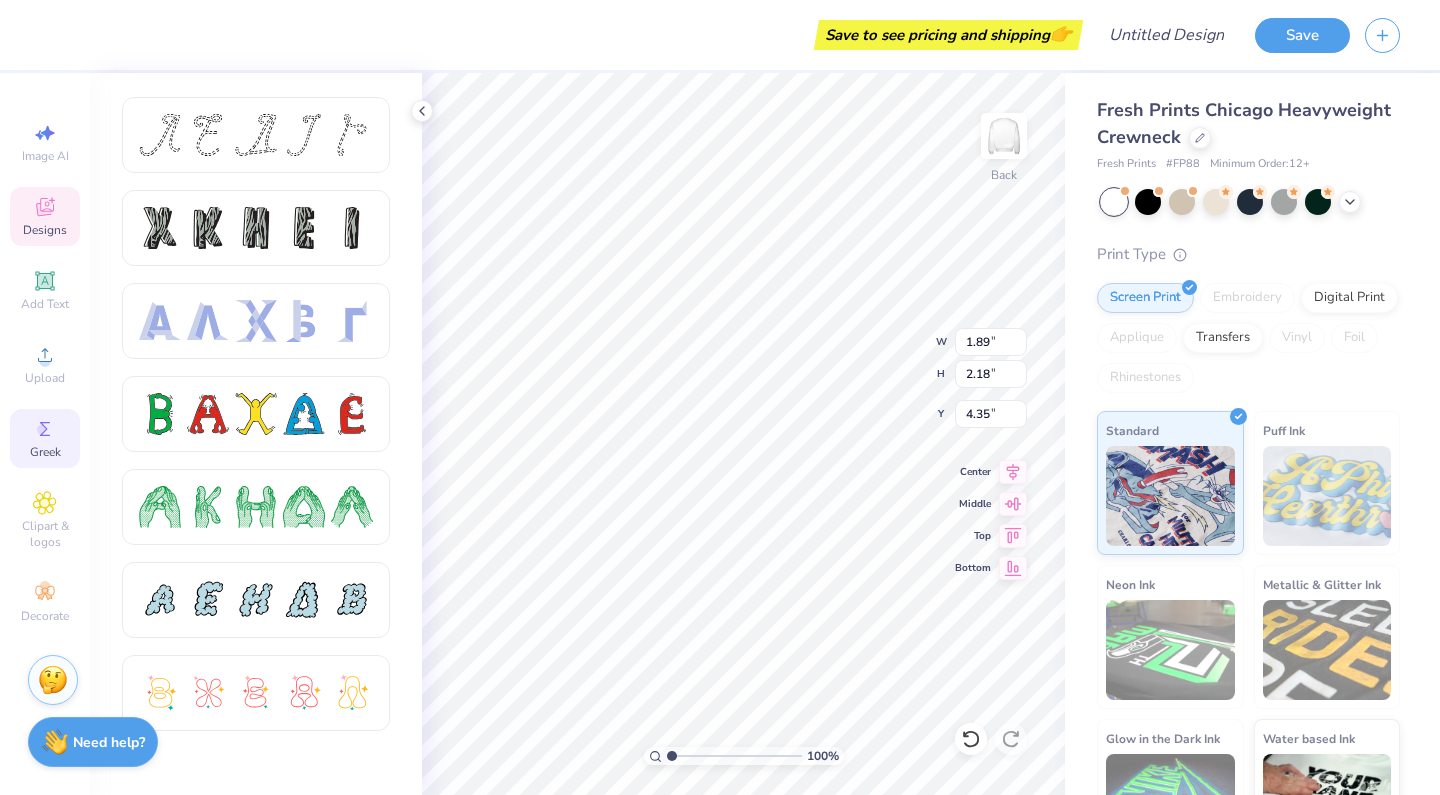 scroll, scrollTop: 0, scrollLeft: 0, axis: both 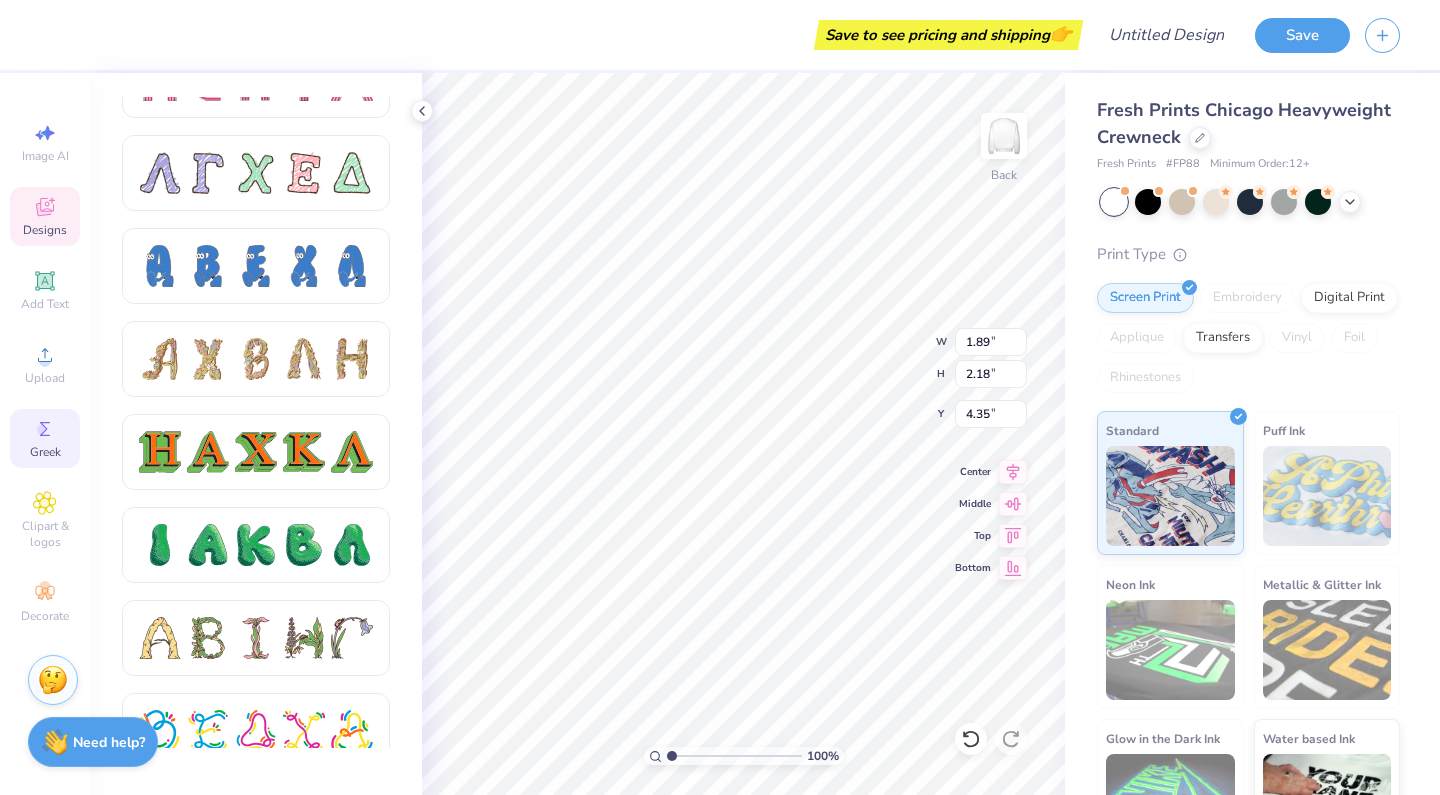 paste 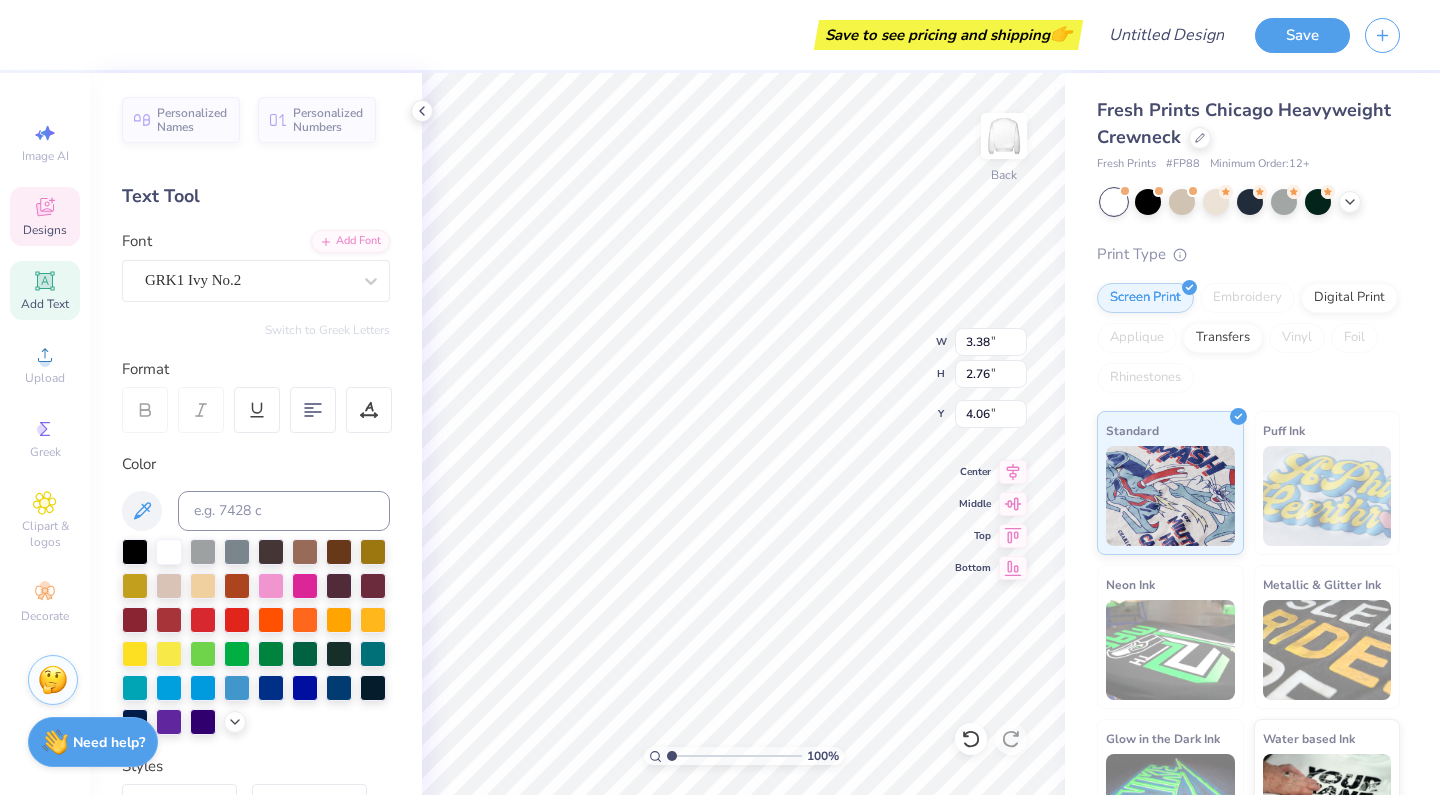 type on "0.95" 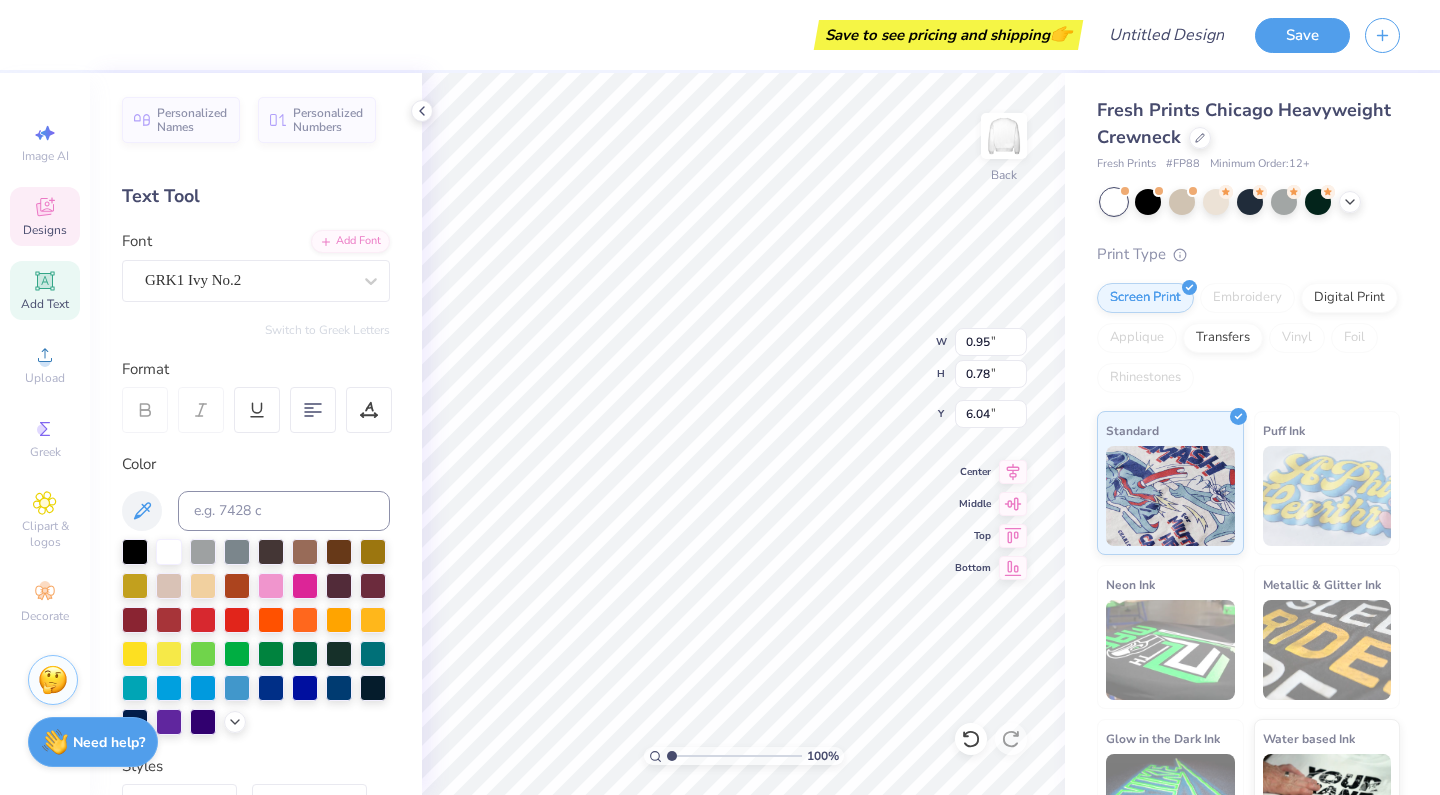 type on "Se" 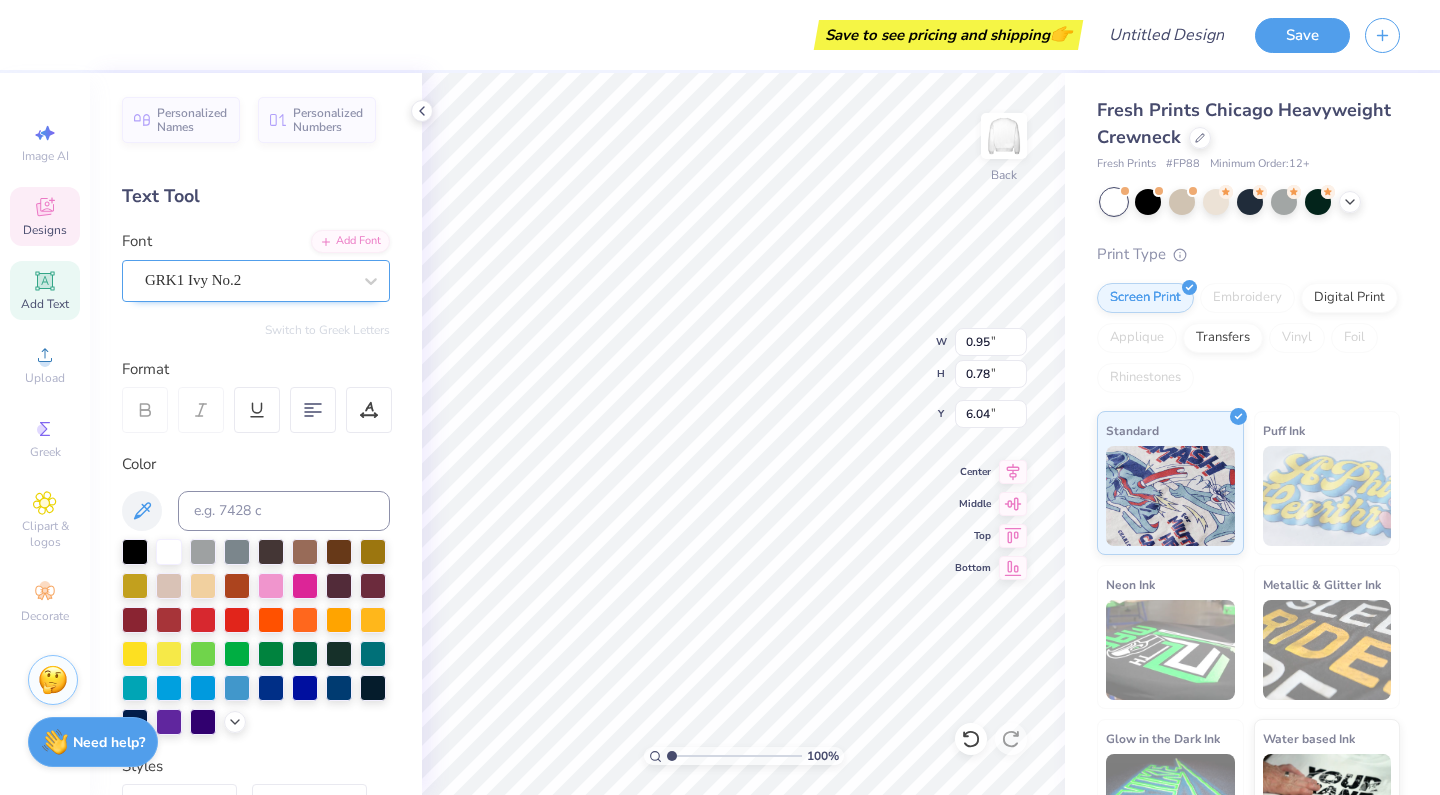 scroll, scrollTop: 0, scrollLeft: 0, axis: both 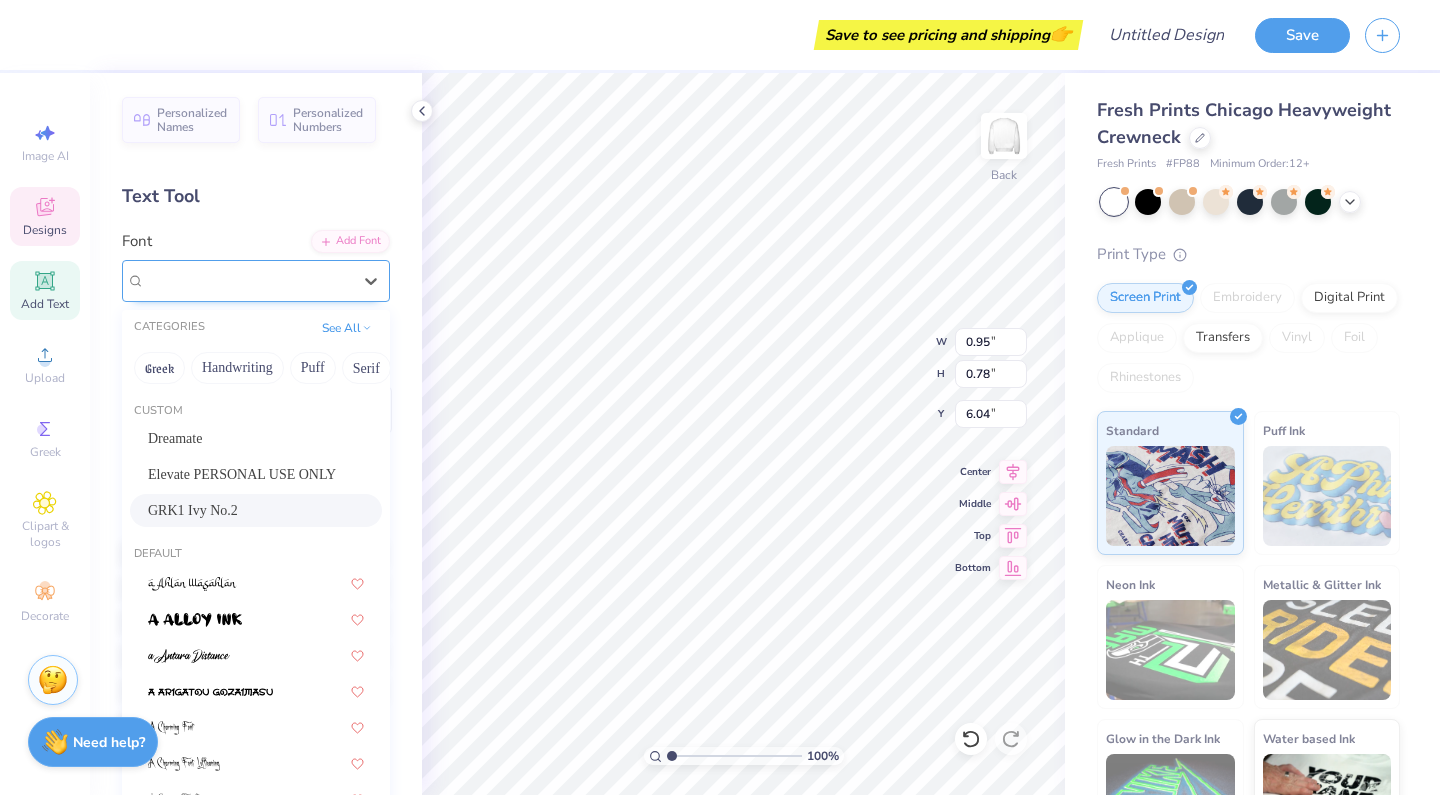 click on "GRK1 Ivy No.2" at bounding box center [193, 280] 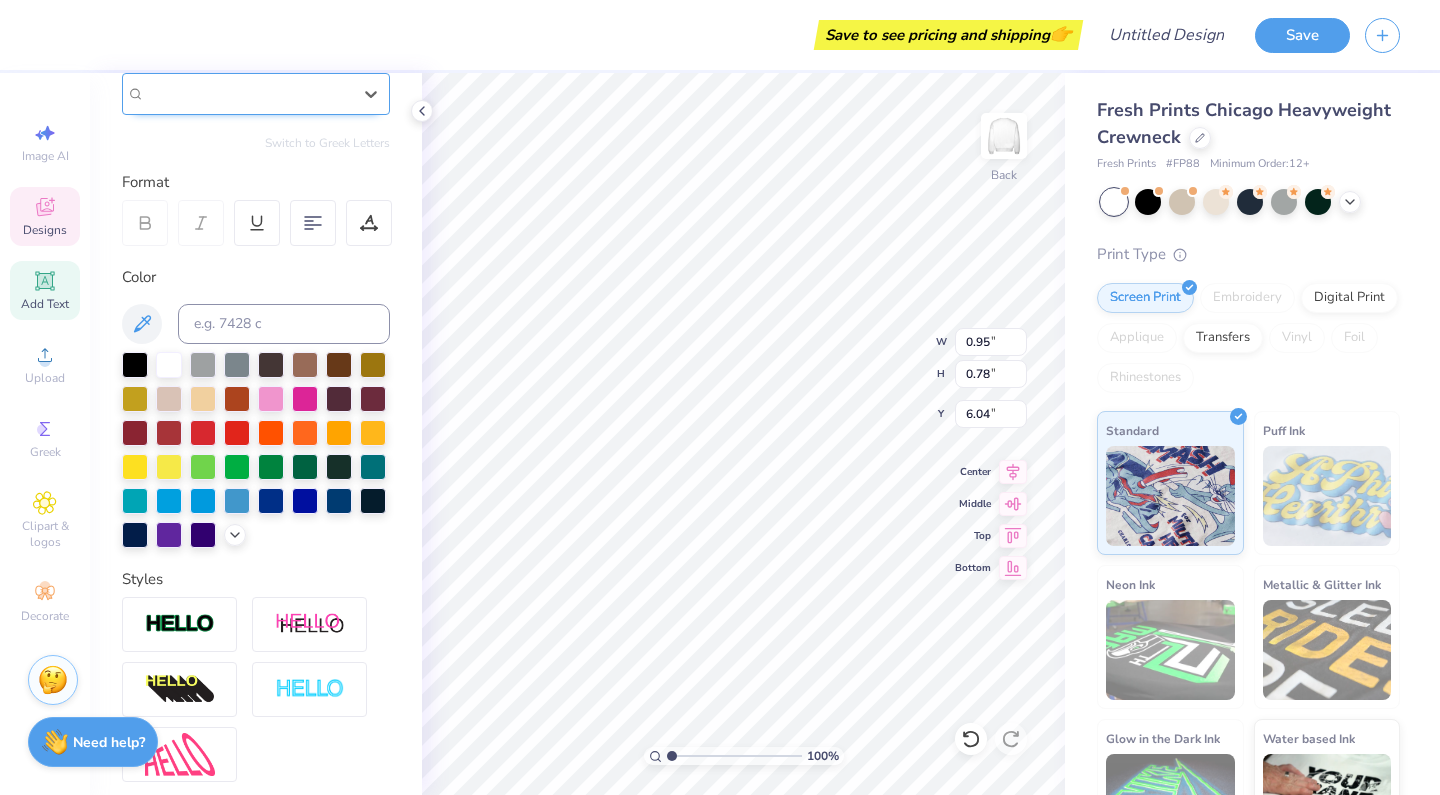 scroll, scrollTop: 198, scrollLeft: 0, axis: vertical 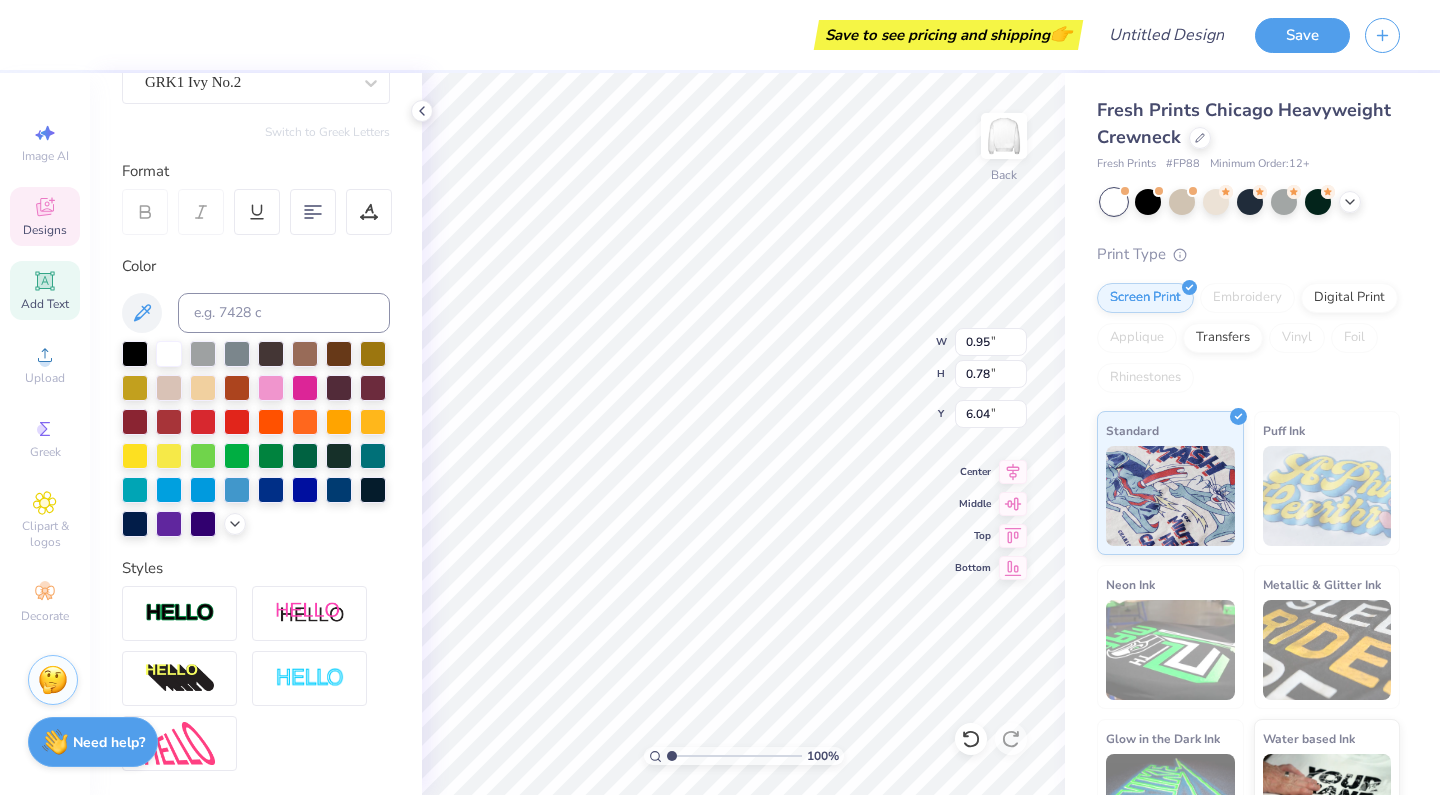 click on "Personalized Names Personalized Numbers Text Tool  Add Font Font GRK1 Ivy No.2 Switch to Greek Letters Format Color Styles Text Shape" at bounding box center [256, 434] 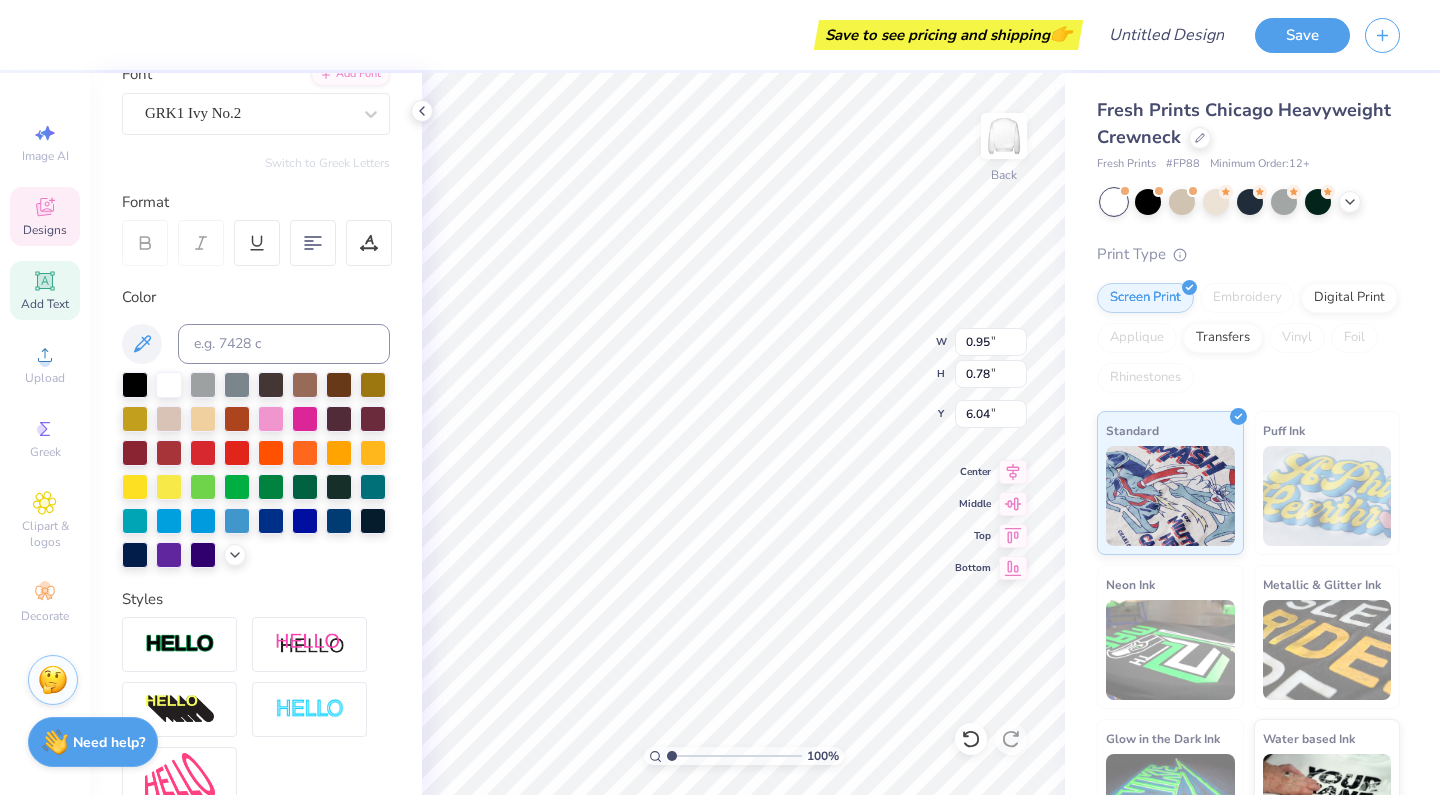scroll, scrollTop: 161, scrollLeft: 0, axis: vertical 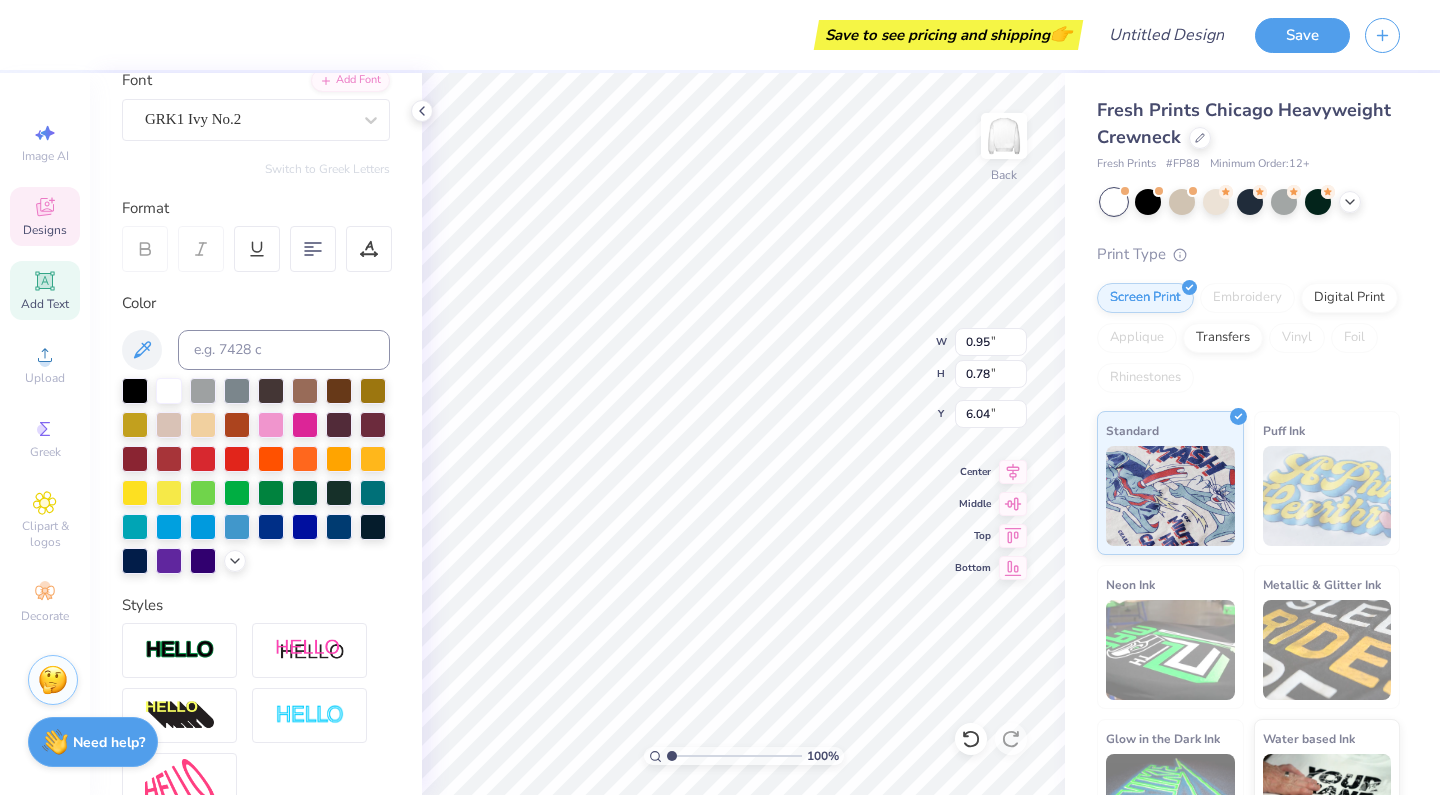 click on "Personalized Names Personalized Numbers Text Tool  Add Font Font GRK1 Ivy No.2 Switch to Greek Letters Format Color Styles Text Shape" at bounding box center (256, 434) 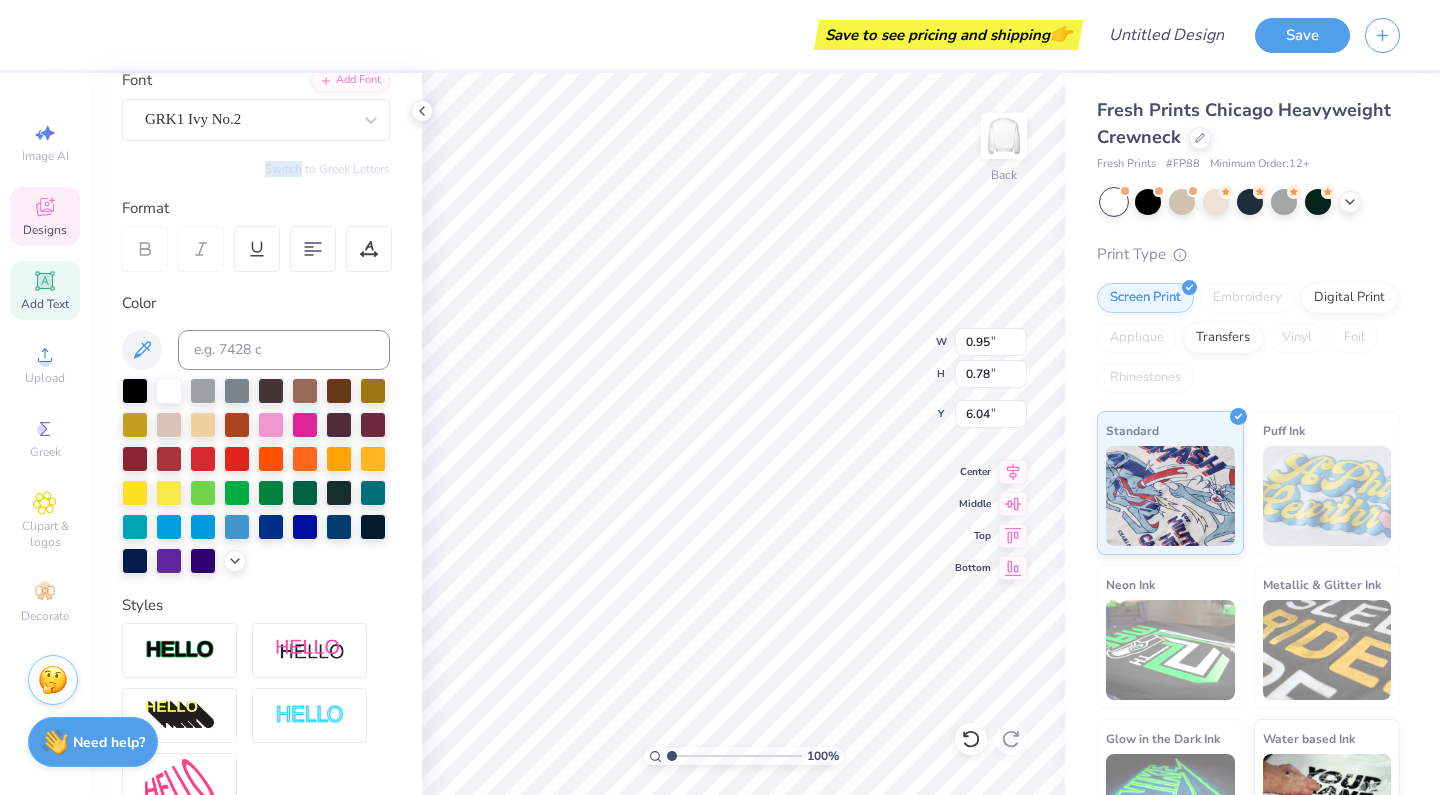 click on "Personalized Names Personalized Numbers Text Tool  Add Font Font GRK1 Ivy No.2 Switch to Greek Letters Format Color Styles Text Shape" at bounding box center (256, 434) 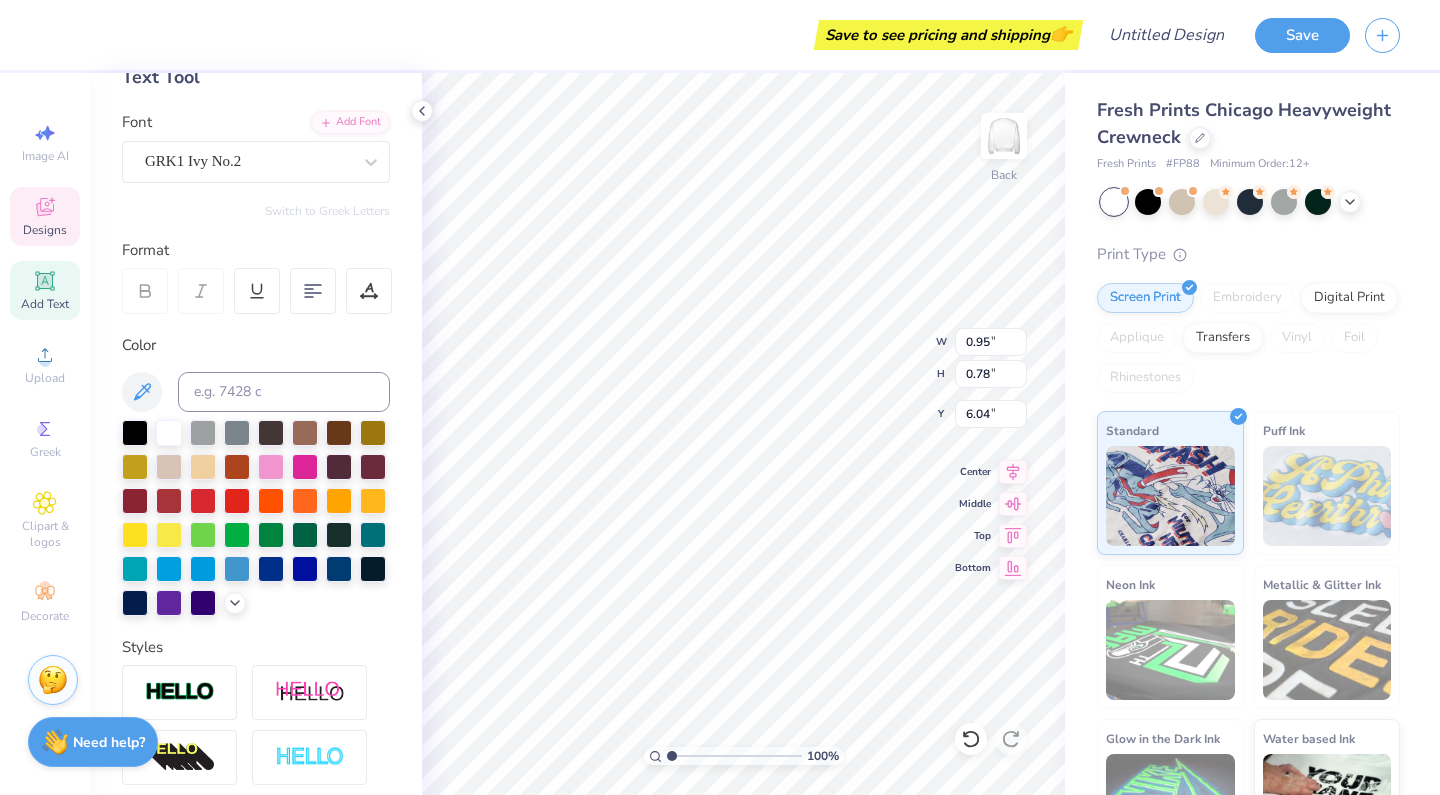 scroll, scrollTop: 107, scrollLeft: 0, axis: vertical 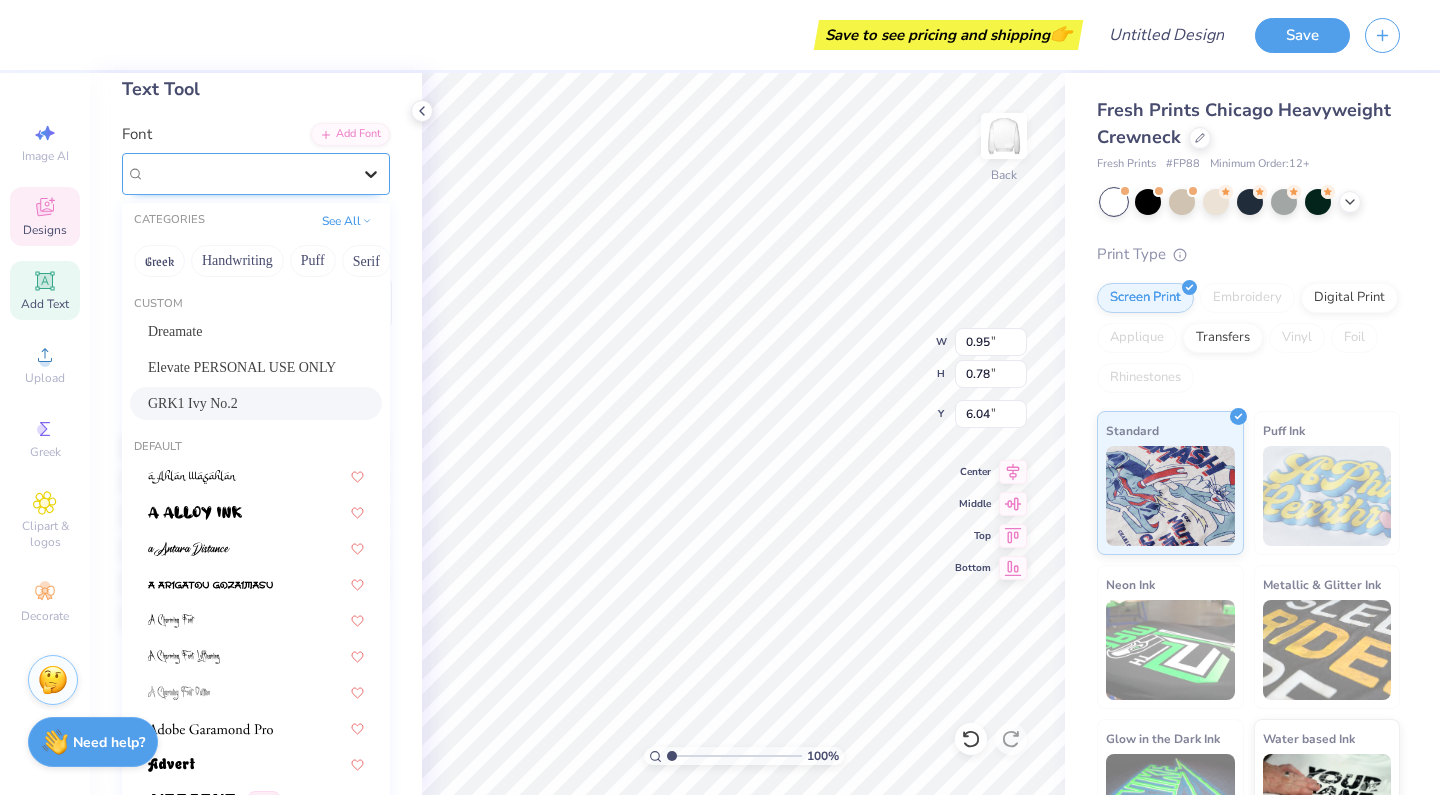 click 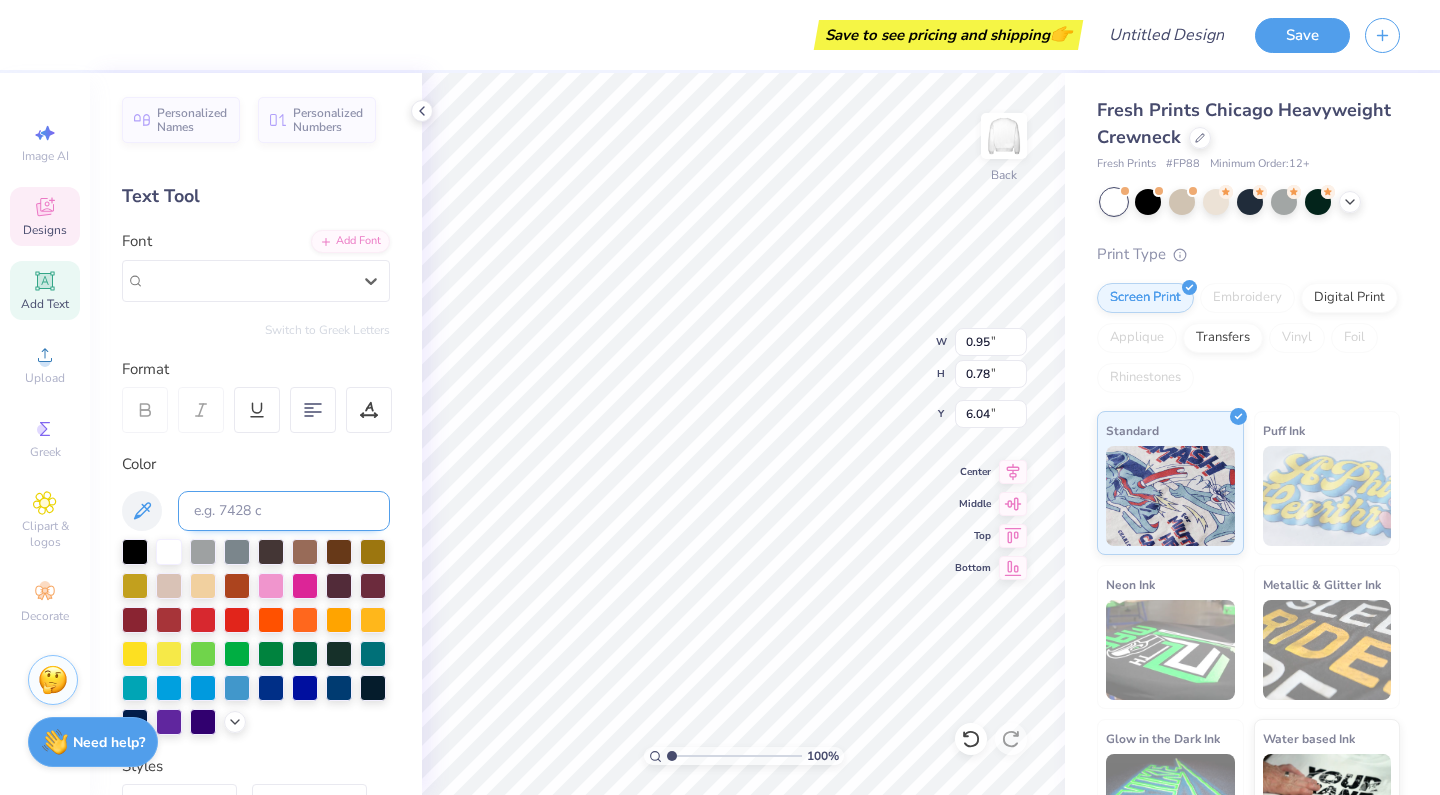 scroll, scrollTop: 0, scrollLeft: 0, axis: both 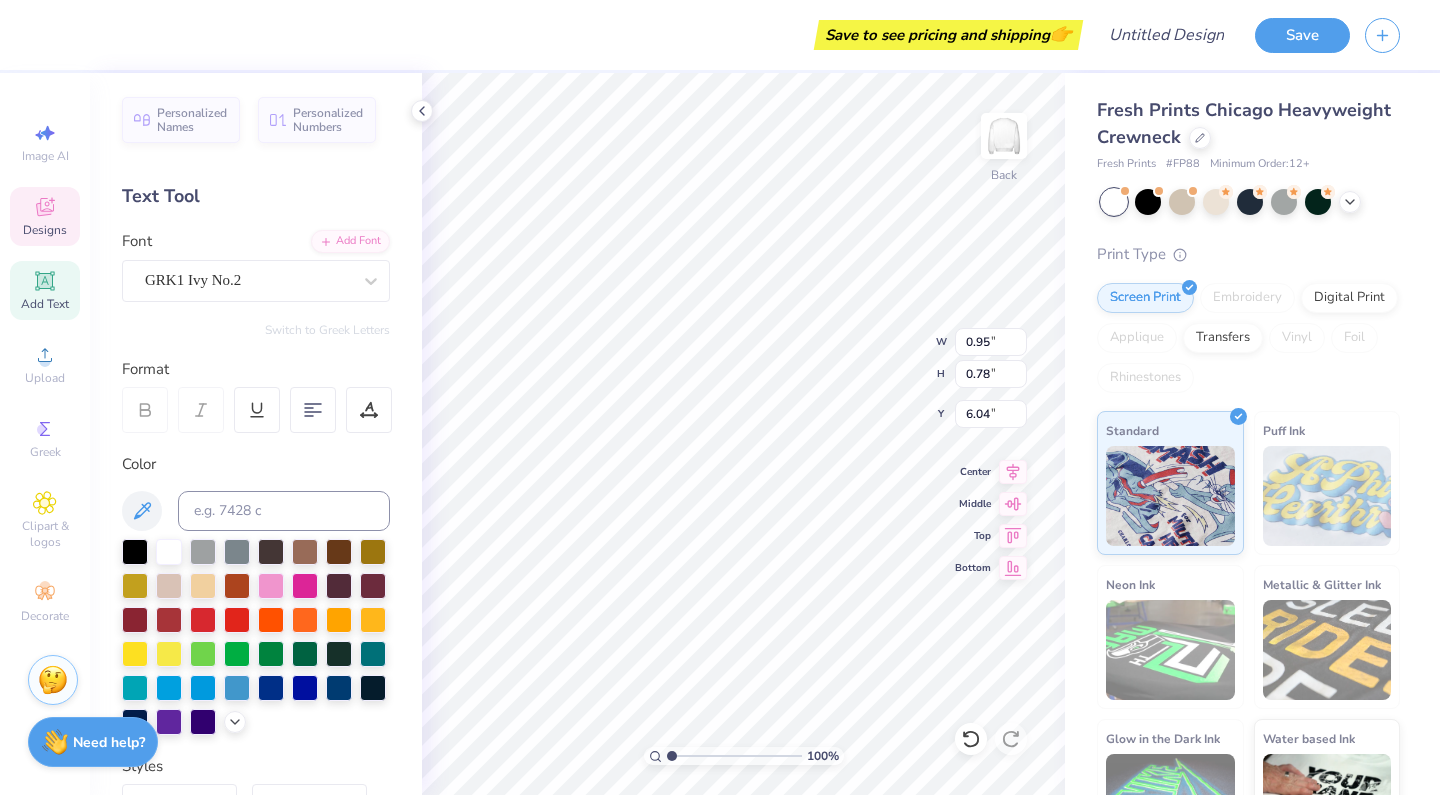 drag, startPoint x: 53, startPoint y: 449, endPoint x: 60, endPoint y: 398, distance: 51.47815 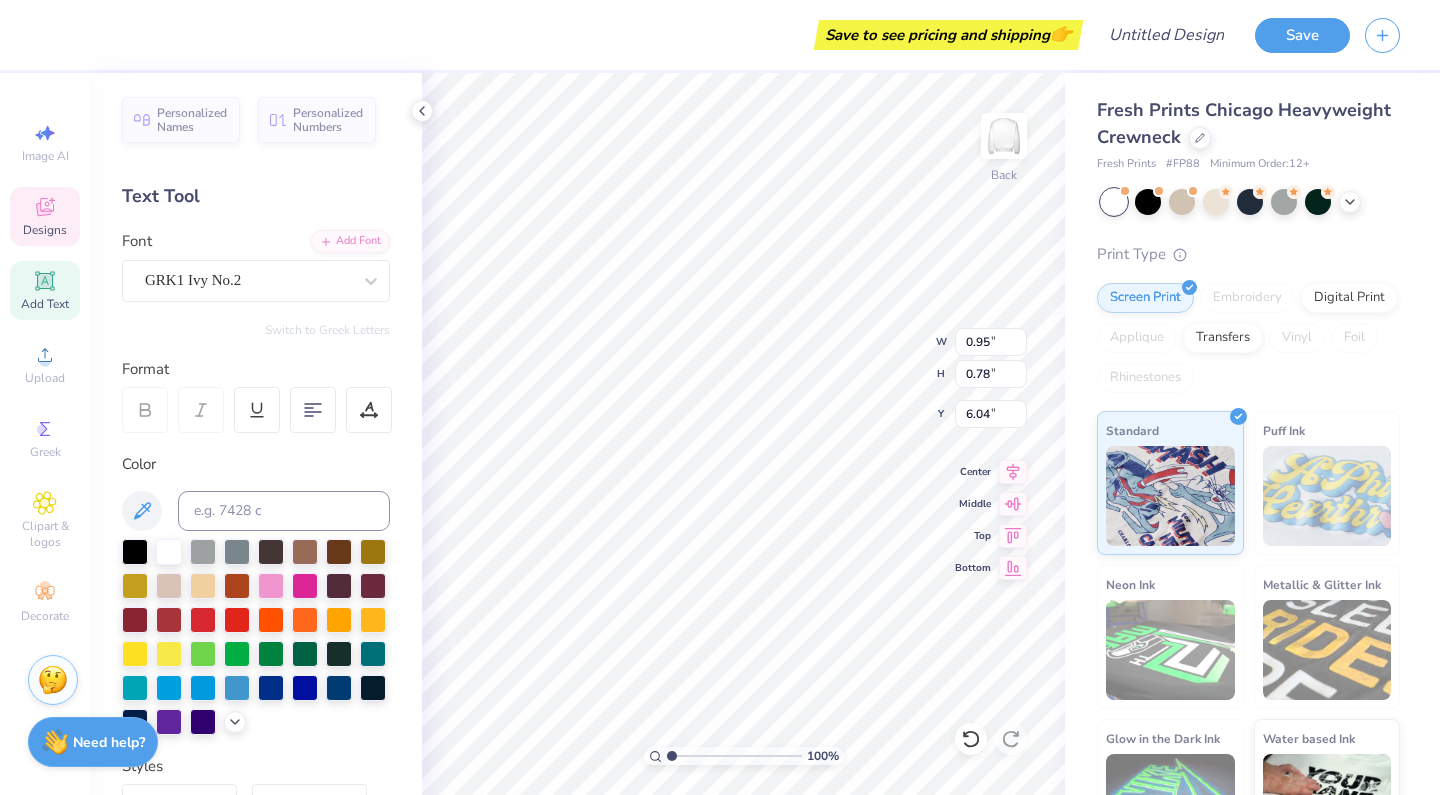 click on "Greek" at bounding box center (45, 452) 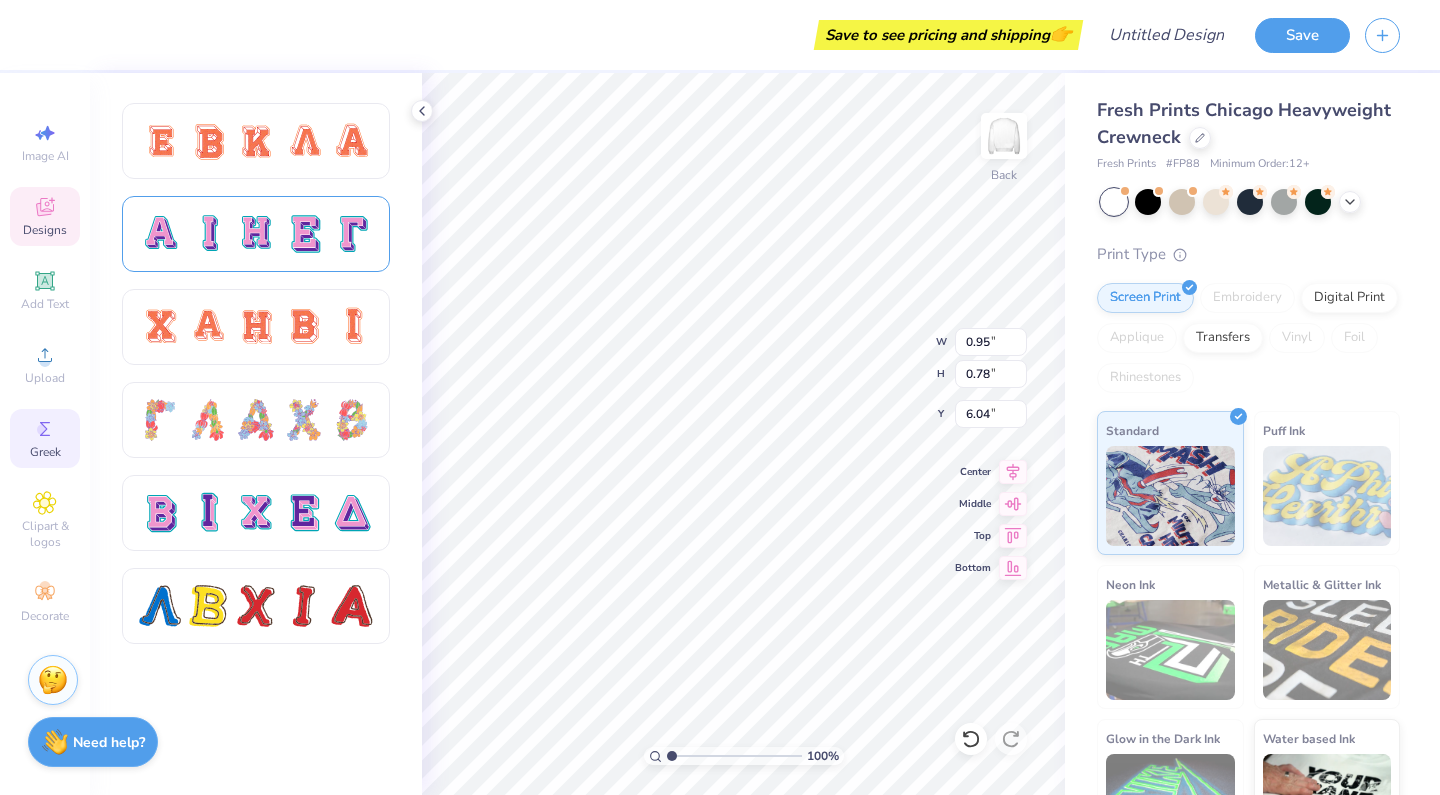 scroll, scrollTop: 1012, scrollLeft: 0, axis: vertical 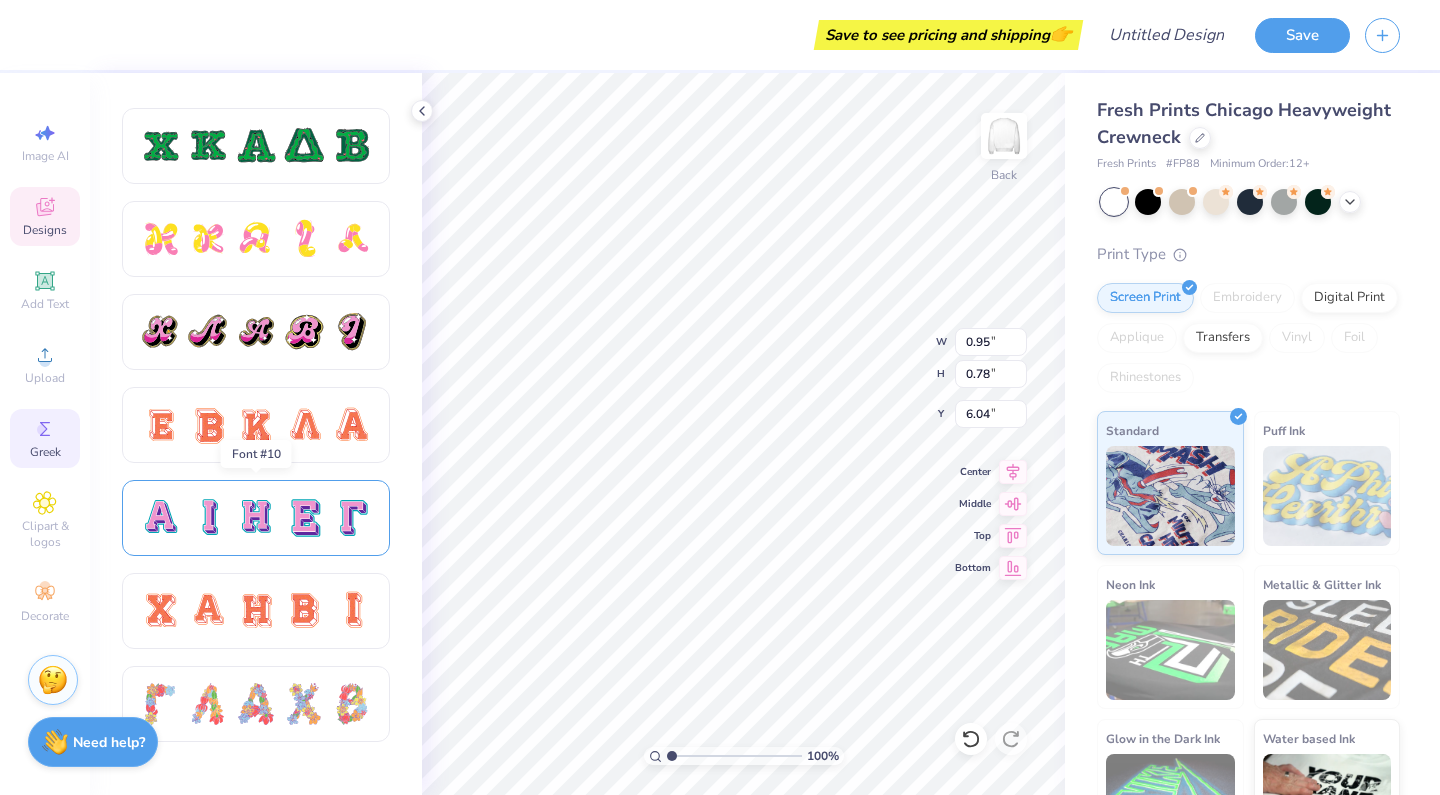 click at bounding box center [304, 518] 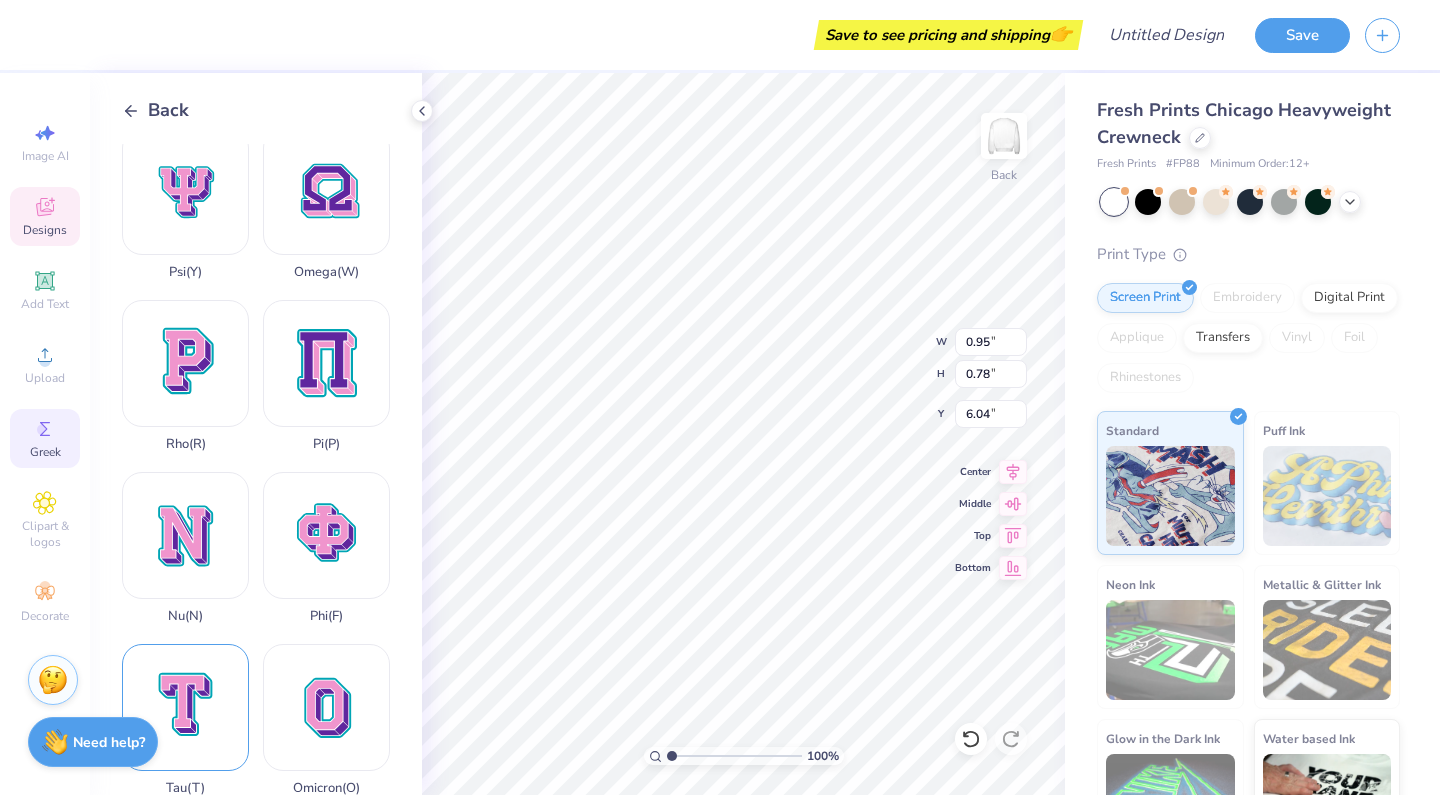 scroll, scrollTop: 1045, scrollLeft: 0, axis: vertical 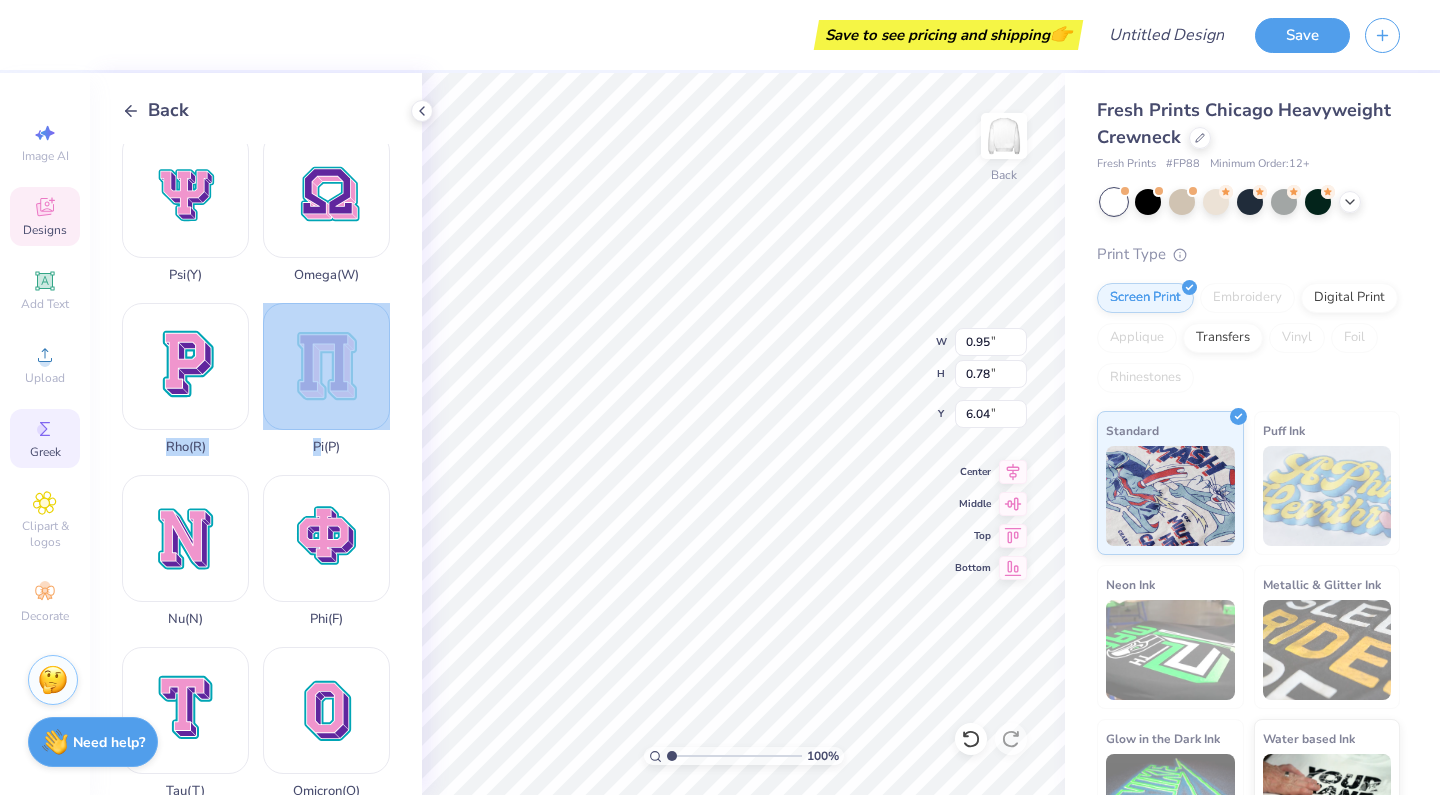drag, startPoint x: 222, startPoint y: 324, endPoint x: 316, endPoint y: 447, distance: 154.80634 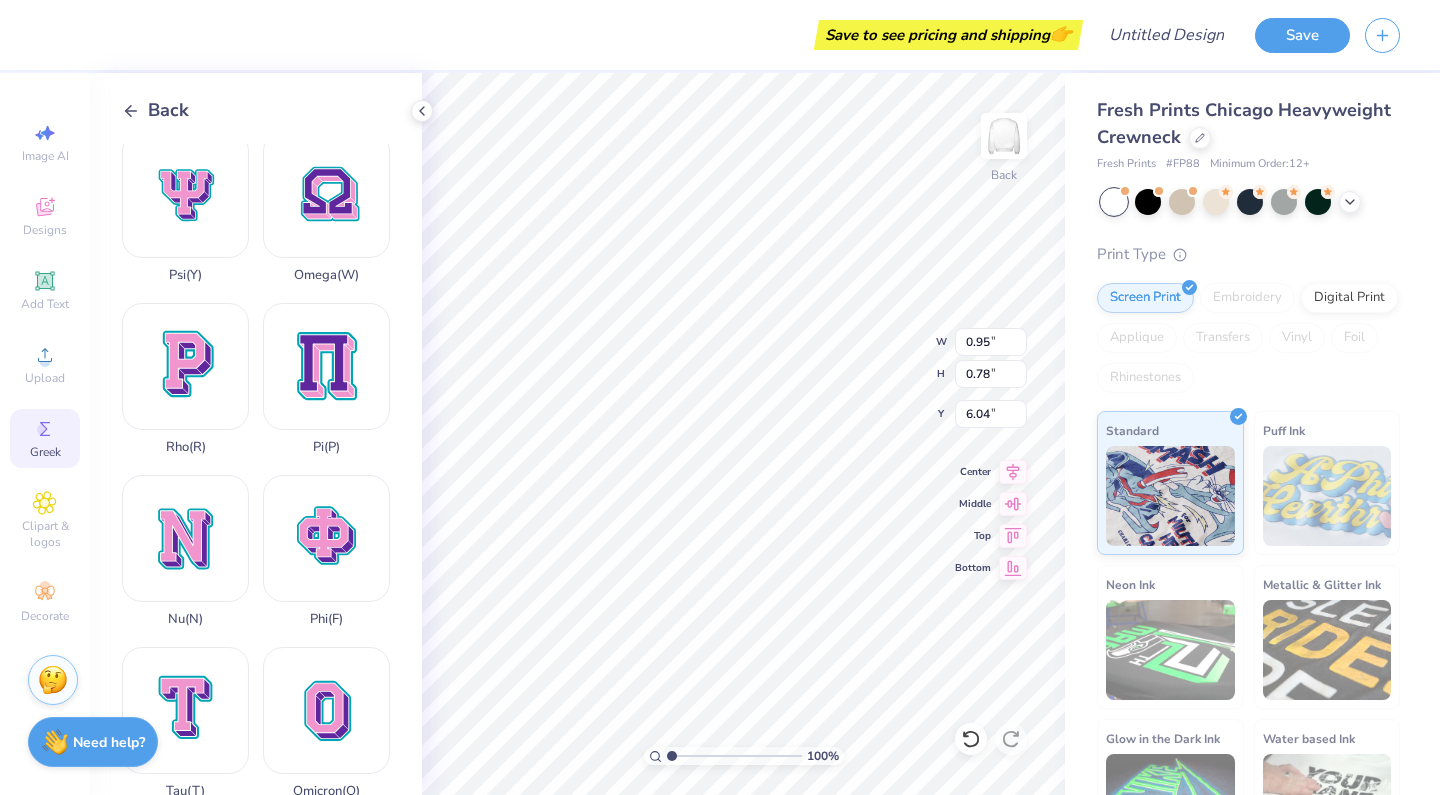 type on "15.00" 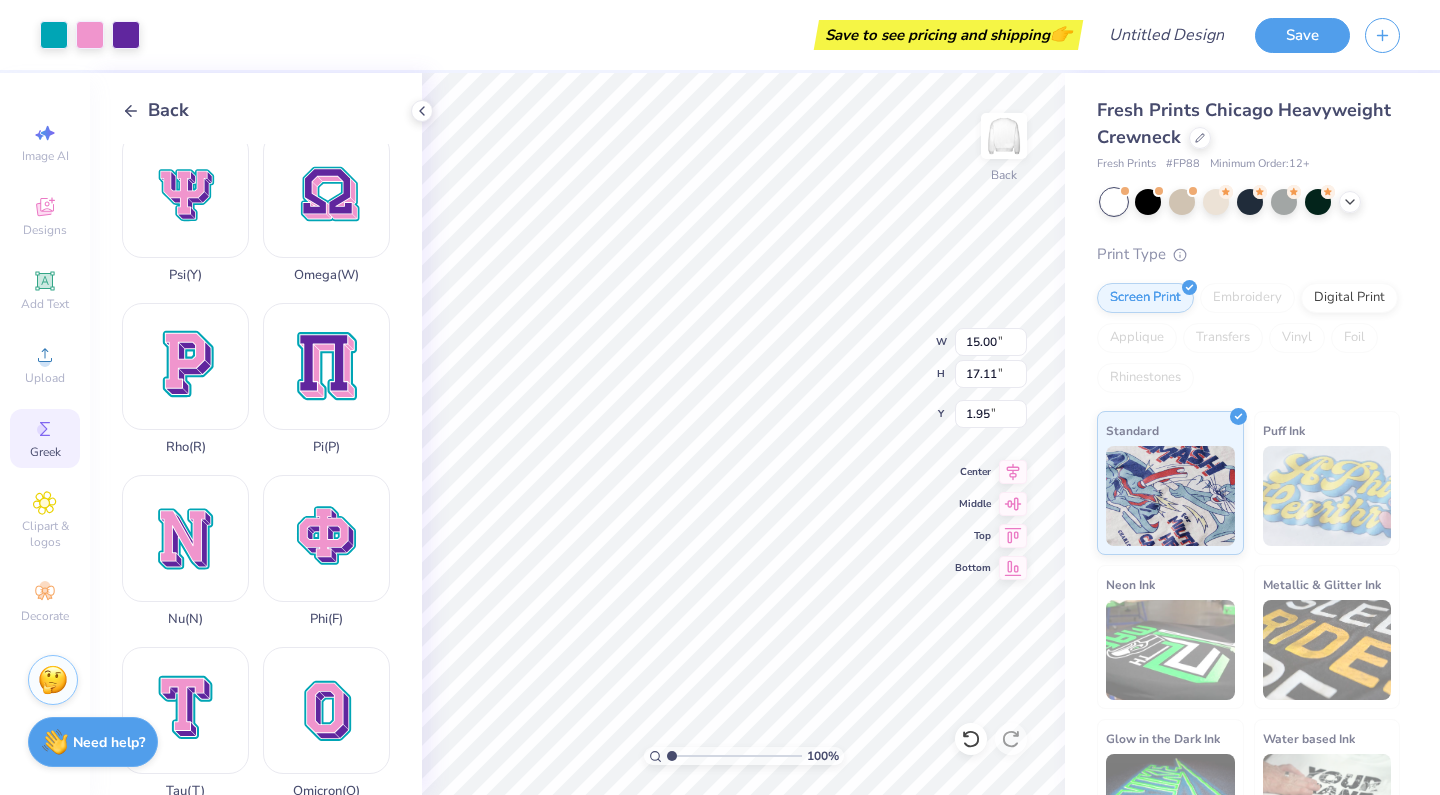 type on "1.46" 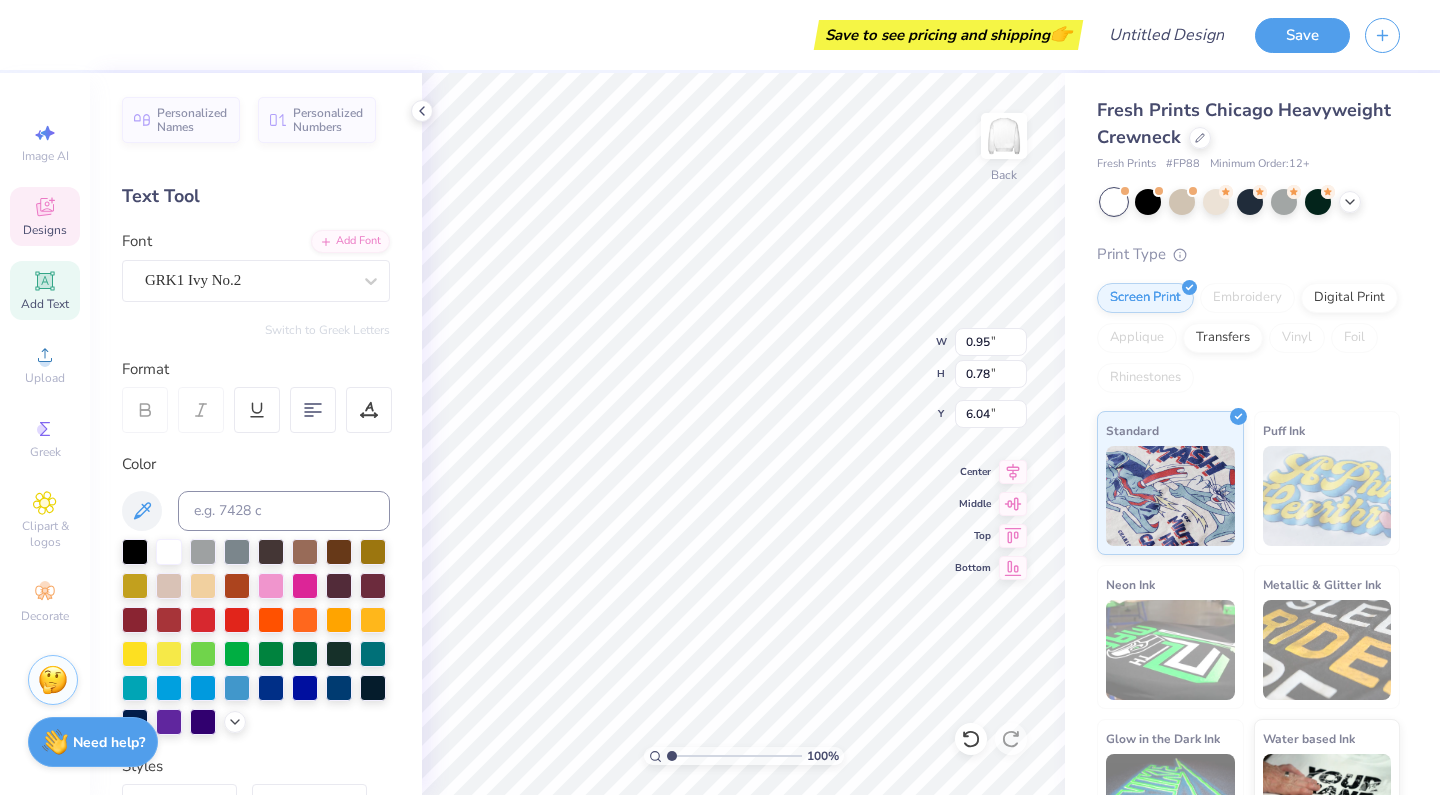 type on "S" 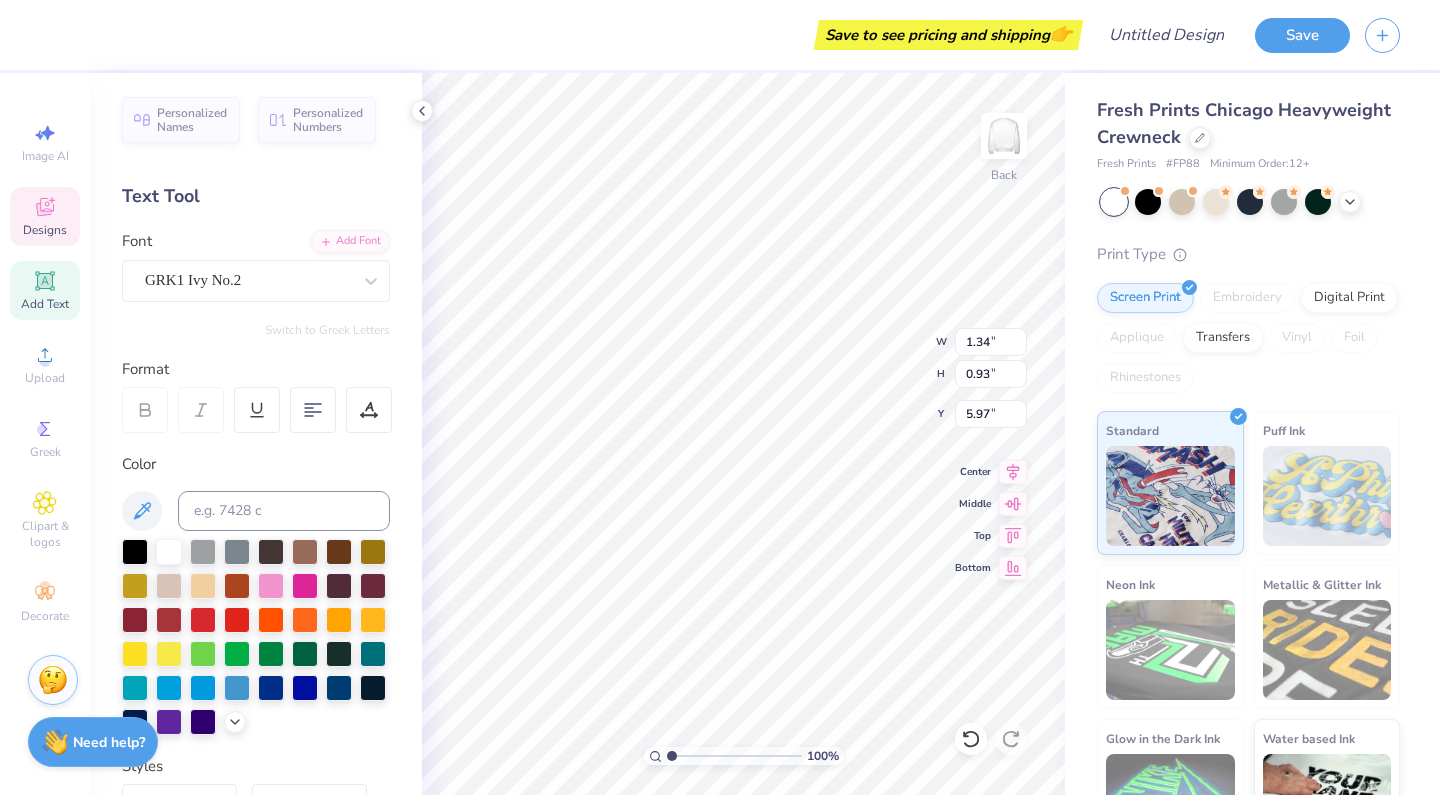 type on "5.77" 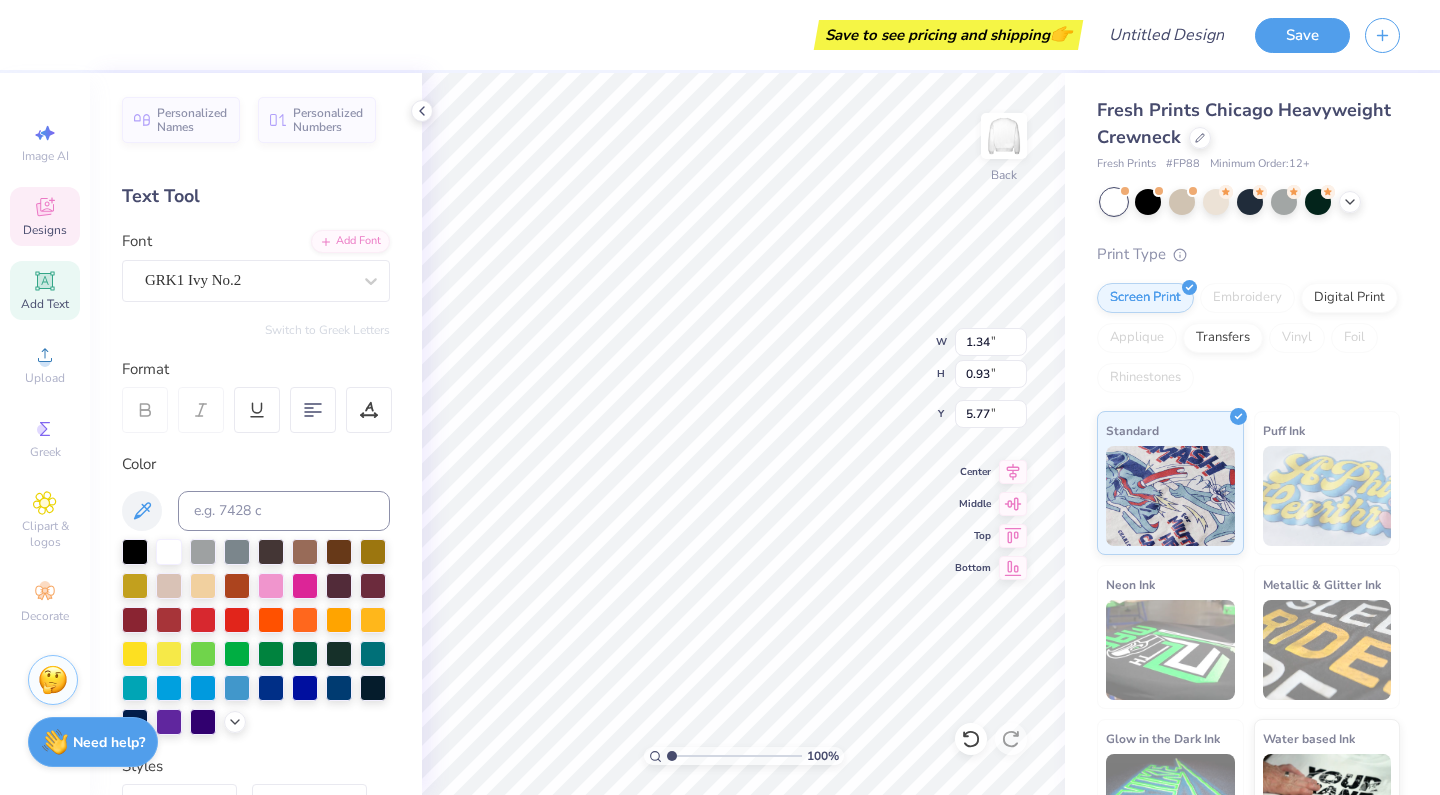 click on "Save to see pricing and shipping  👉" at bounding box center (948, 35) 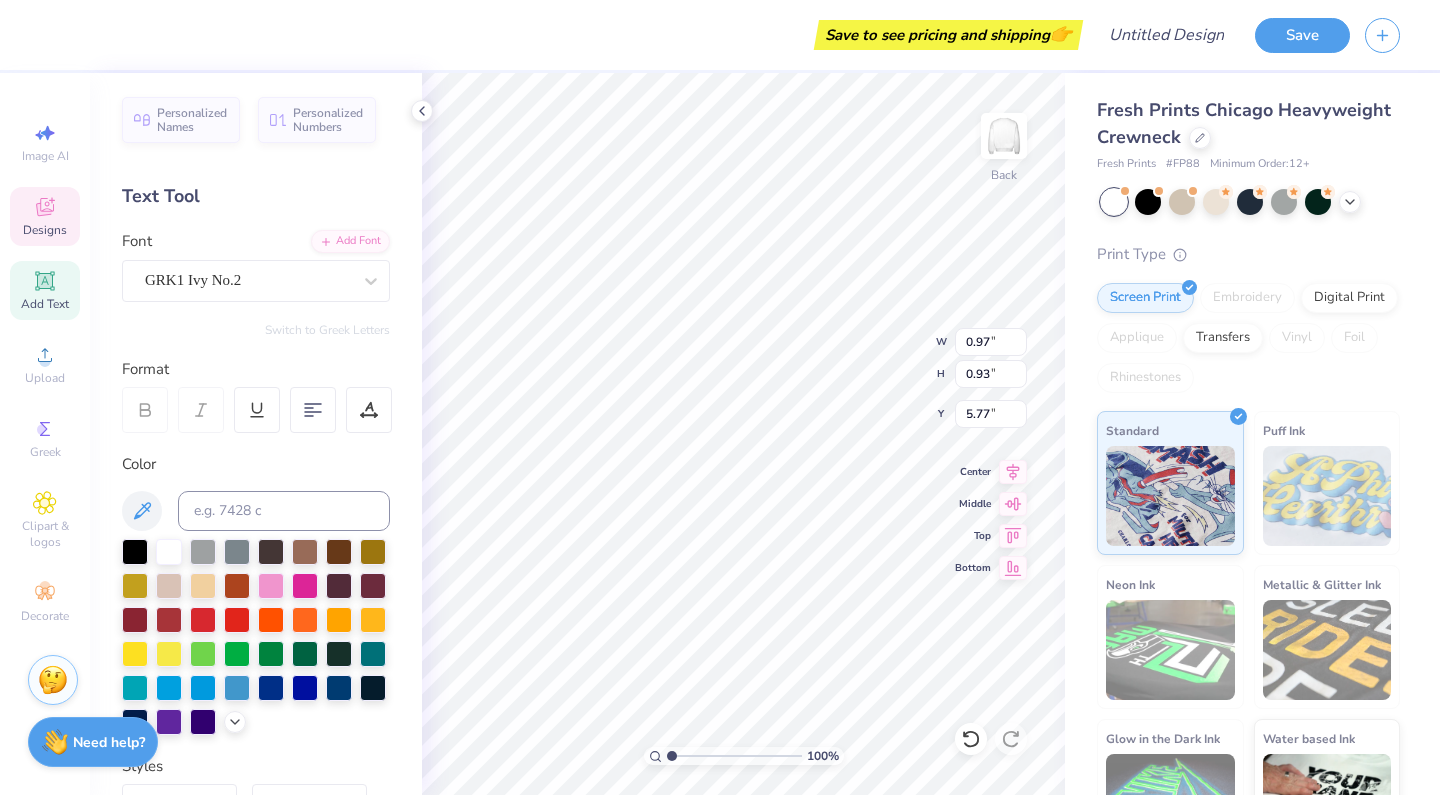 type on "0.67" 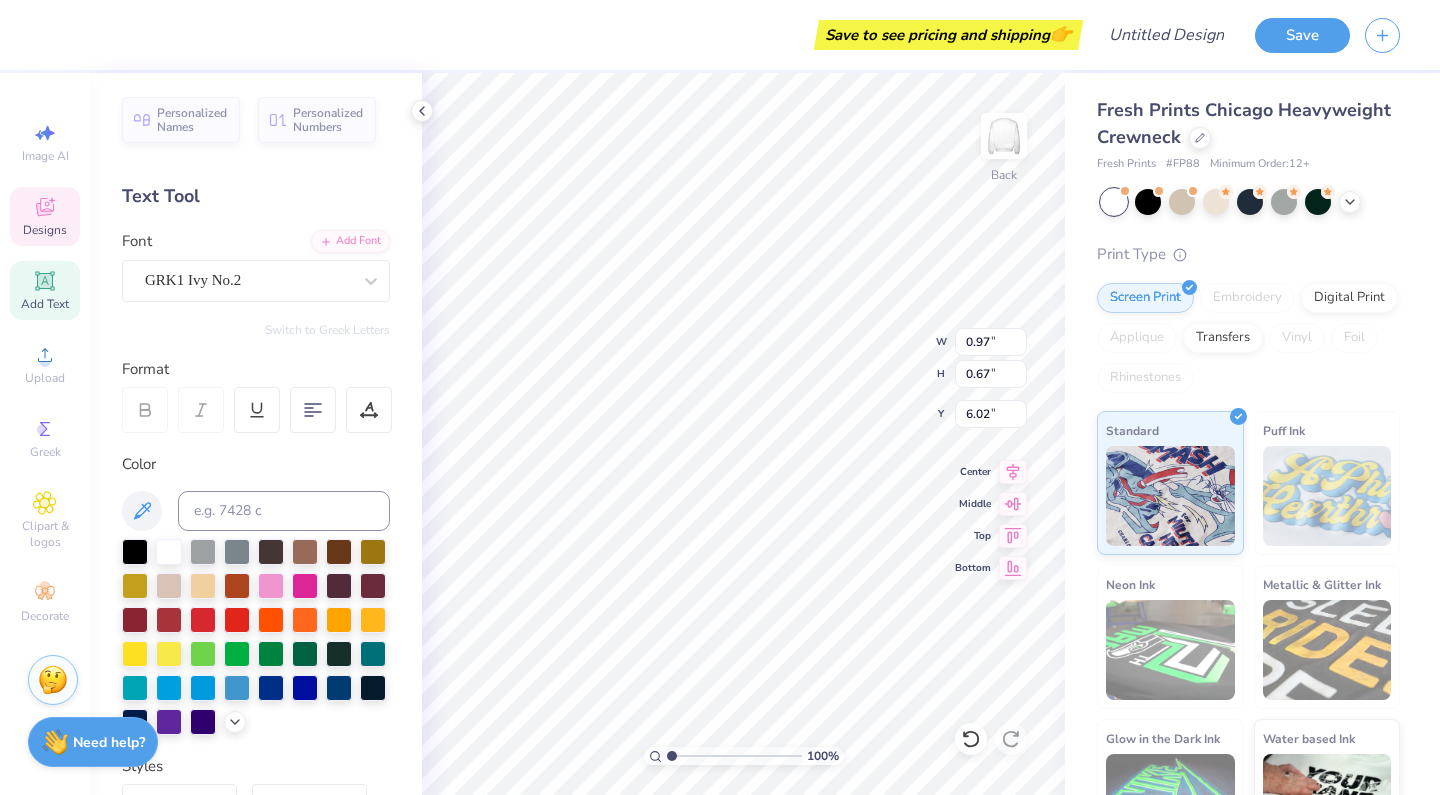 type on "5.77" 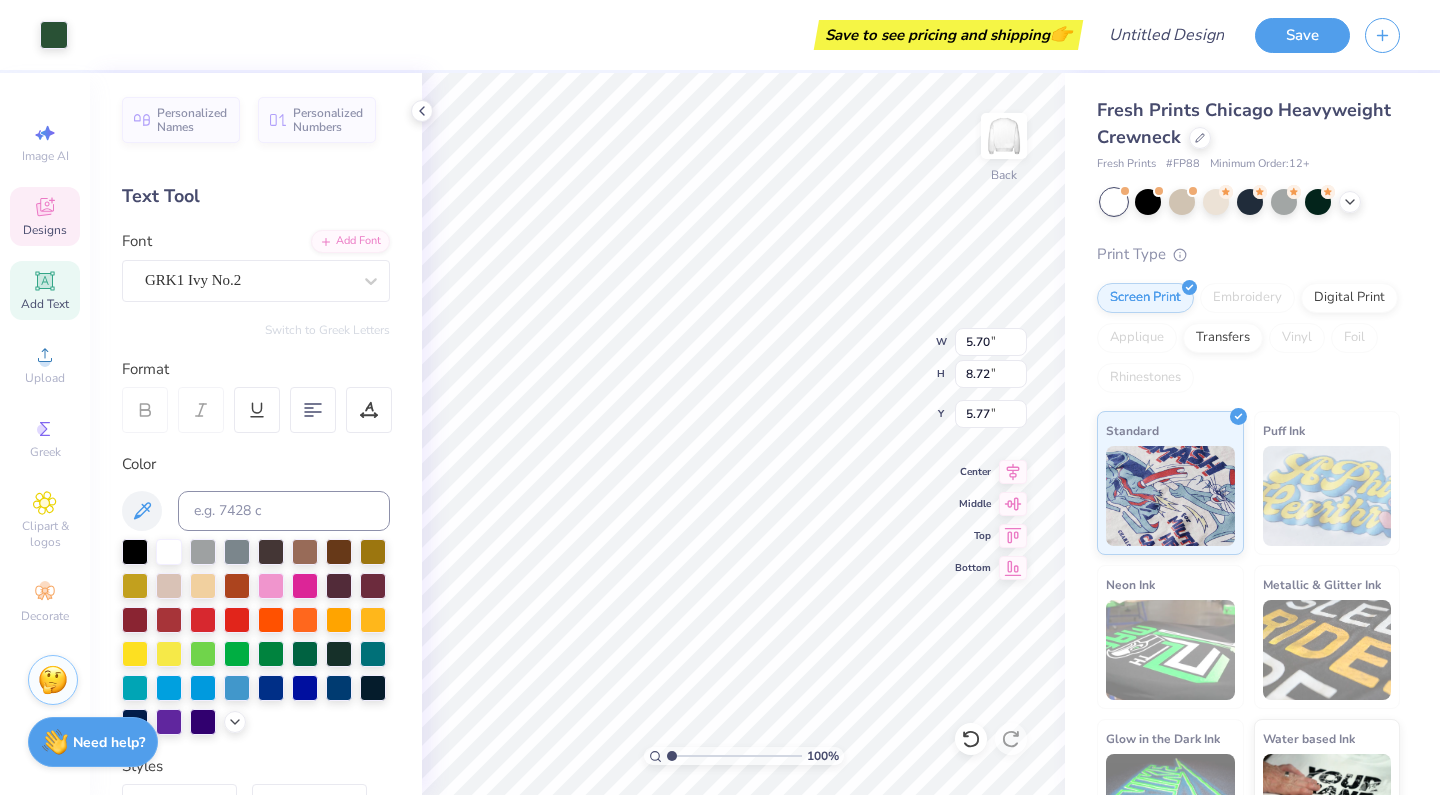 type on "2.87" 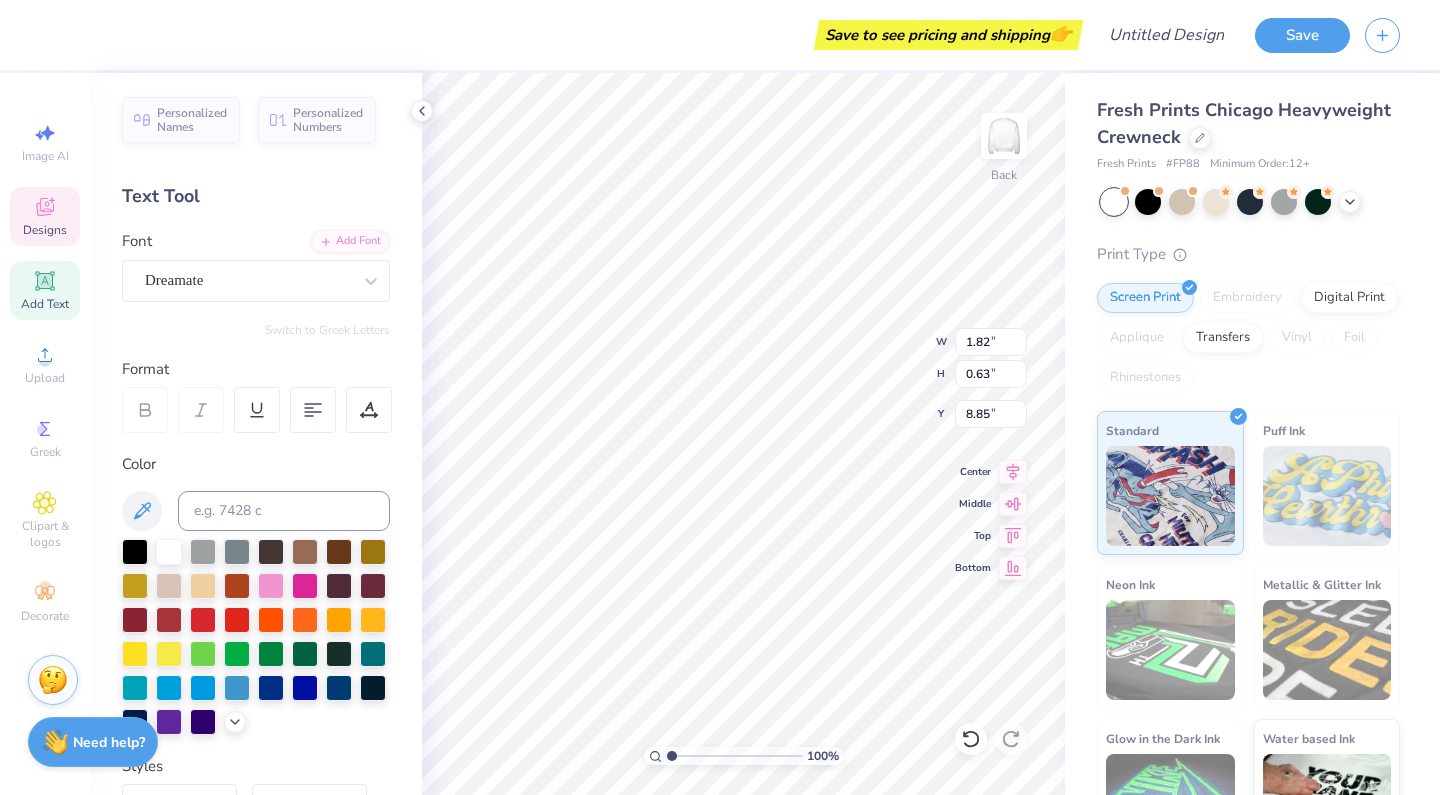 type on "1952" 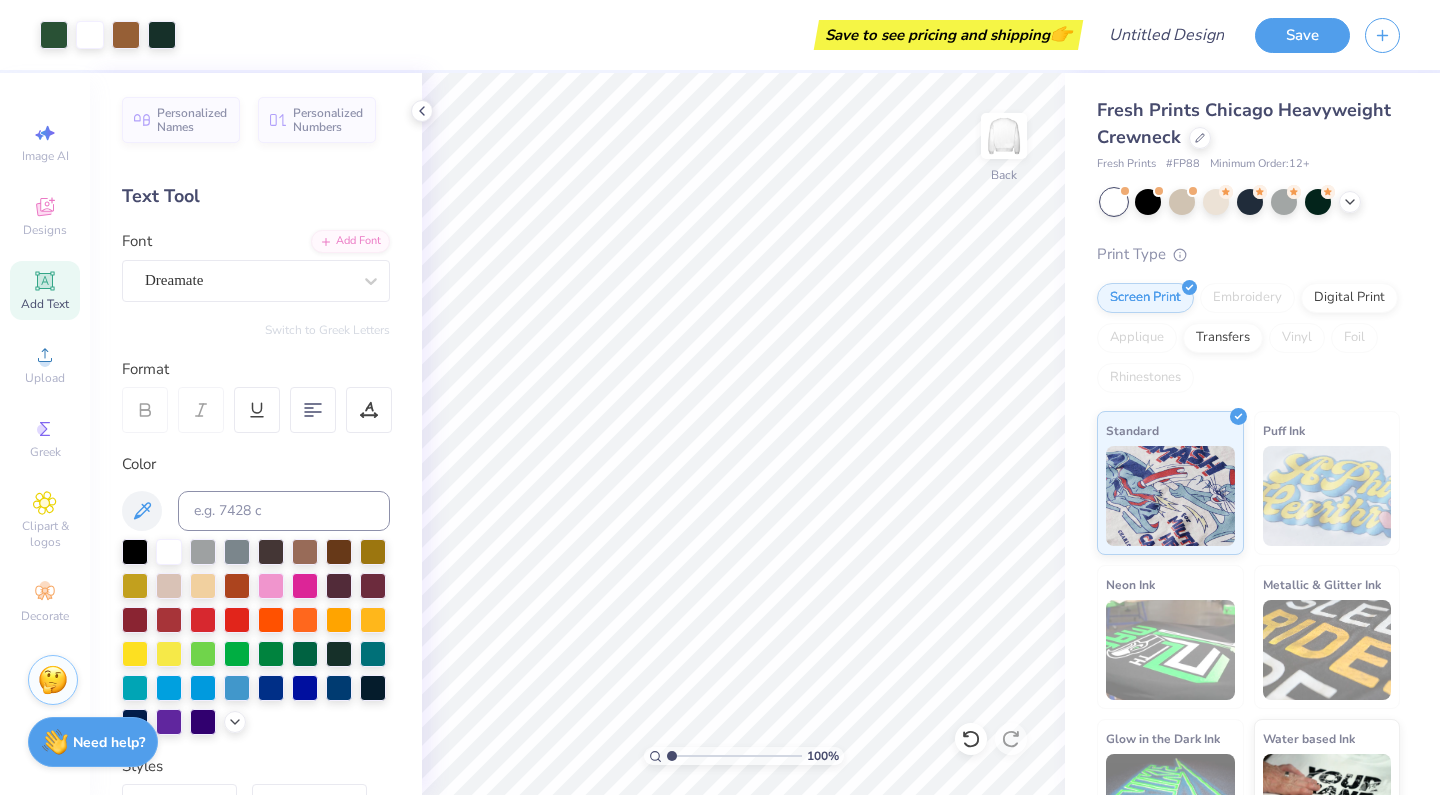 click on "Save to see pricing and shipping  👉" at bounding box center (634, 35) 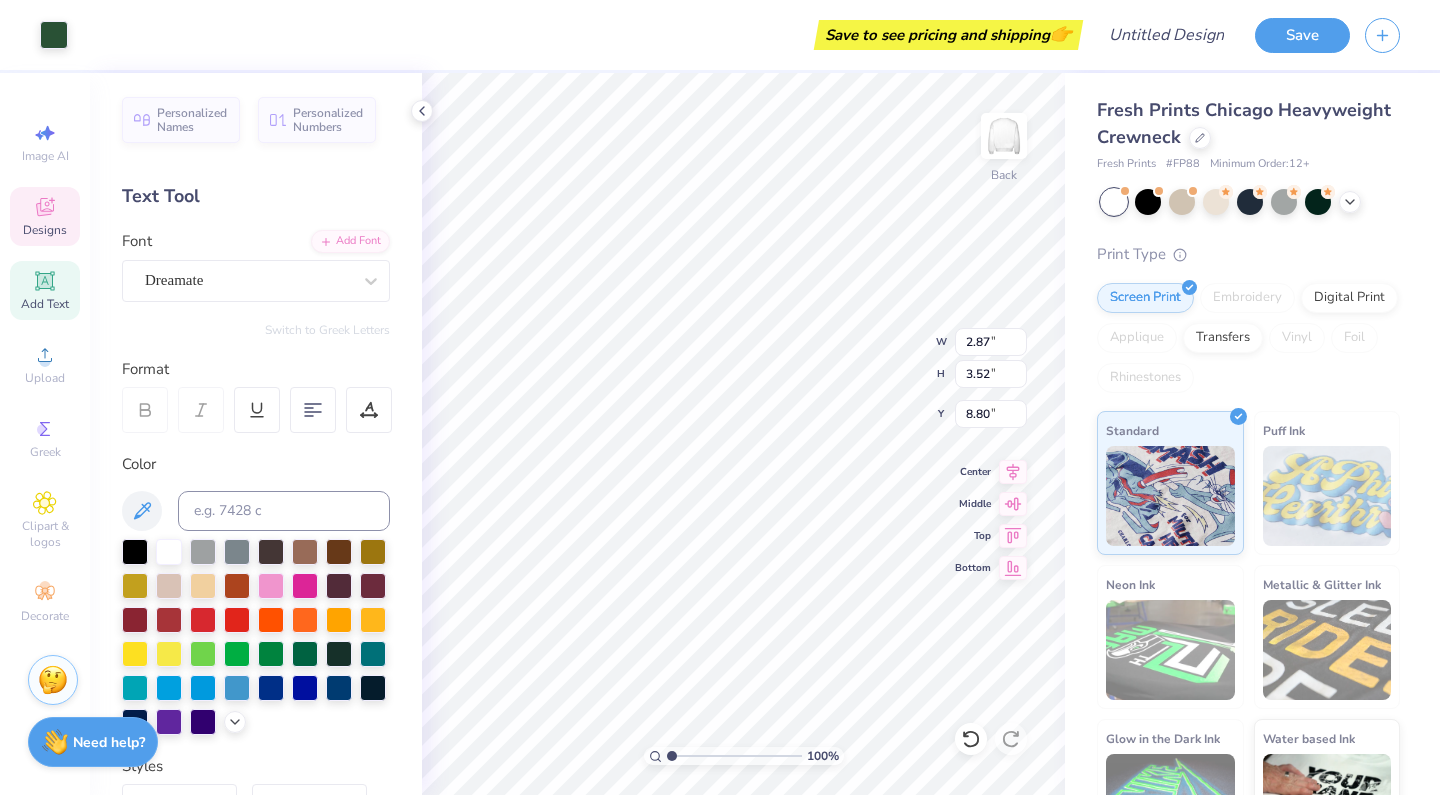 type on "8.74" 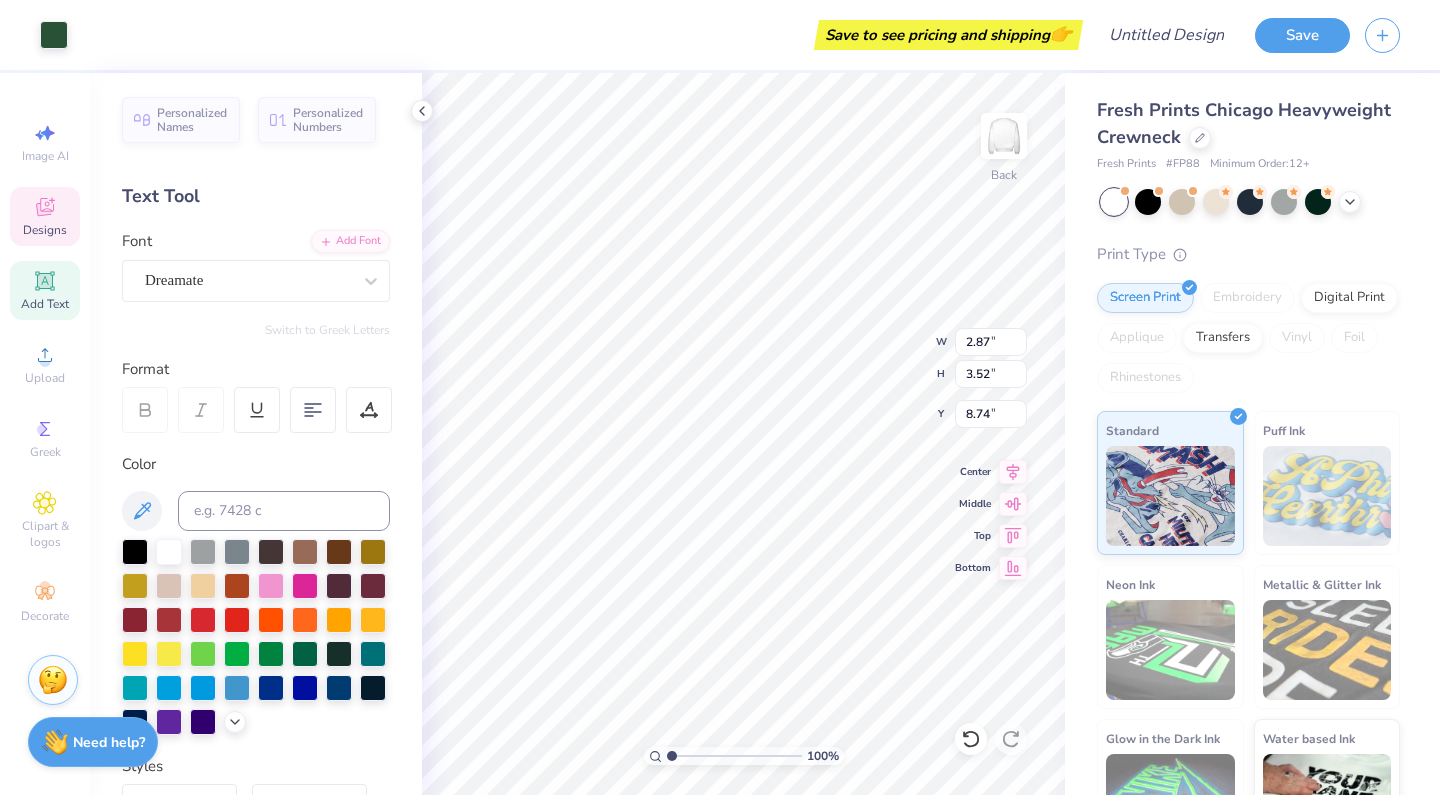 scroll, scrollTop: 53, scrollLeft: 0, axis: vertical 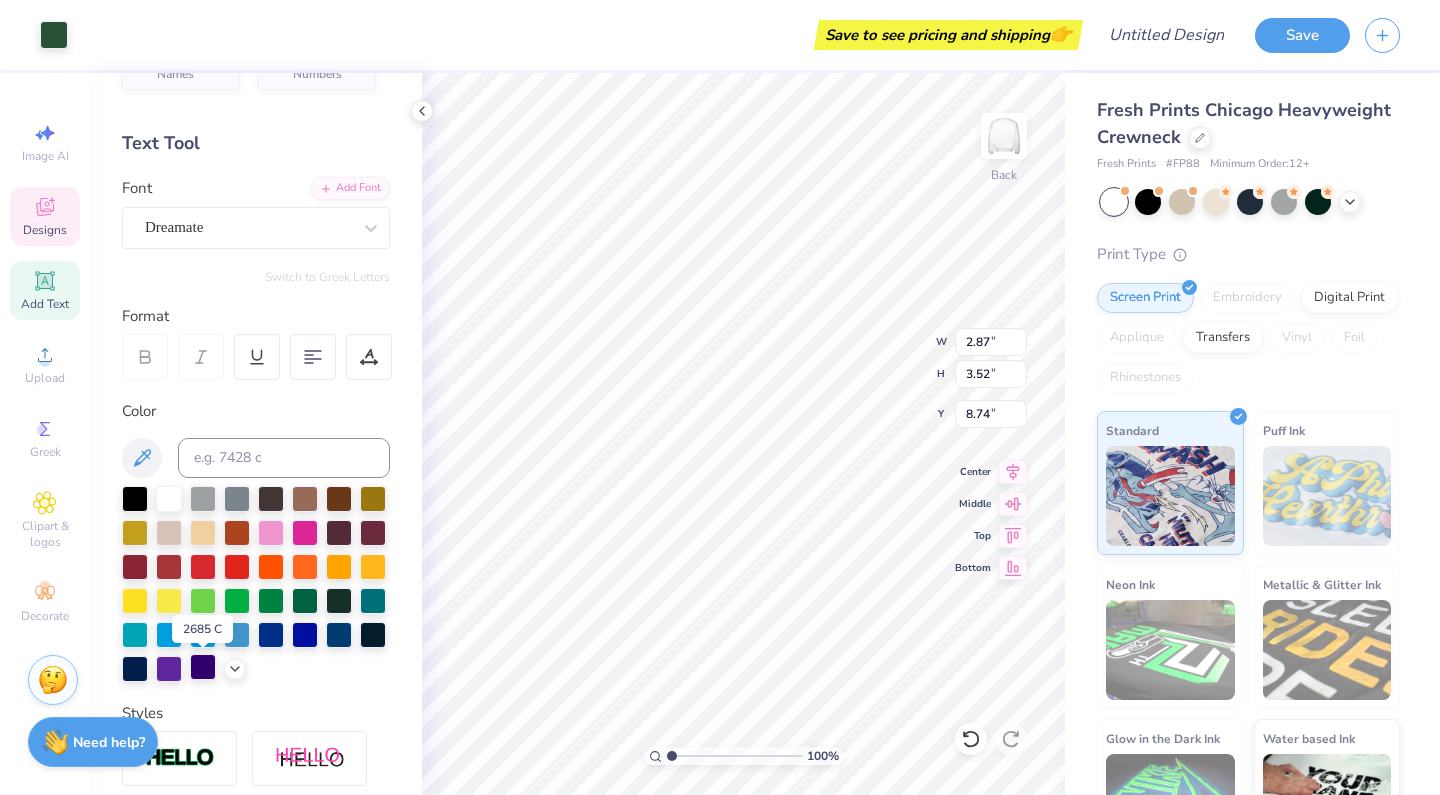 click at bounding box center [203, 667] 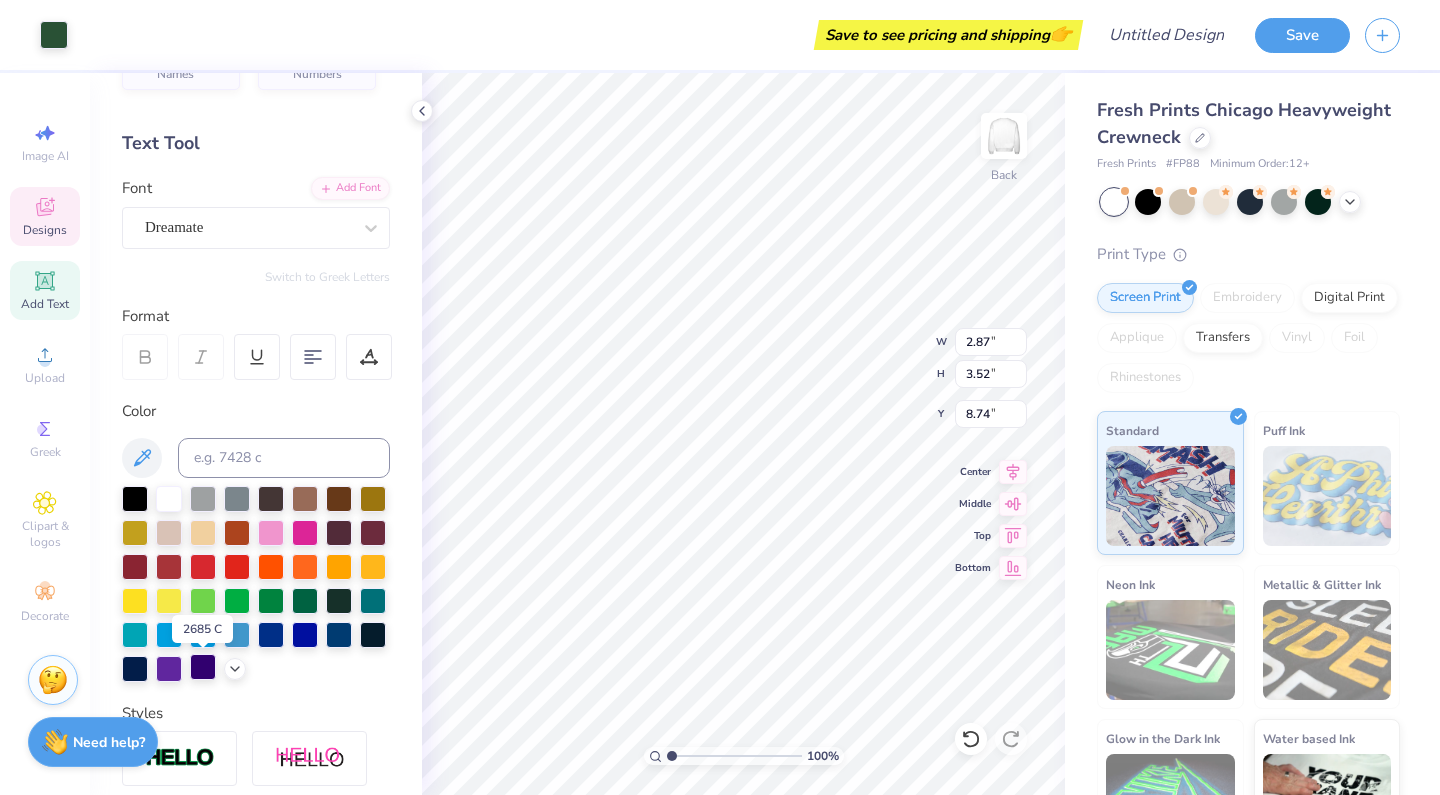 click at bounding box center [203, 667] 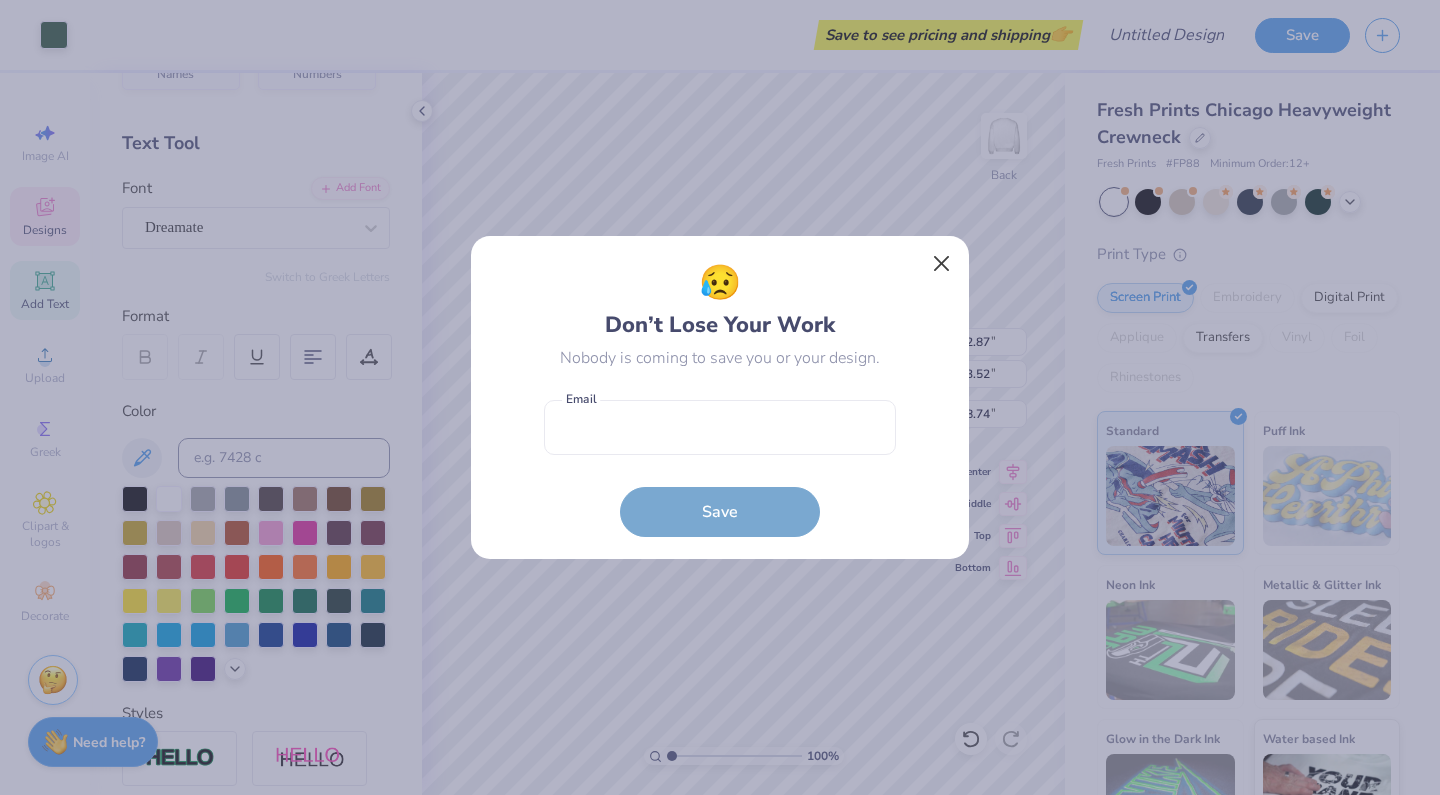click at bounding box center (942, 264) 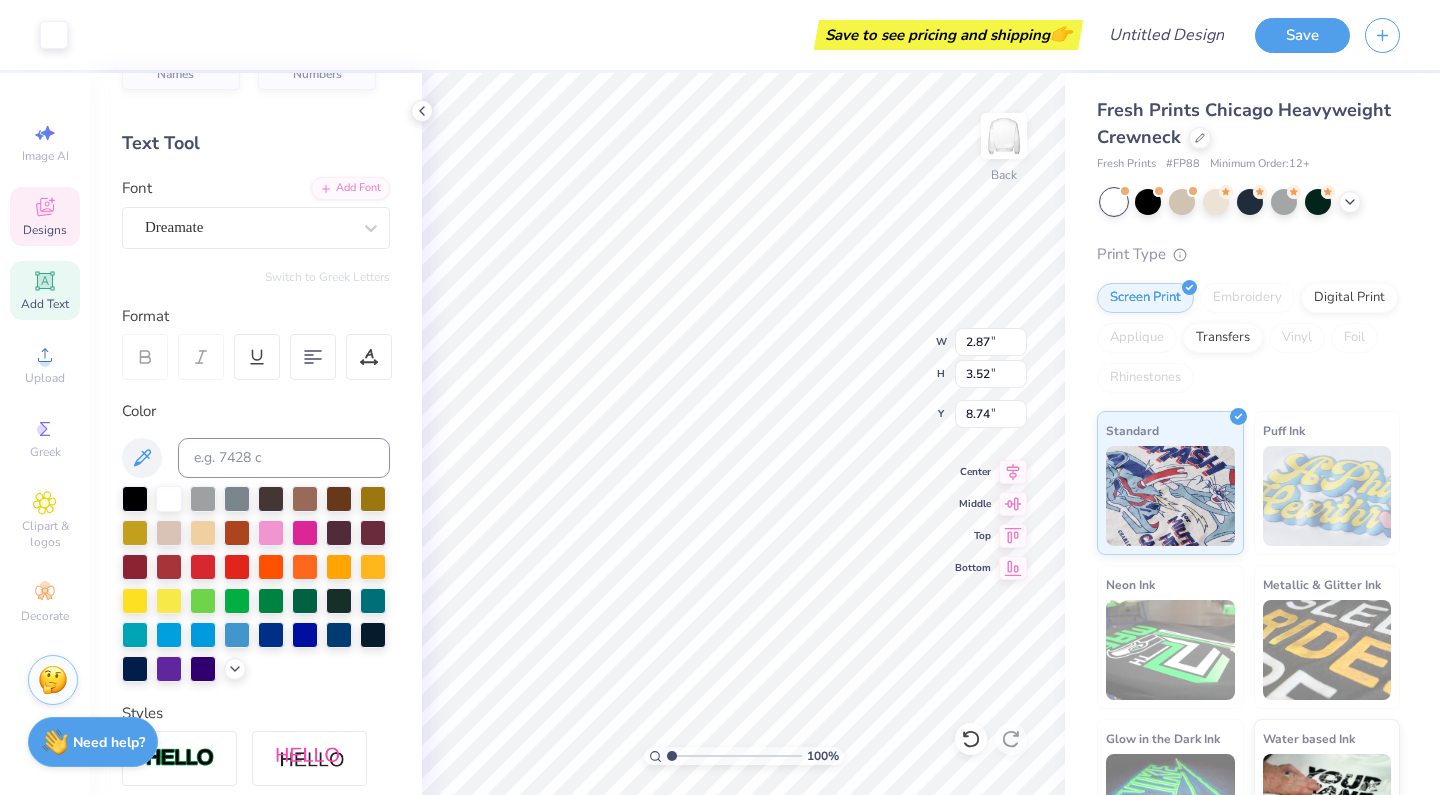 type on "0.97" 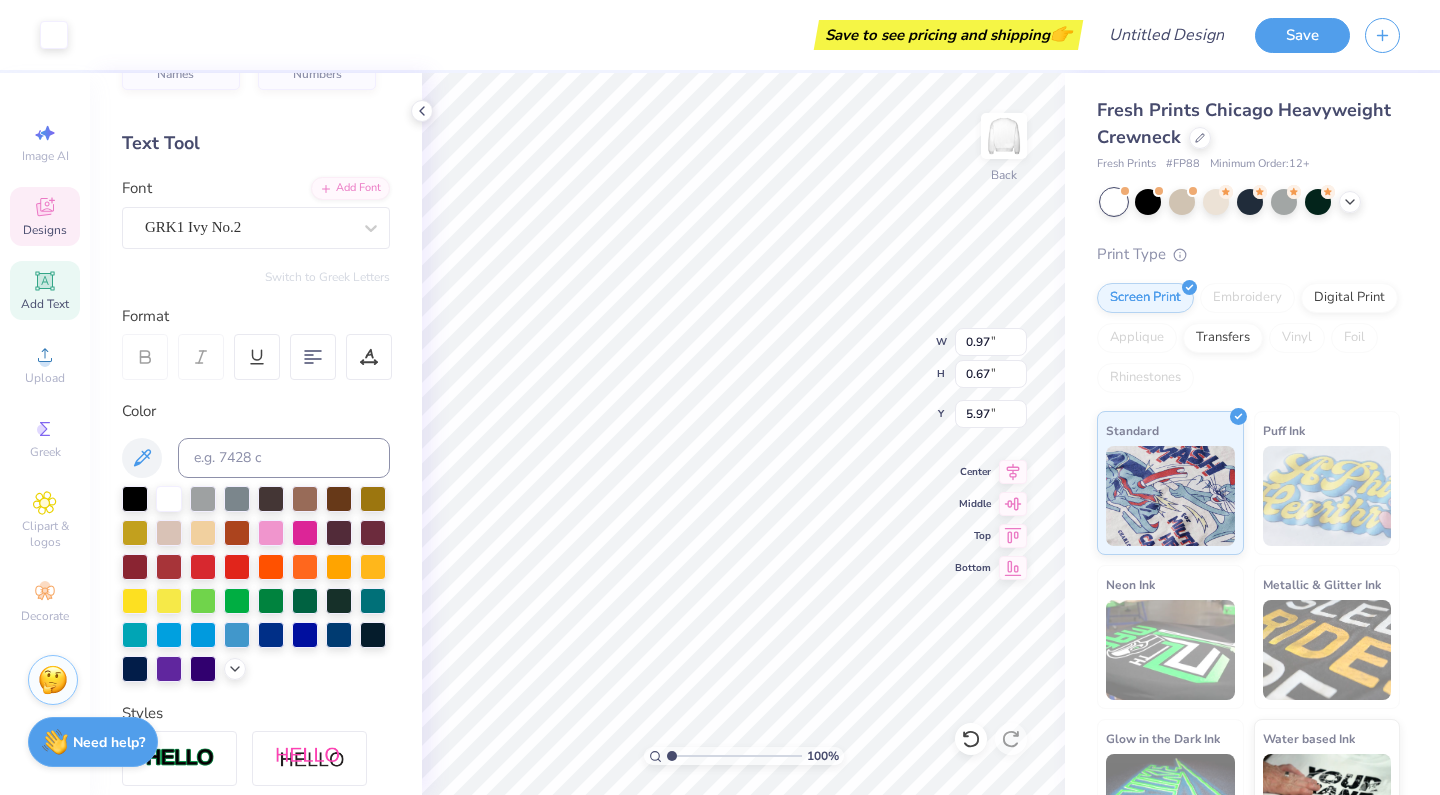 type on "5.77" 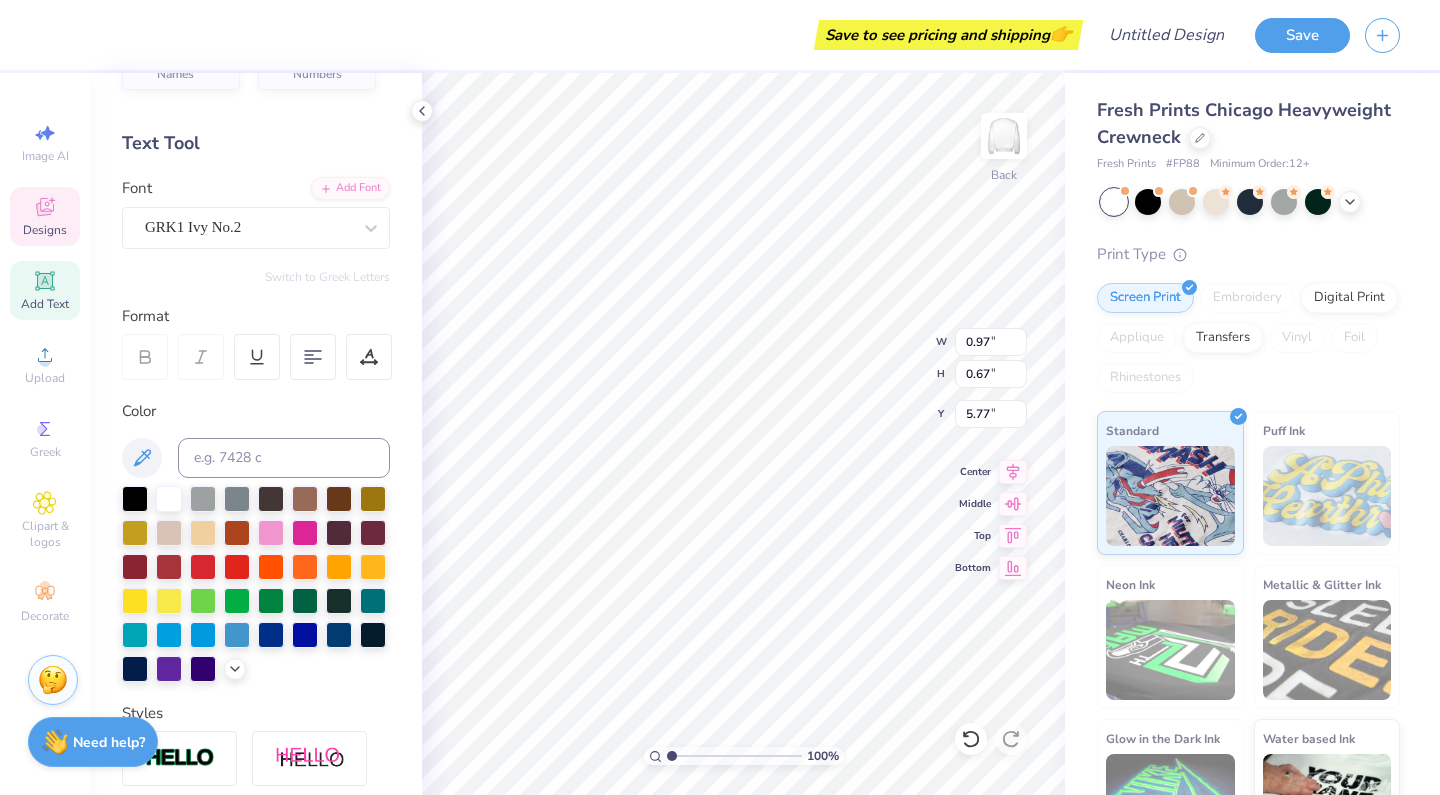 type on "2.94" 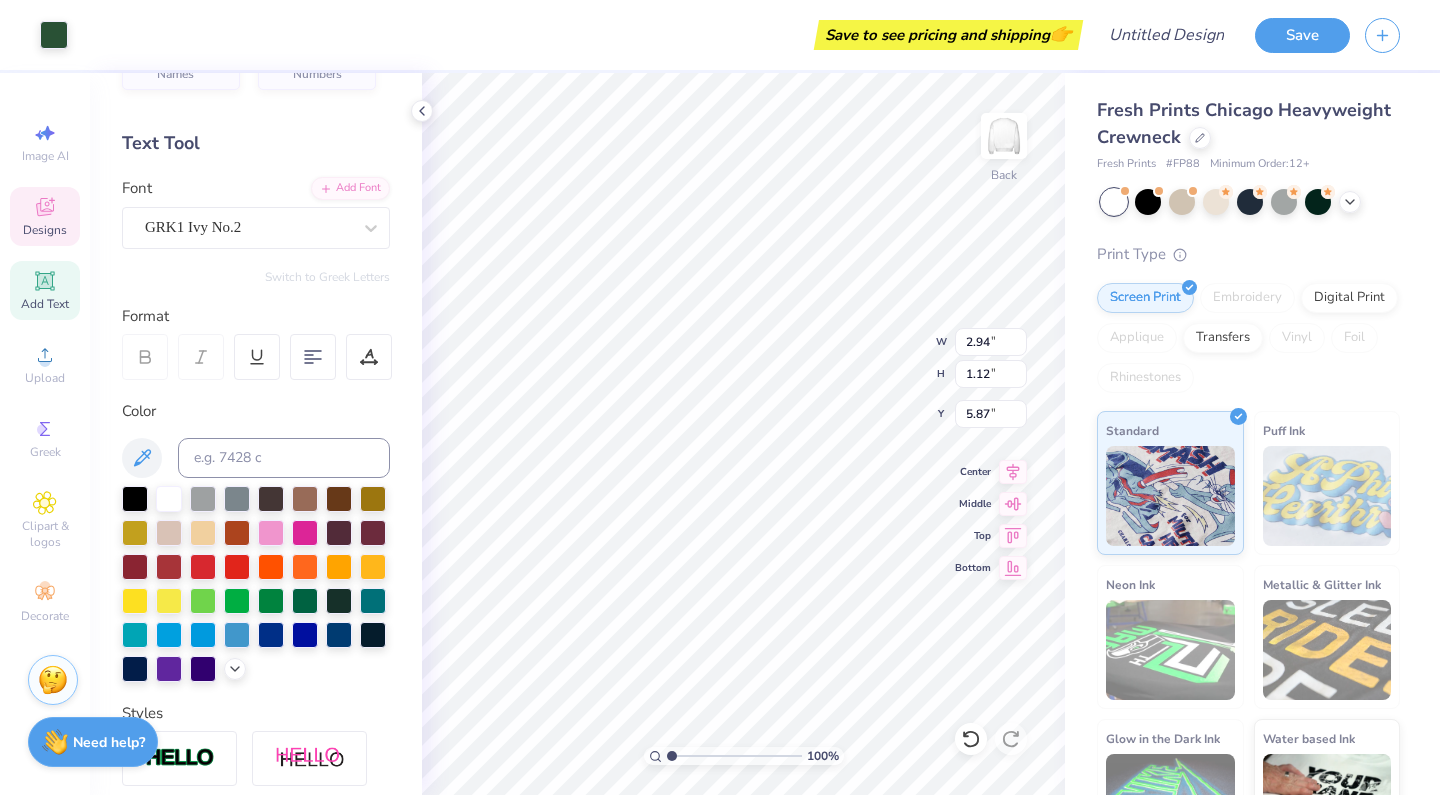 click on "Art colors Save to see pricing and shipping  👉 Design Title Save" at bounding box center [720, 35] 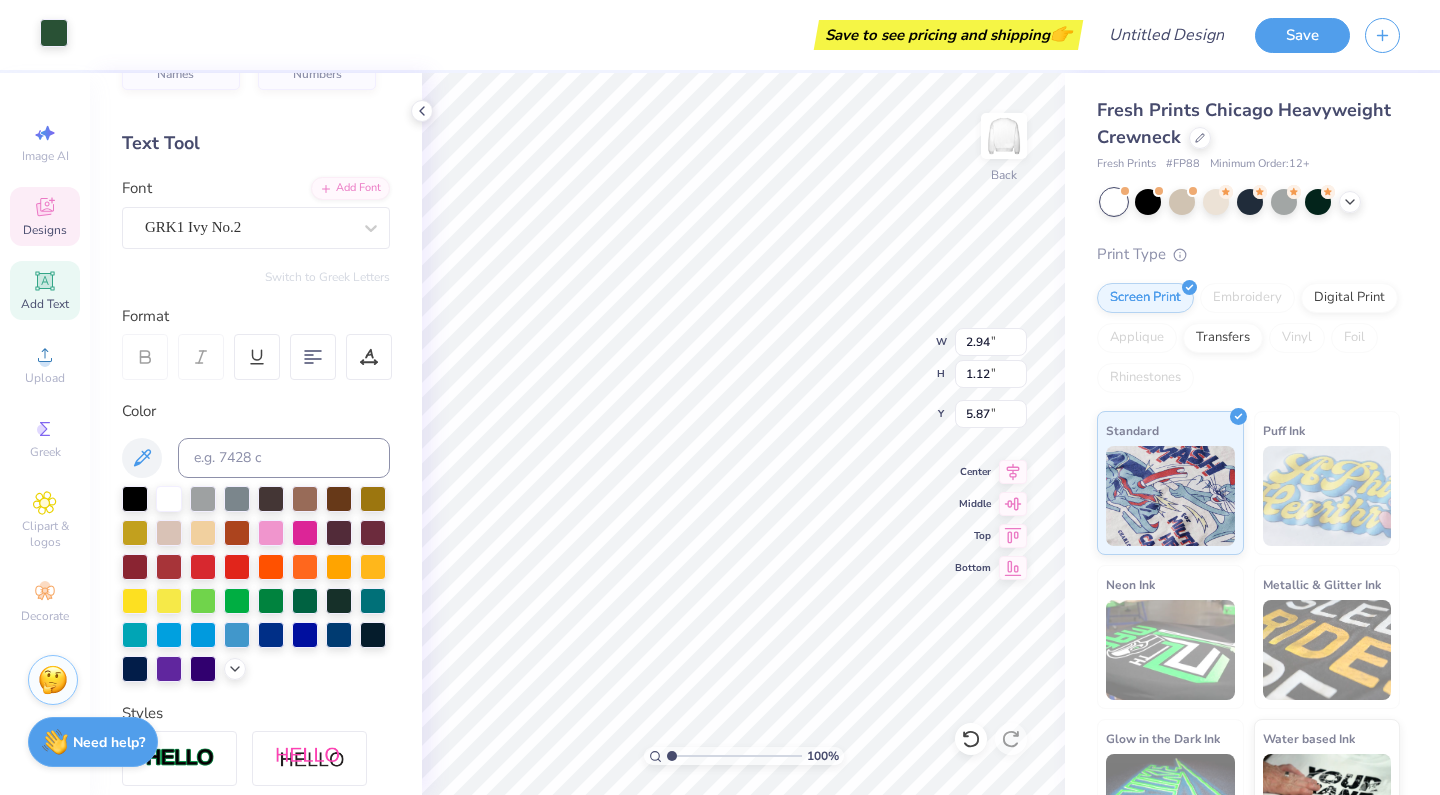 click at bounding box center [54, 33] 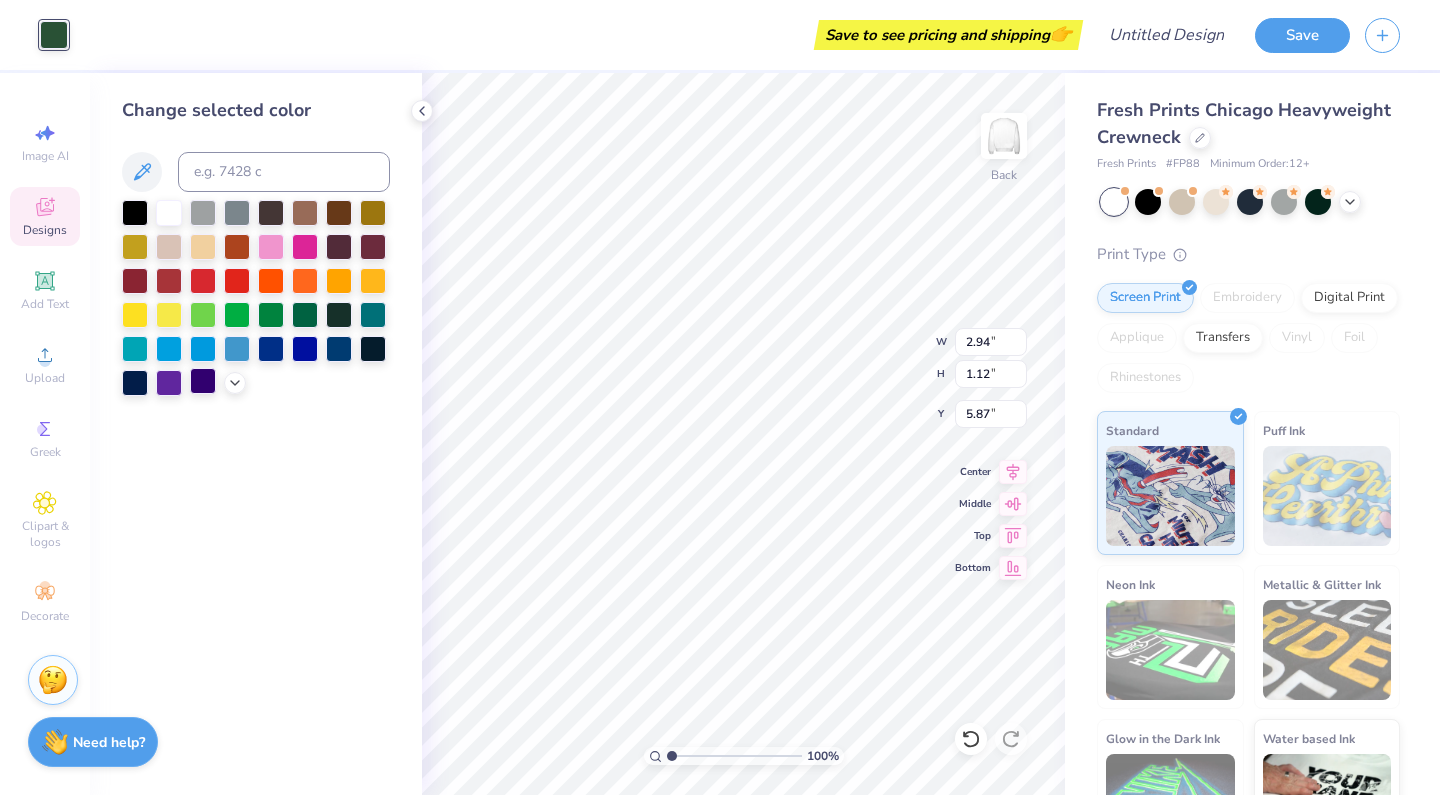 click at bounding box center (203, 381) 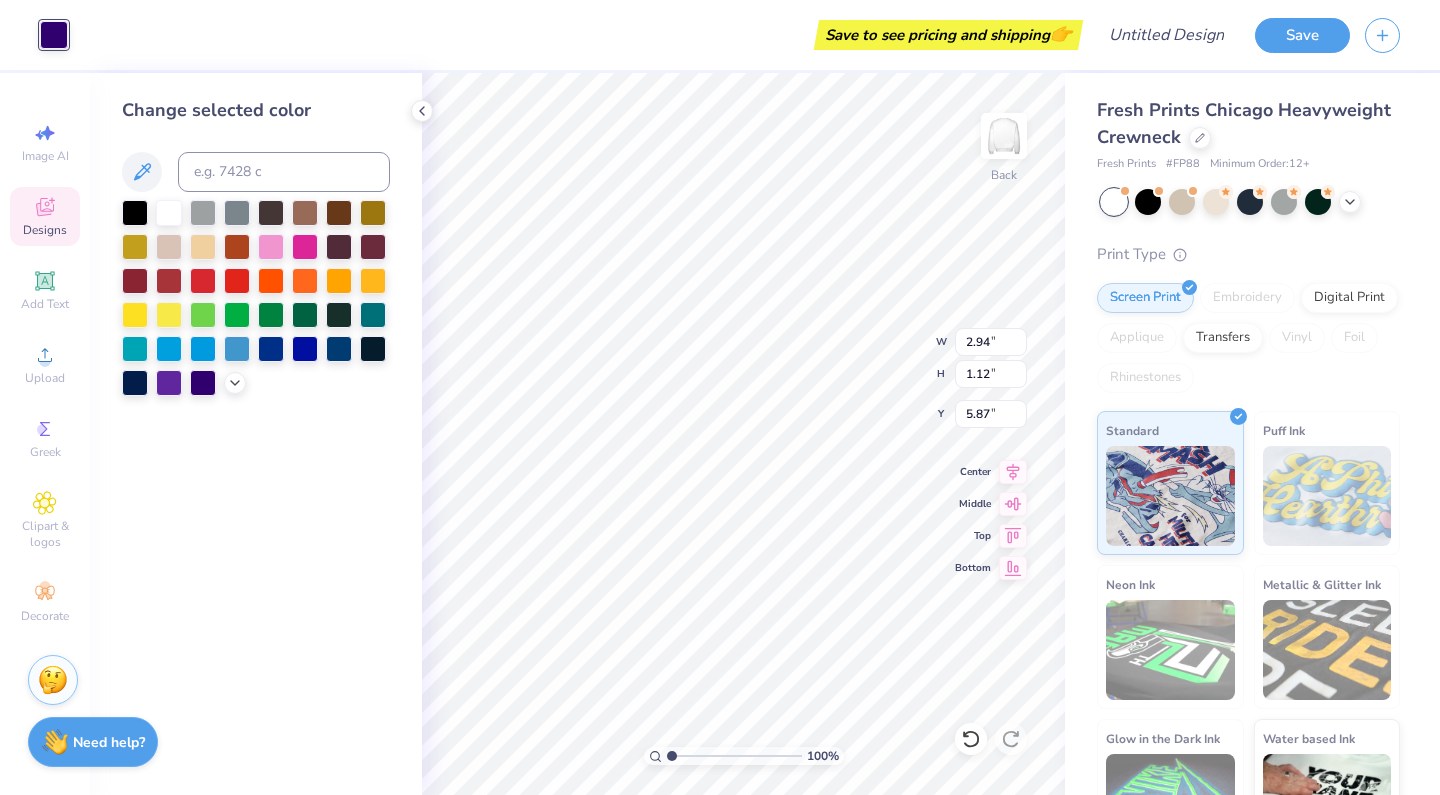 type on "5.70" 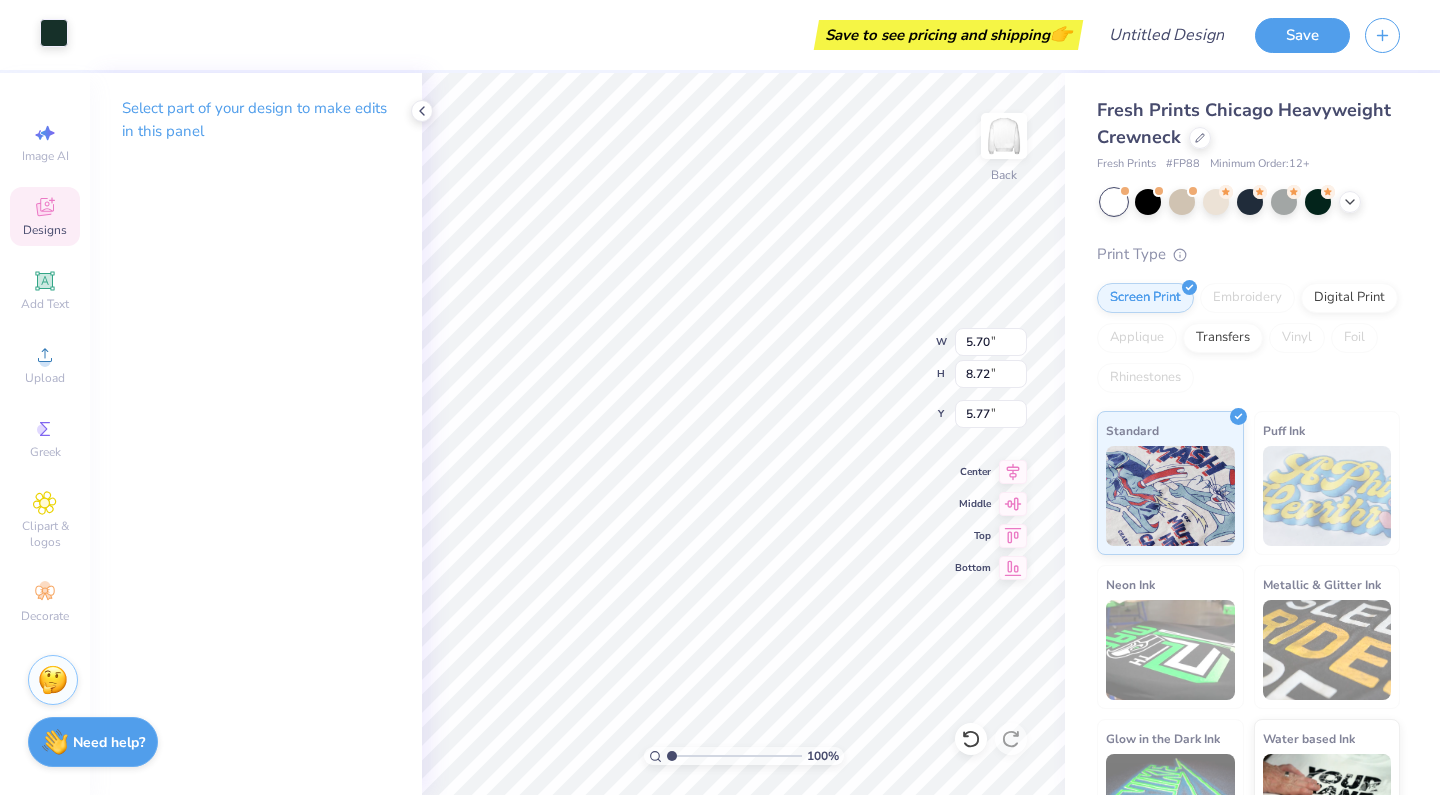 click at bounding box center (54, 33) 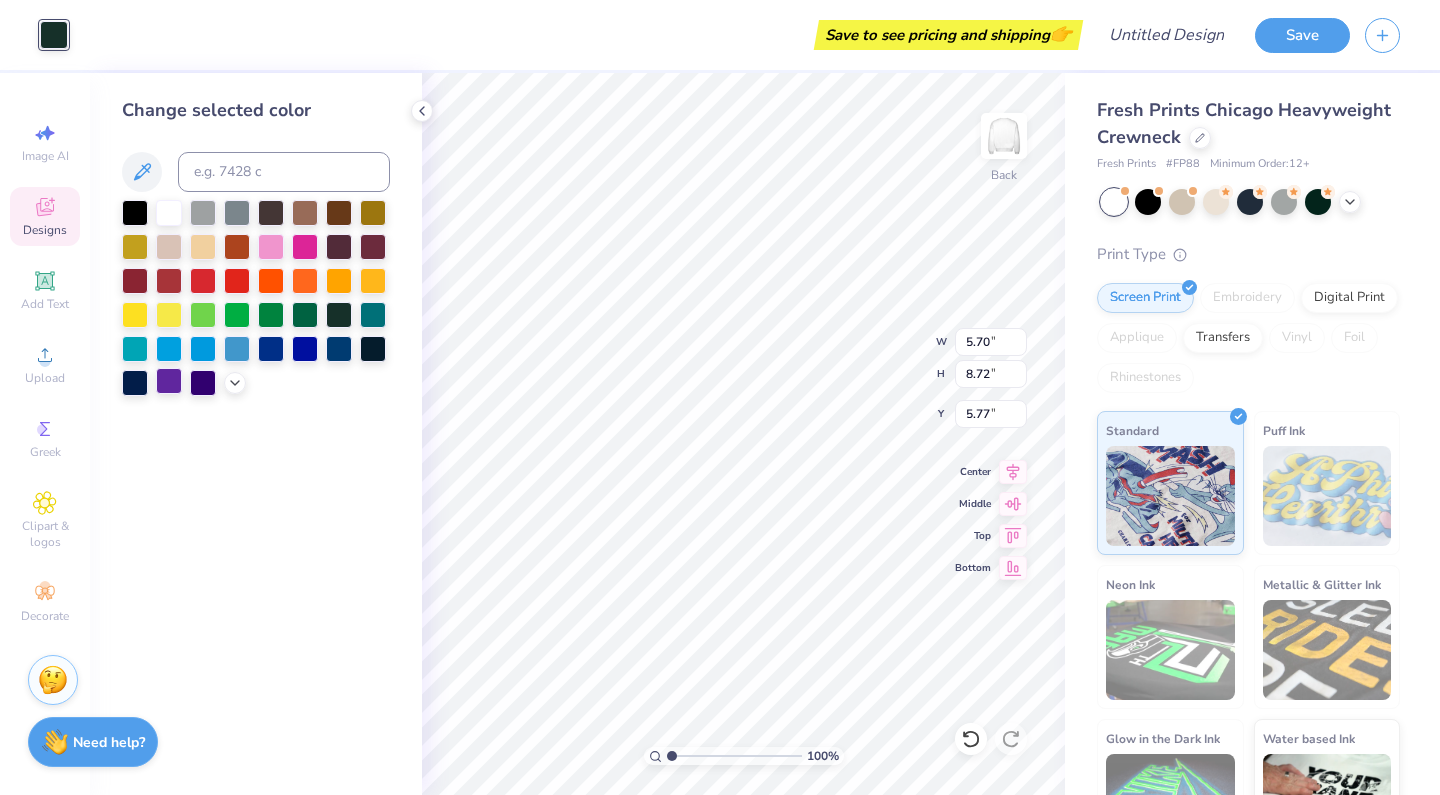 click at bounding box center [169, 381] 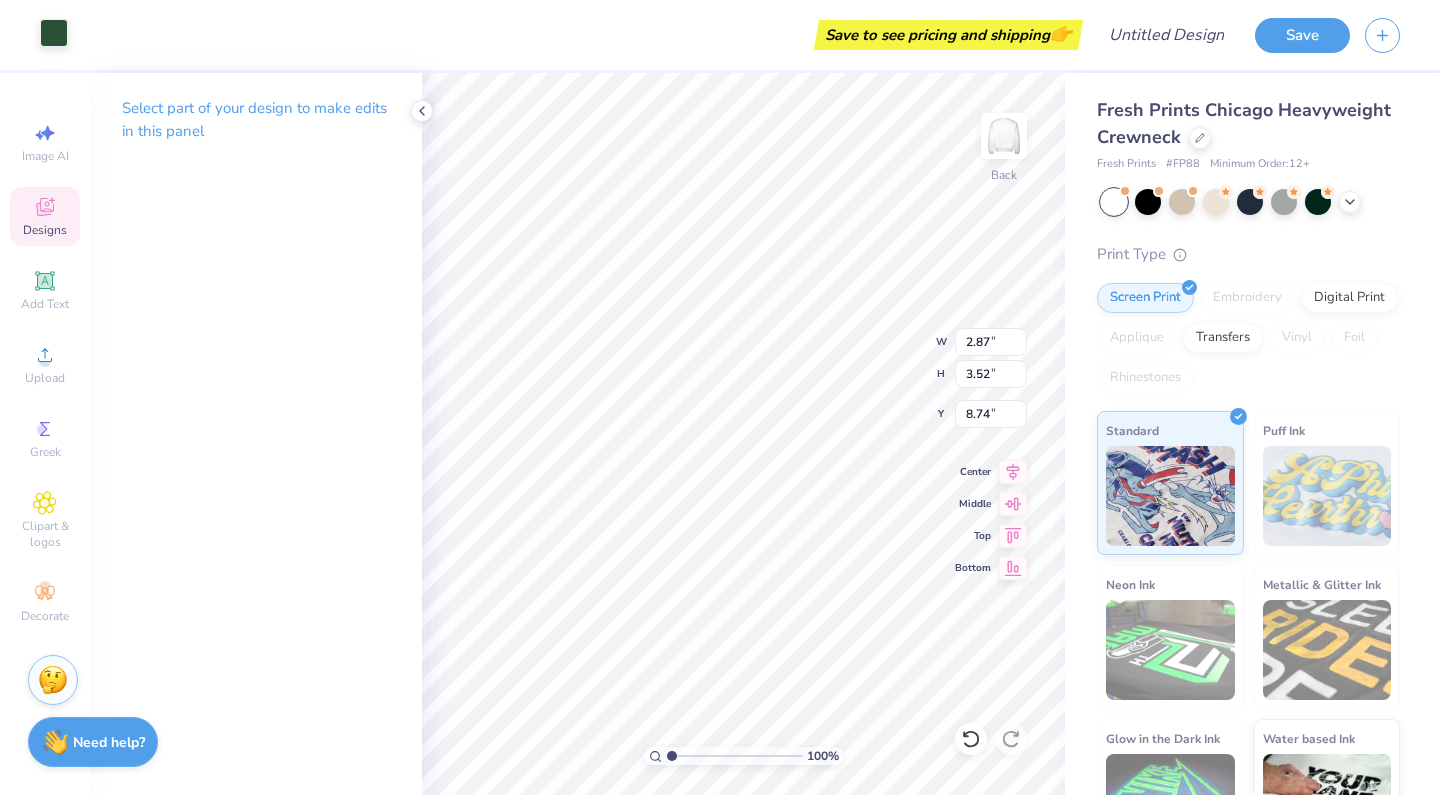 click at bounding box center (54, 33) 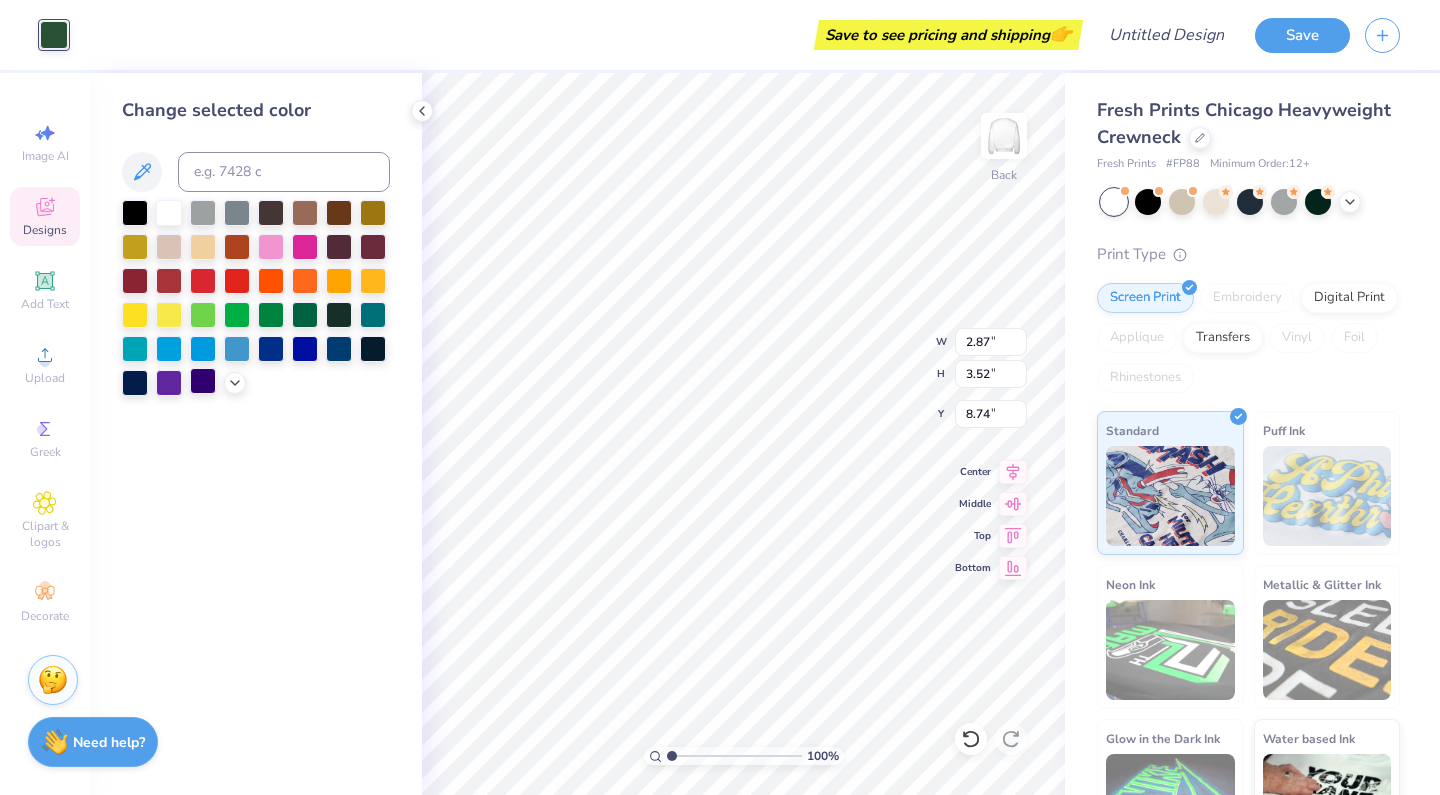 click at bounding box center (203, 381) 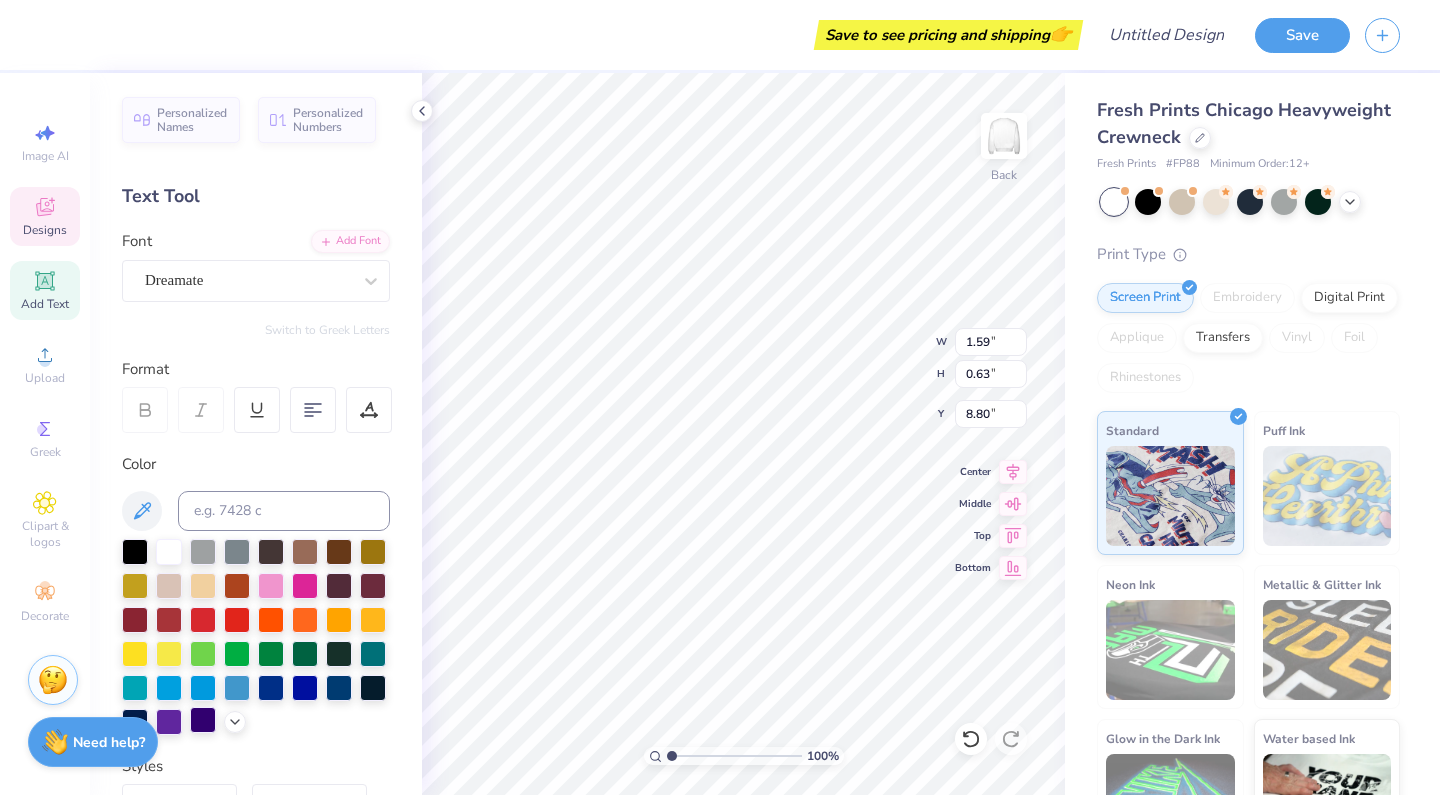 click at bounding box center (203, 720) 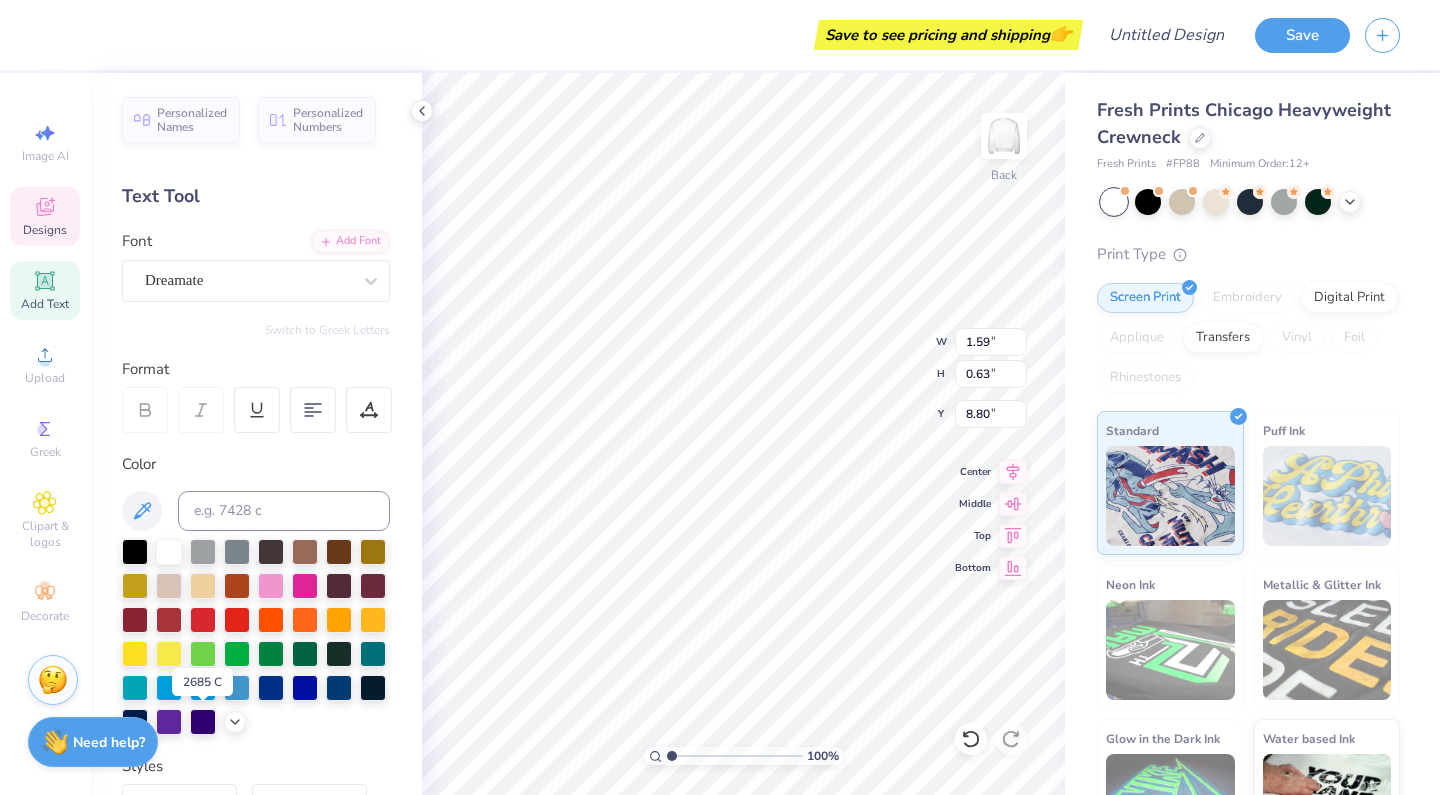type on "1.55" 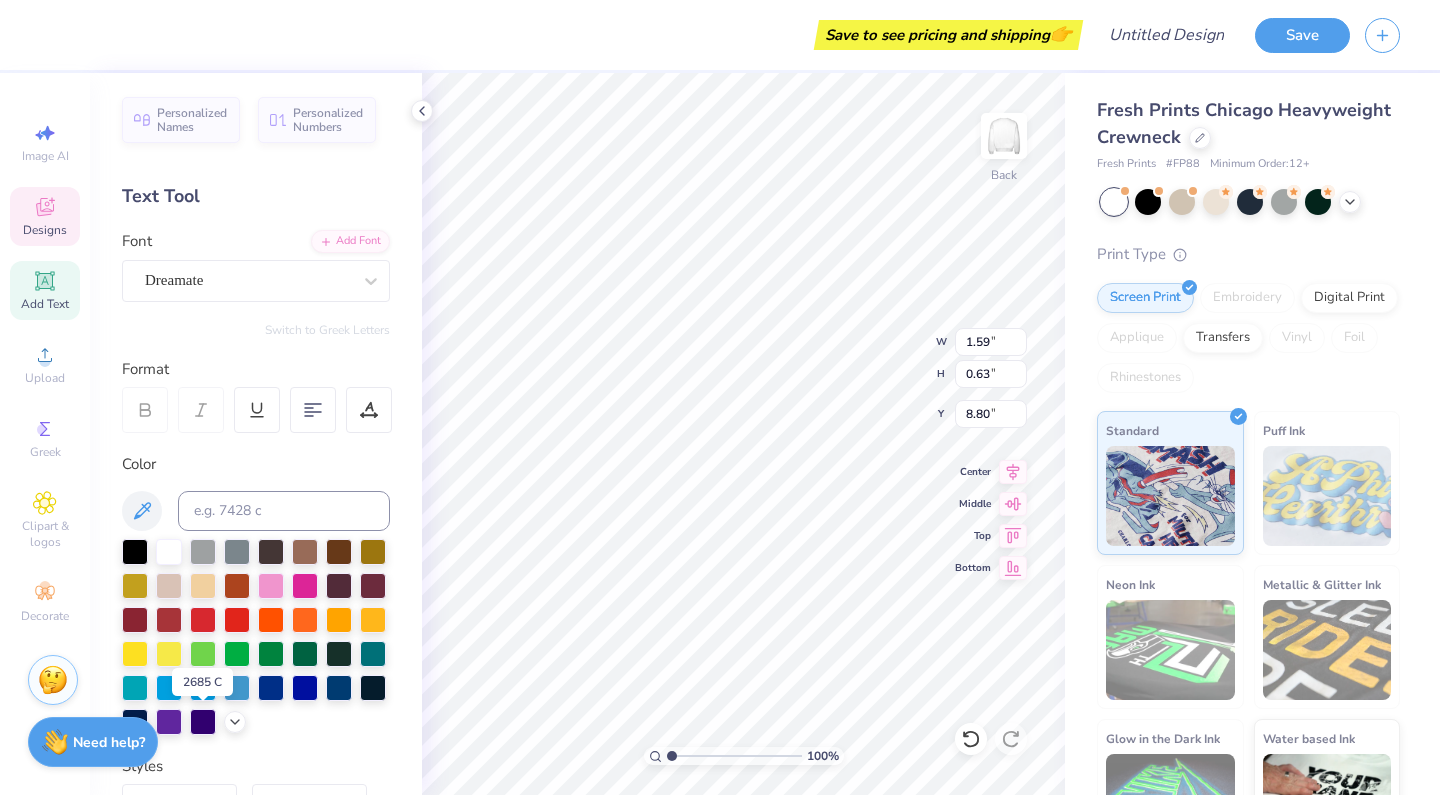 type on "0.60" 